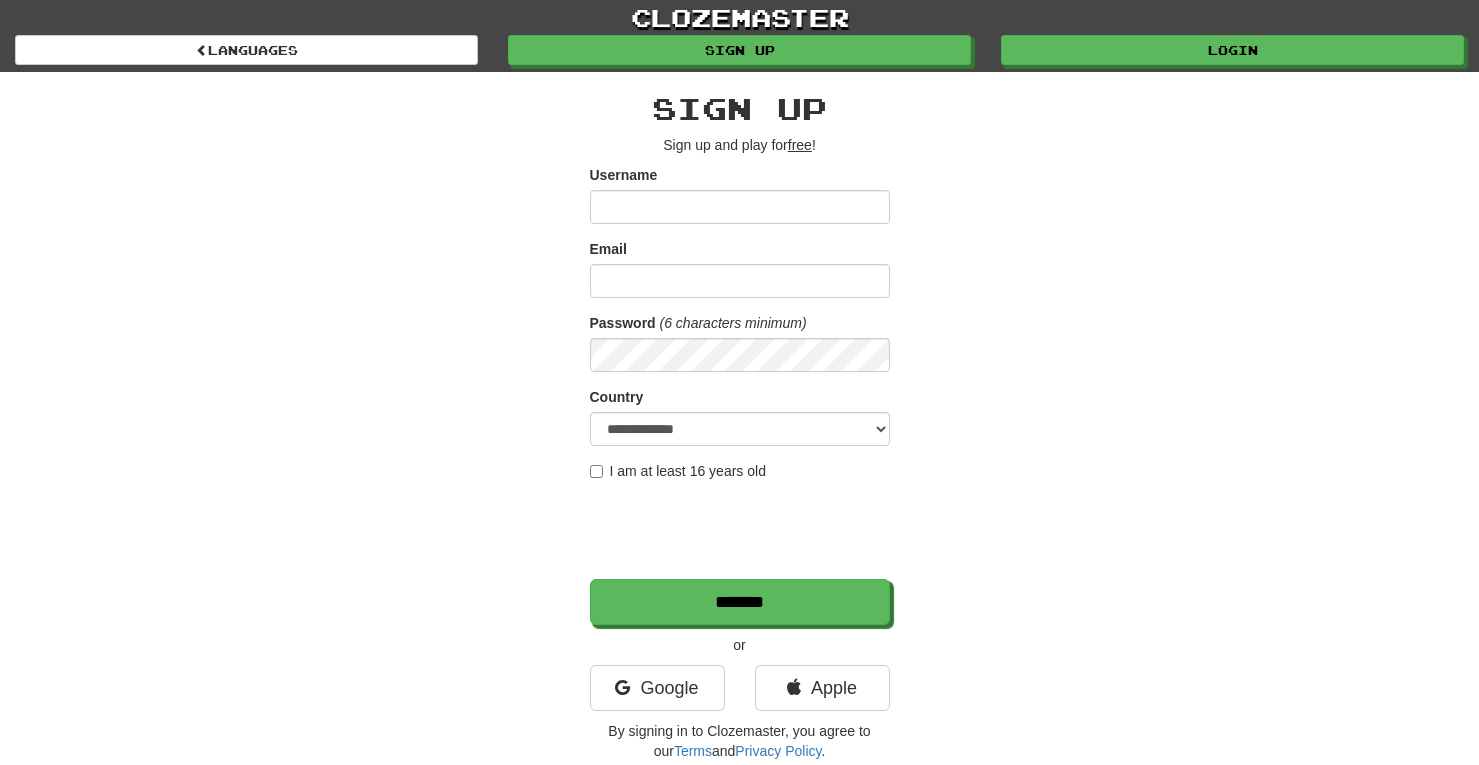scroll, scrollTop: 0, scrollLeft: 0, axis: both 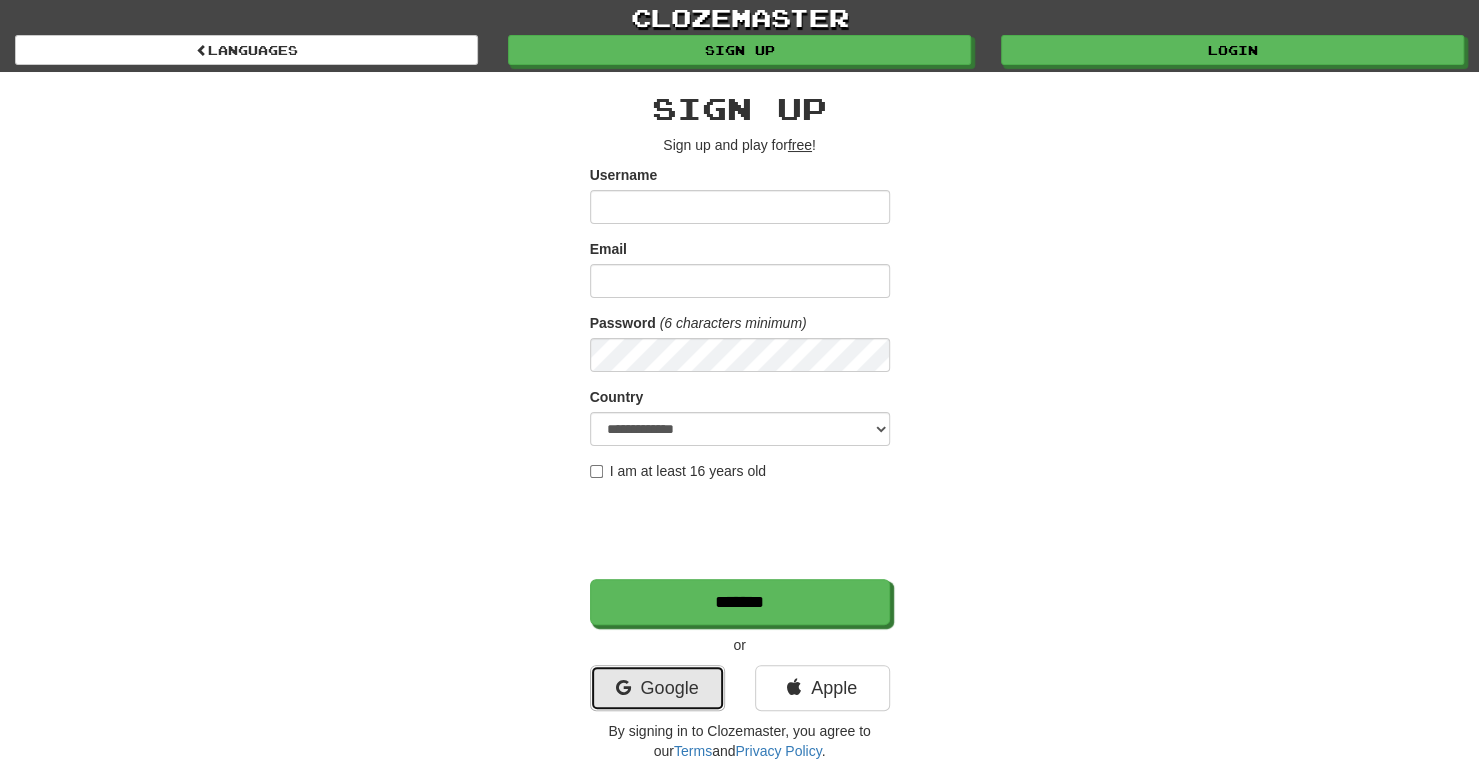 click on "Google" at bounding box center [657, 688] 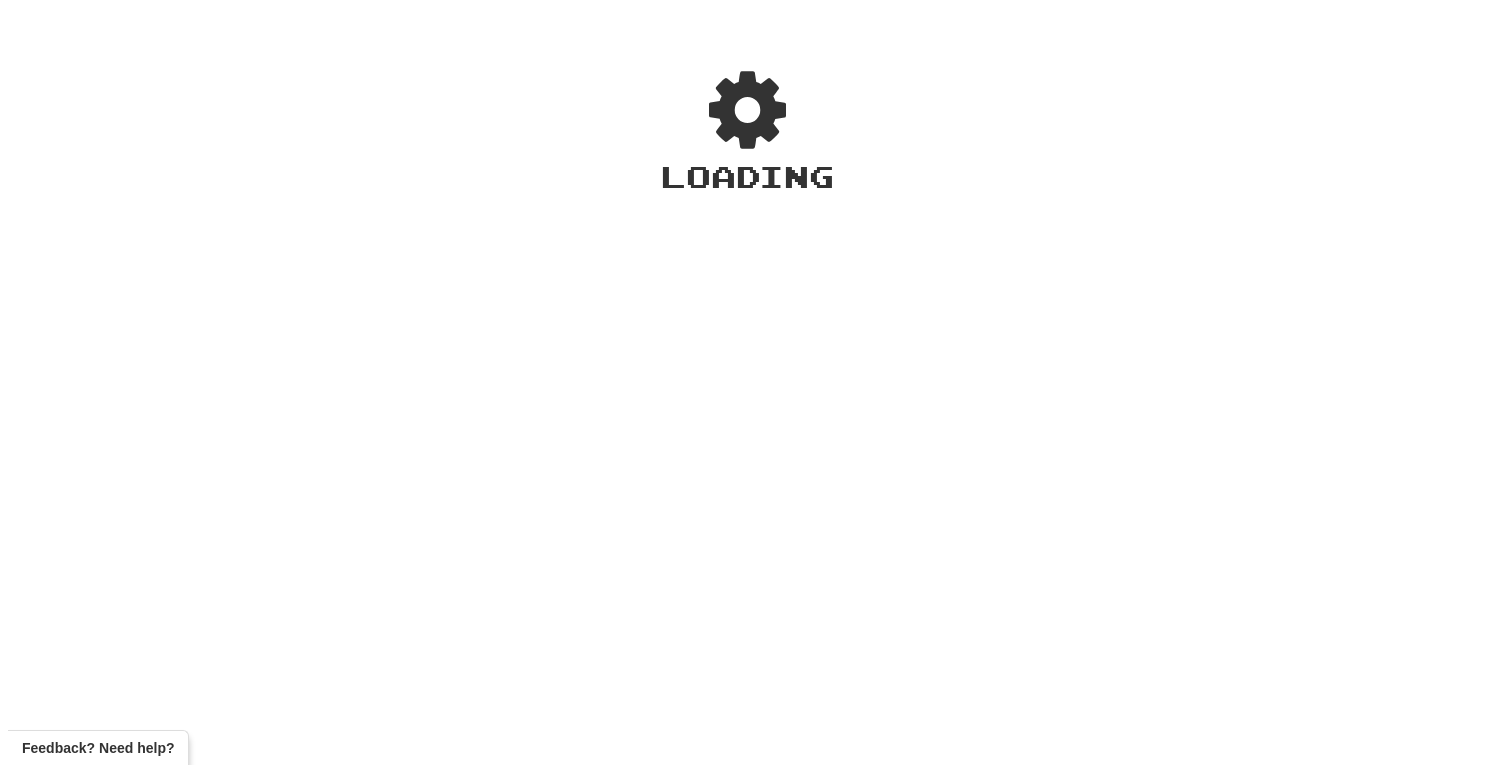 scroll, scrollTop: 0, scrollLeft: 0, axis: both 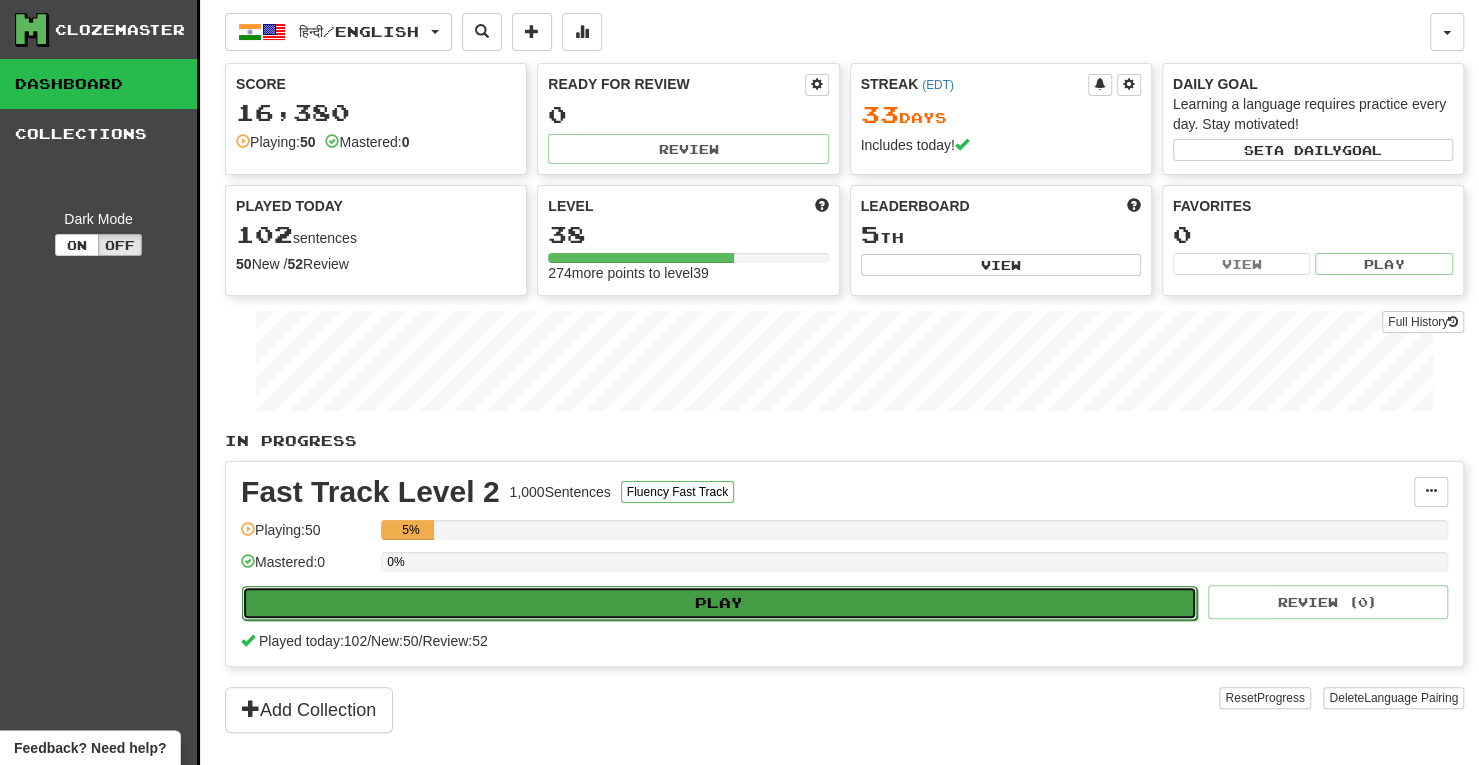 click on "Play" at bounding box center (719, 603) 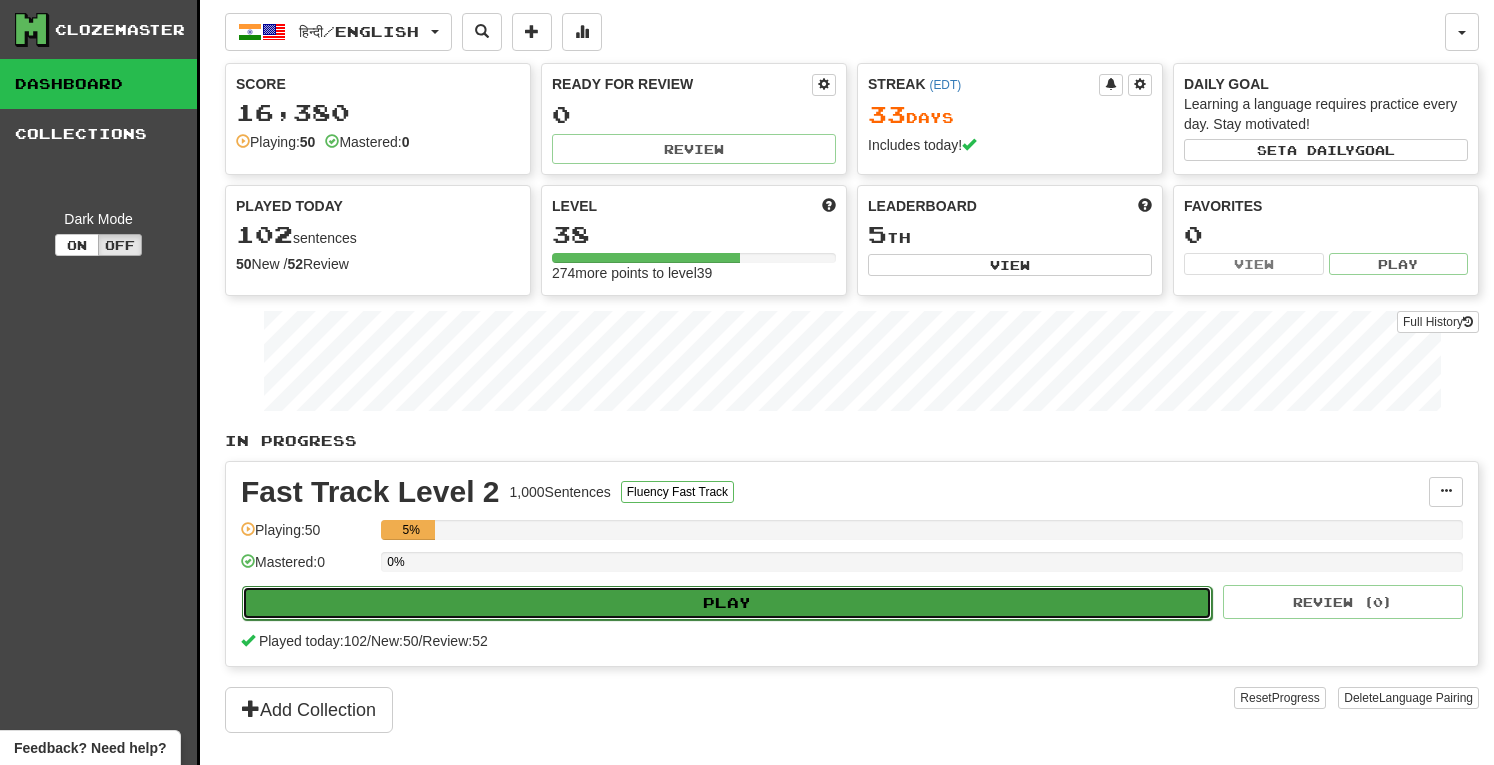 select on "**" 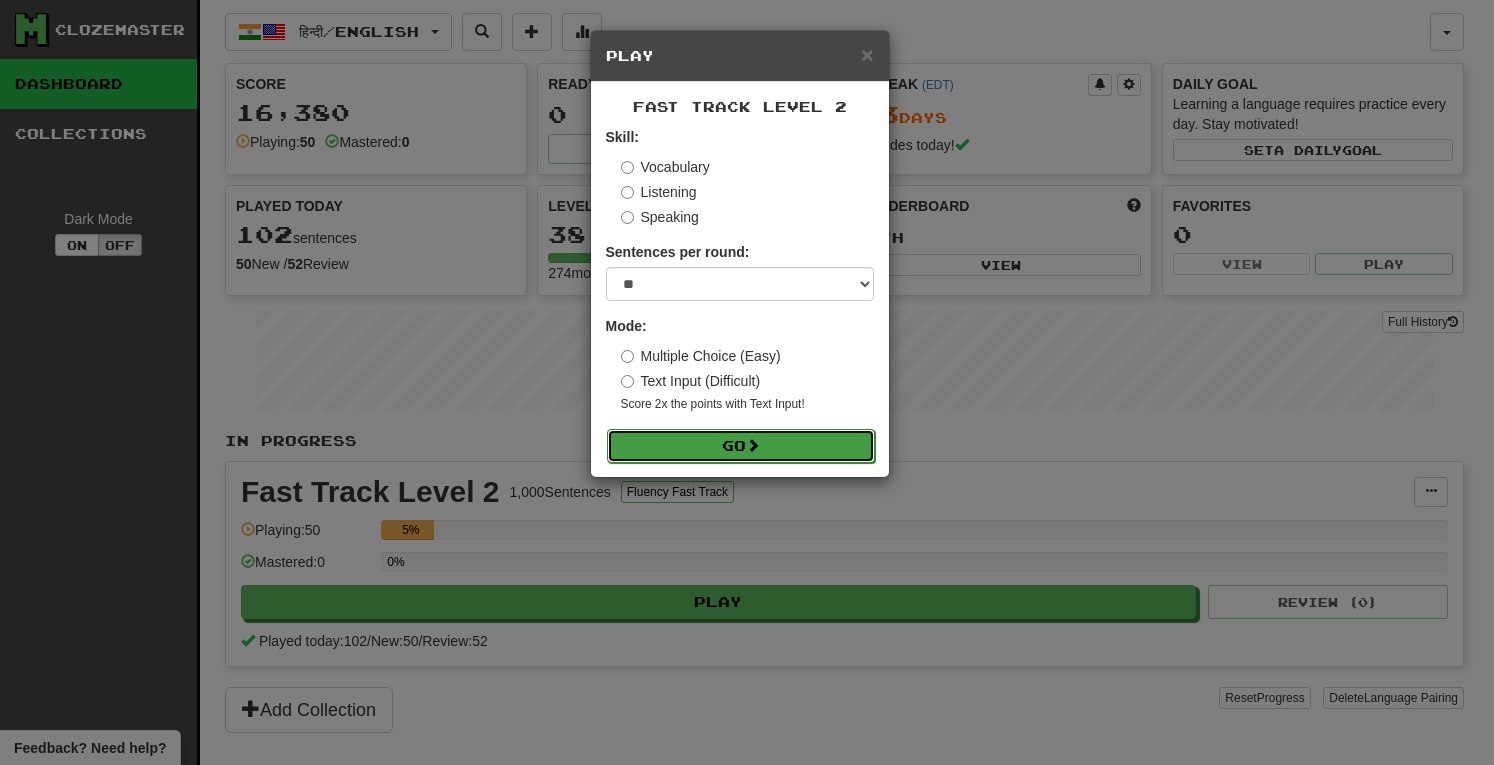 click on "Go" at bounding box center (741, 446) 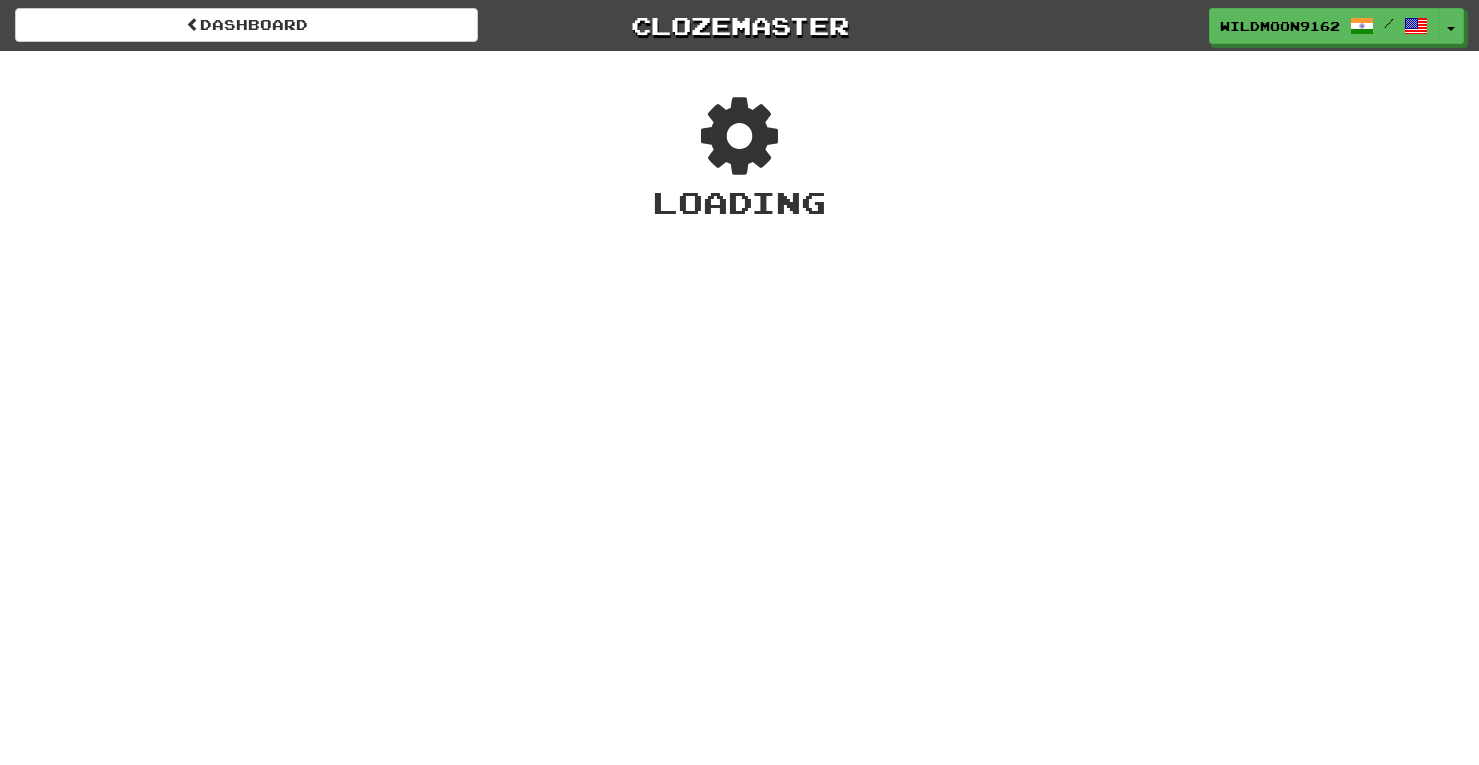 scroll, scrollTop: 0, scrollLeft: 0, axis: both 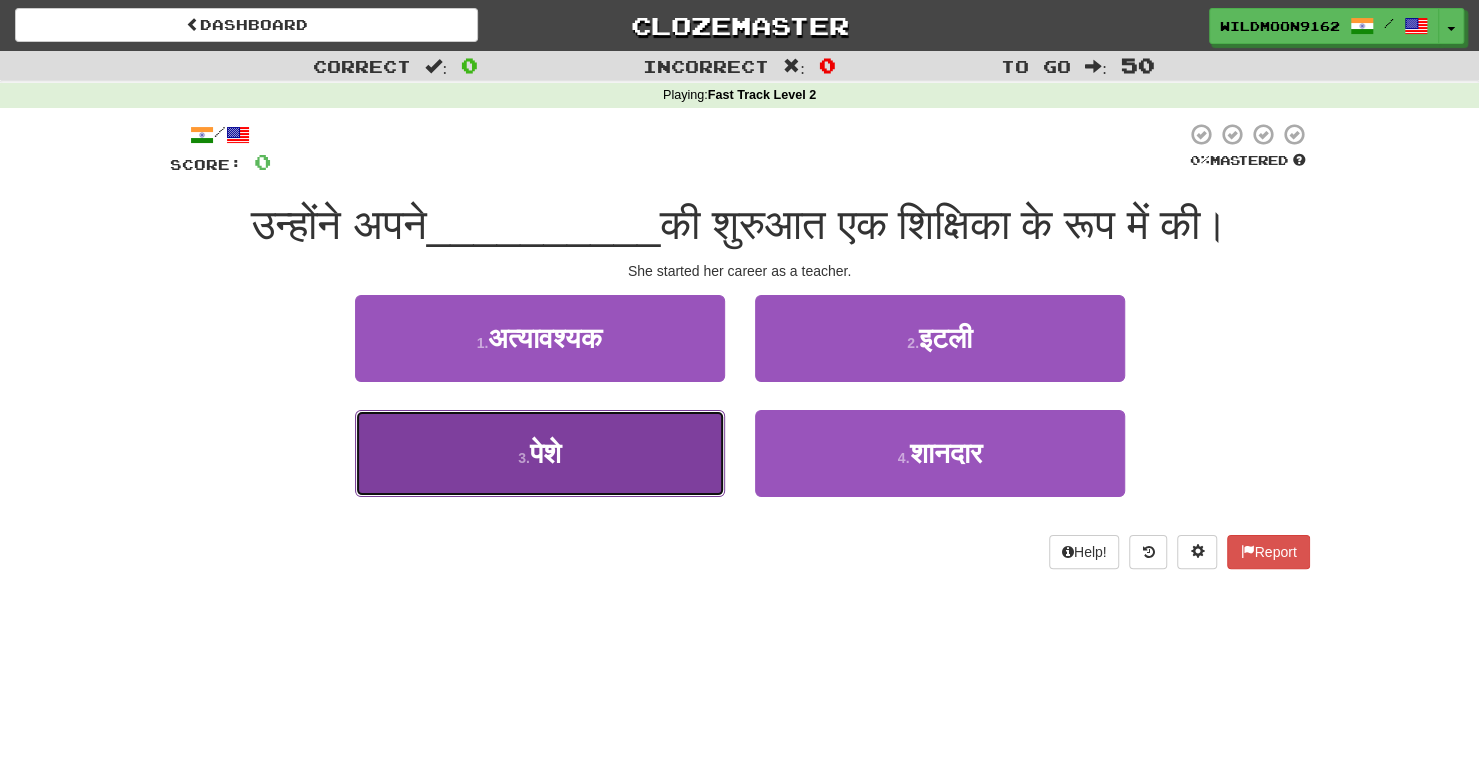click on "3 .  पेशे" at bounding box center [540, 453] 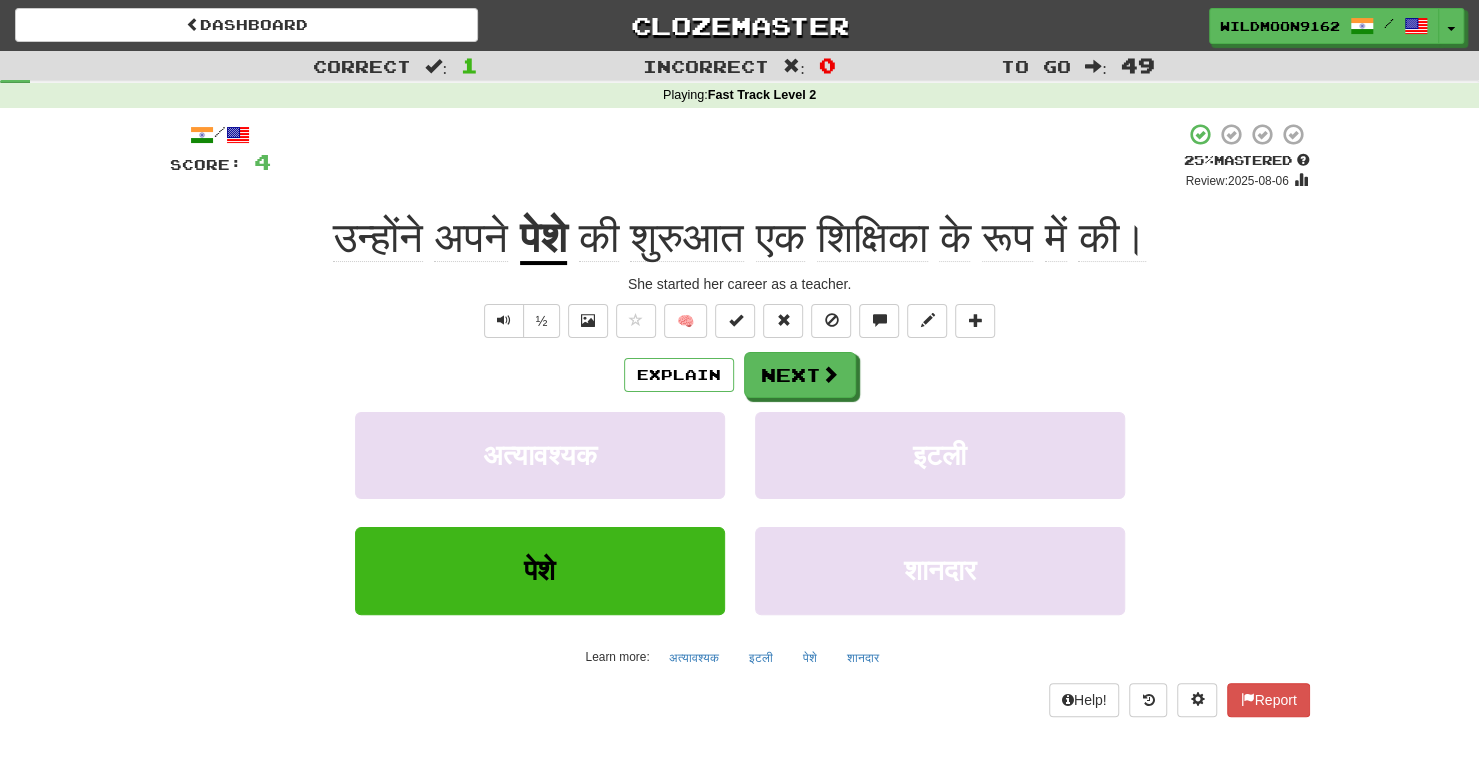 click on "Correct   :   1 Incorrect   :   0 To go   :   49 Playing :  Fast Track Level 2  /  Score:   4 + 4 25 %  Mastered Review:  2025-08-06 उन्होंने   अपने   पेशे   की   शुरुआत   एक   शिक्षिका   के   रूप   में   की। She started her career as a teacher. ½ 🧠 Explain Next अत्यावश्यक इटली पेशे शानदार Learn more: अत्यावश्यक इटली पेशे शानदार  Help!  Report" at bounding box center [739, 398] 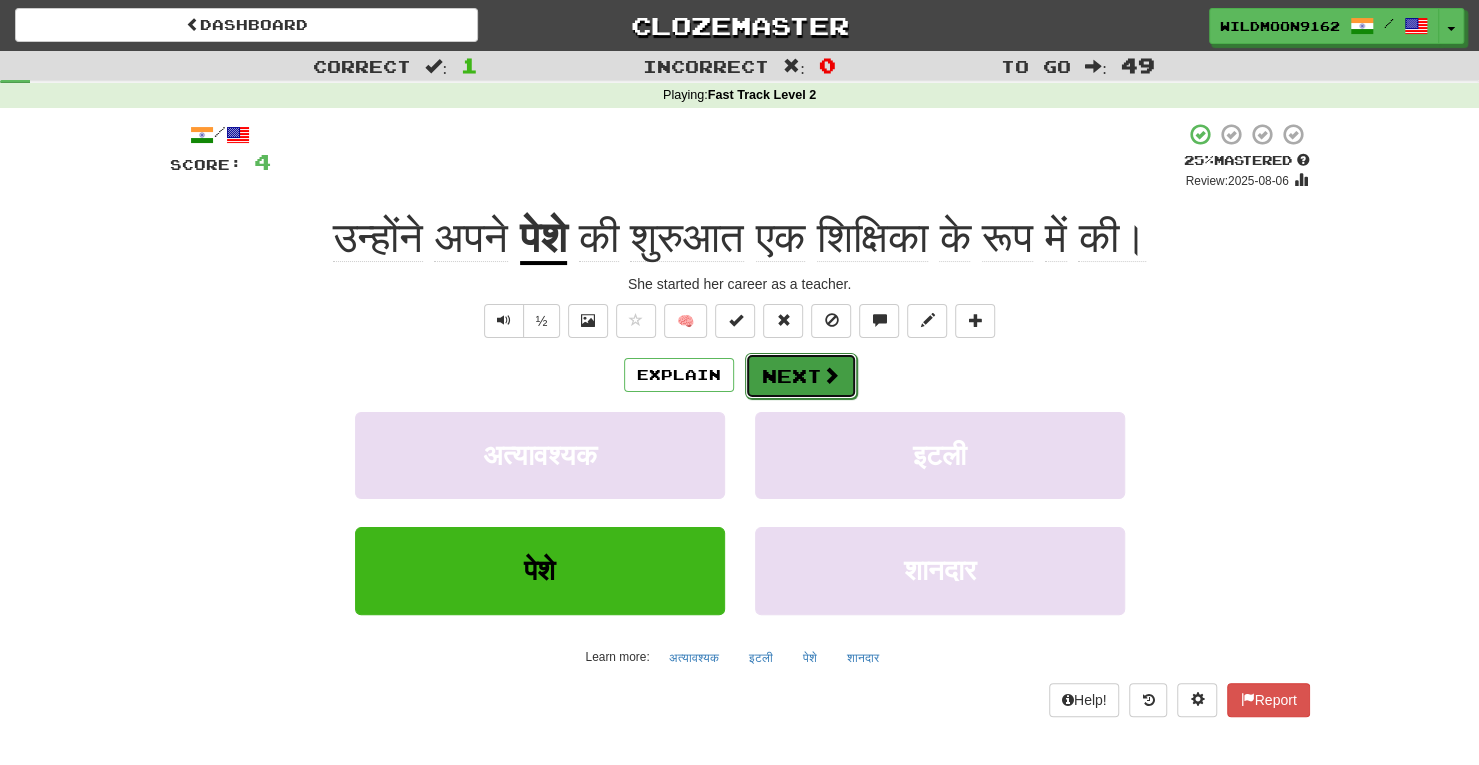 click on "Next" at bounding box center [801, 376] 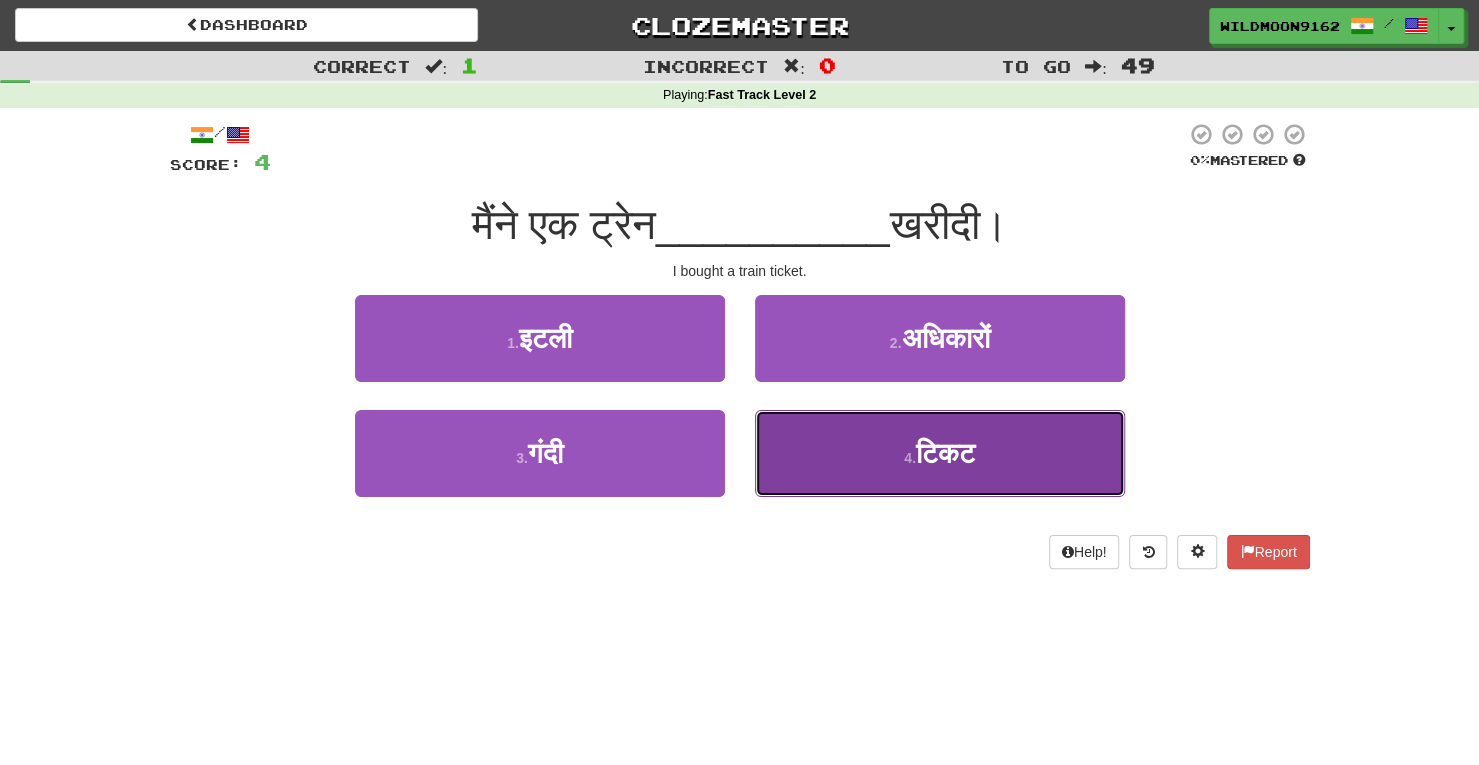 click on "टिकट" at bounding box center (945, 453) 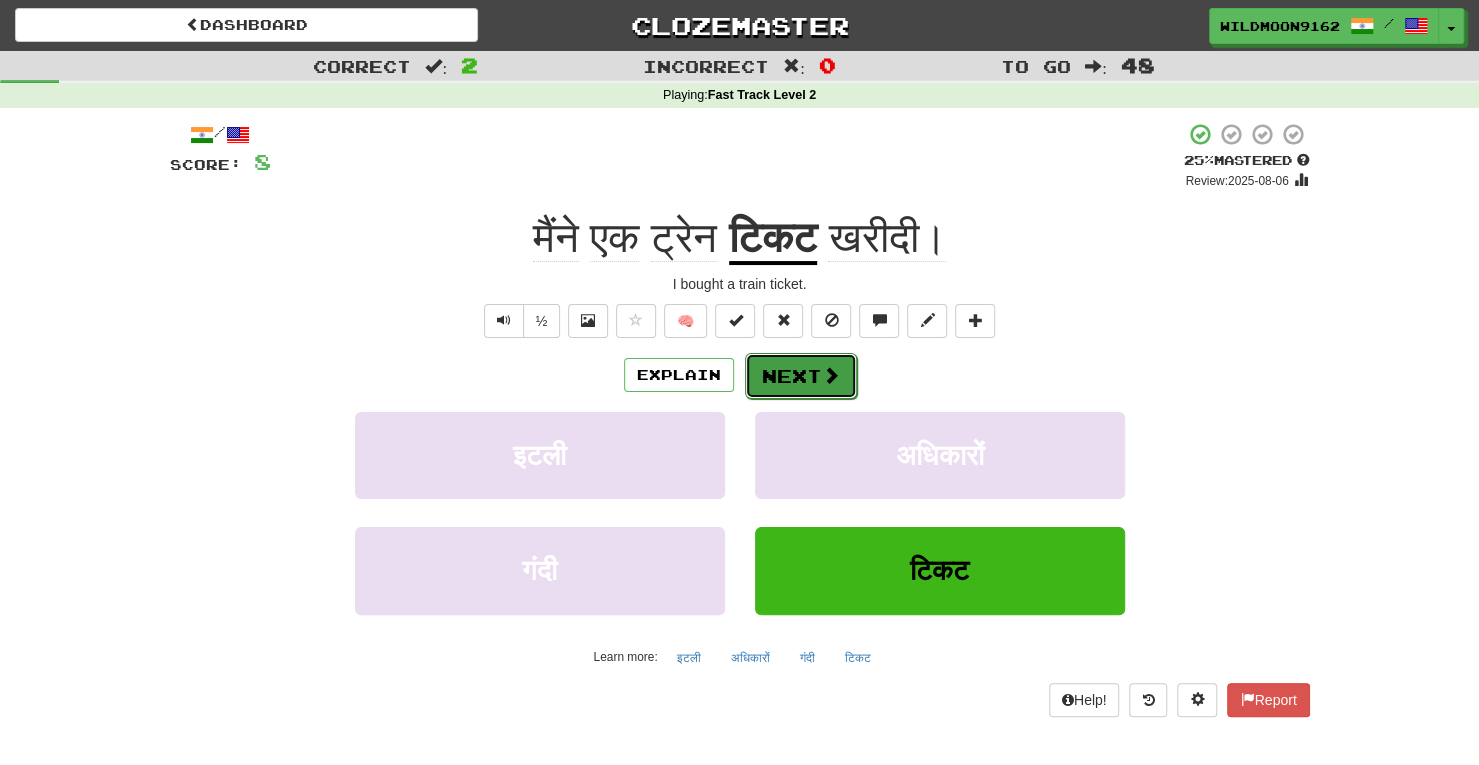 click on "Next" at bounding box center [801, 376] 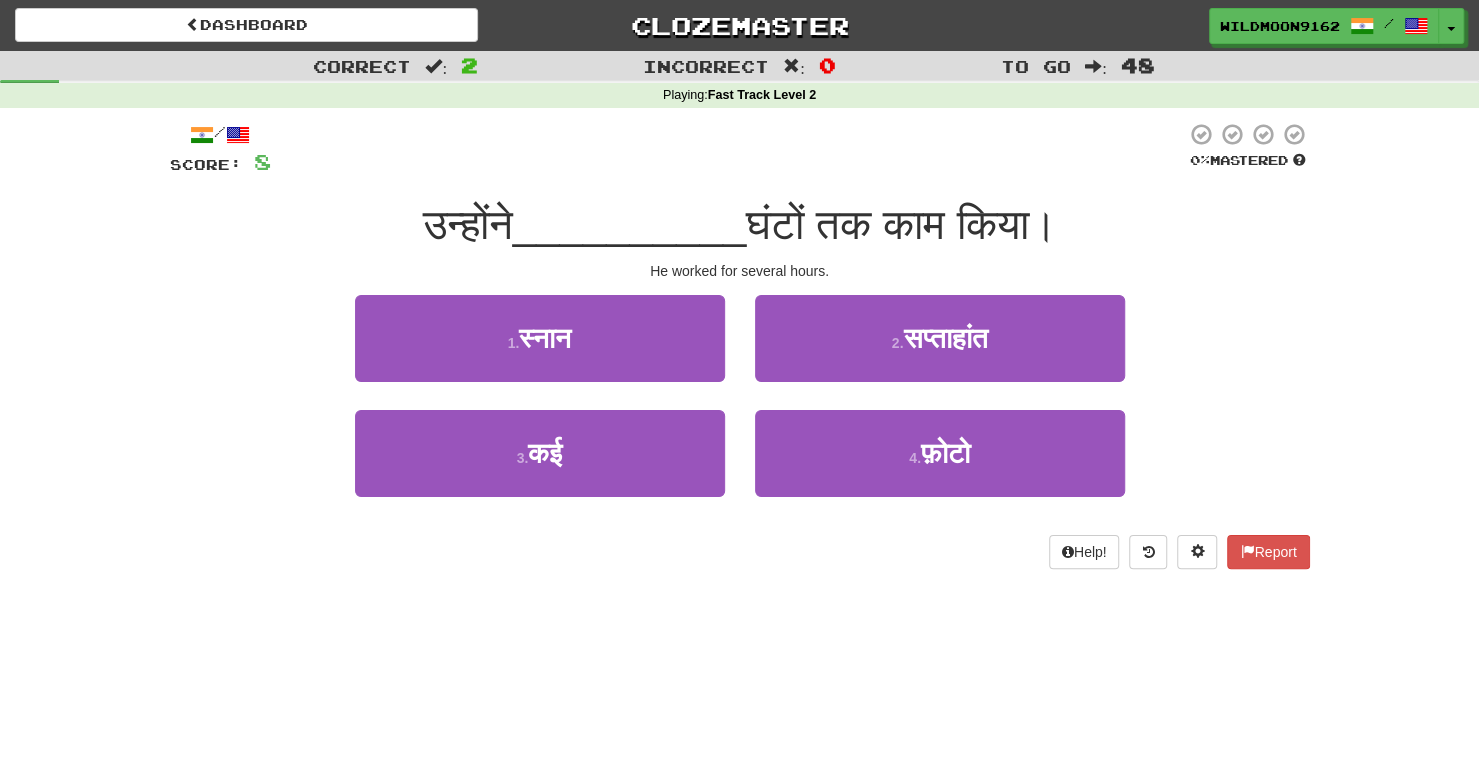 click on "Correct   :   2 Incorrect   :   0 To go   :   48 Playing :  Fast Track Level 2  /  Score:   8 0 %  Mastered उन्होंने  __________  घंटों तक काम किया। 1 .  2 .  3 ." at bounding box center (739, 382) 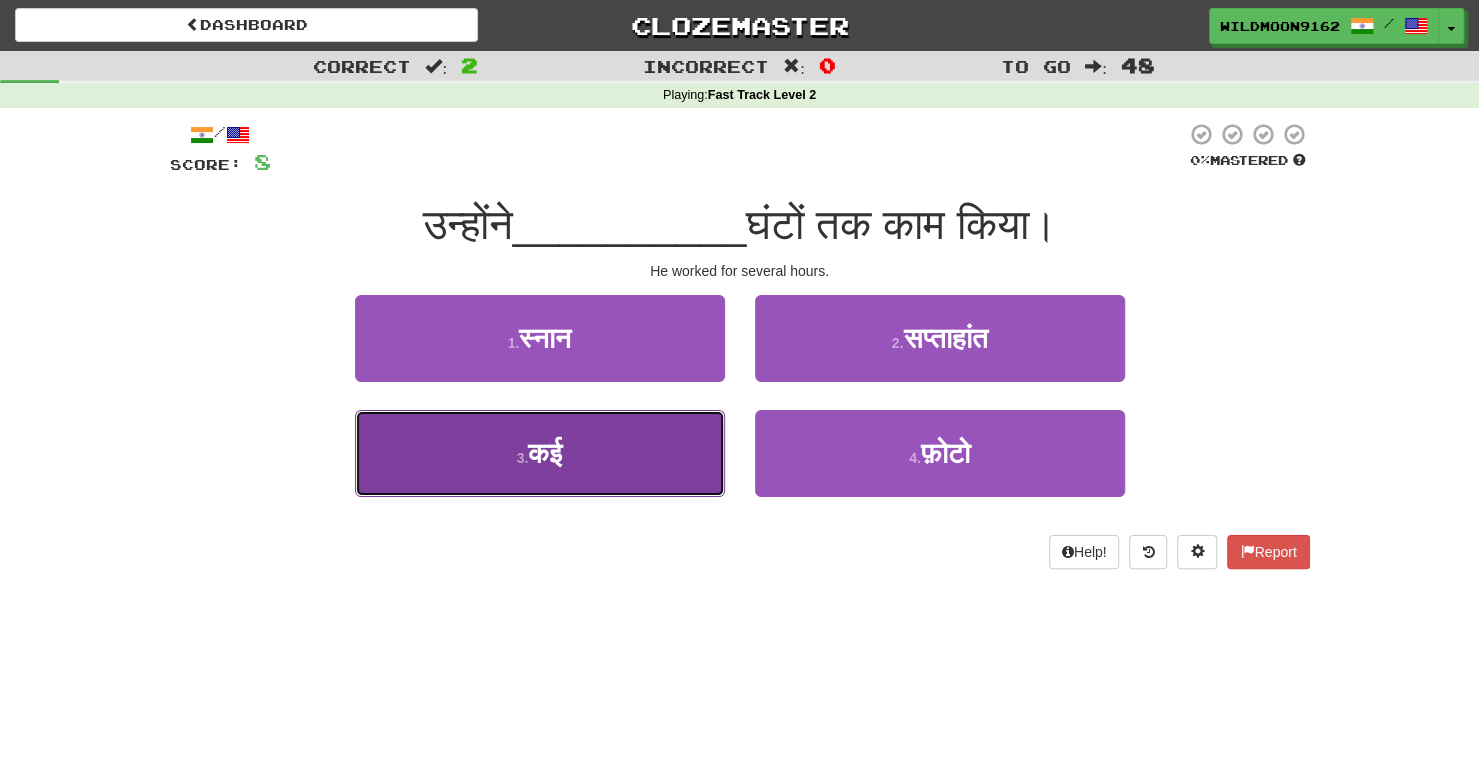 click on "3 .  कई" at bounding box center [540, 453] 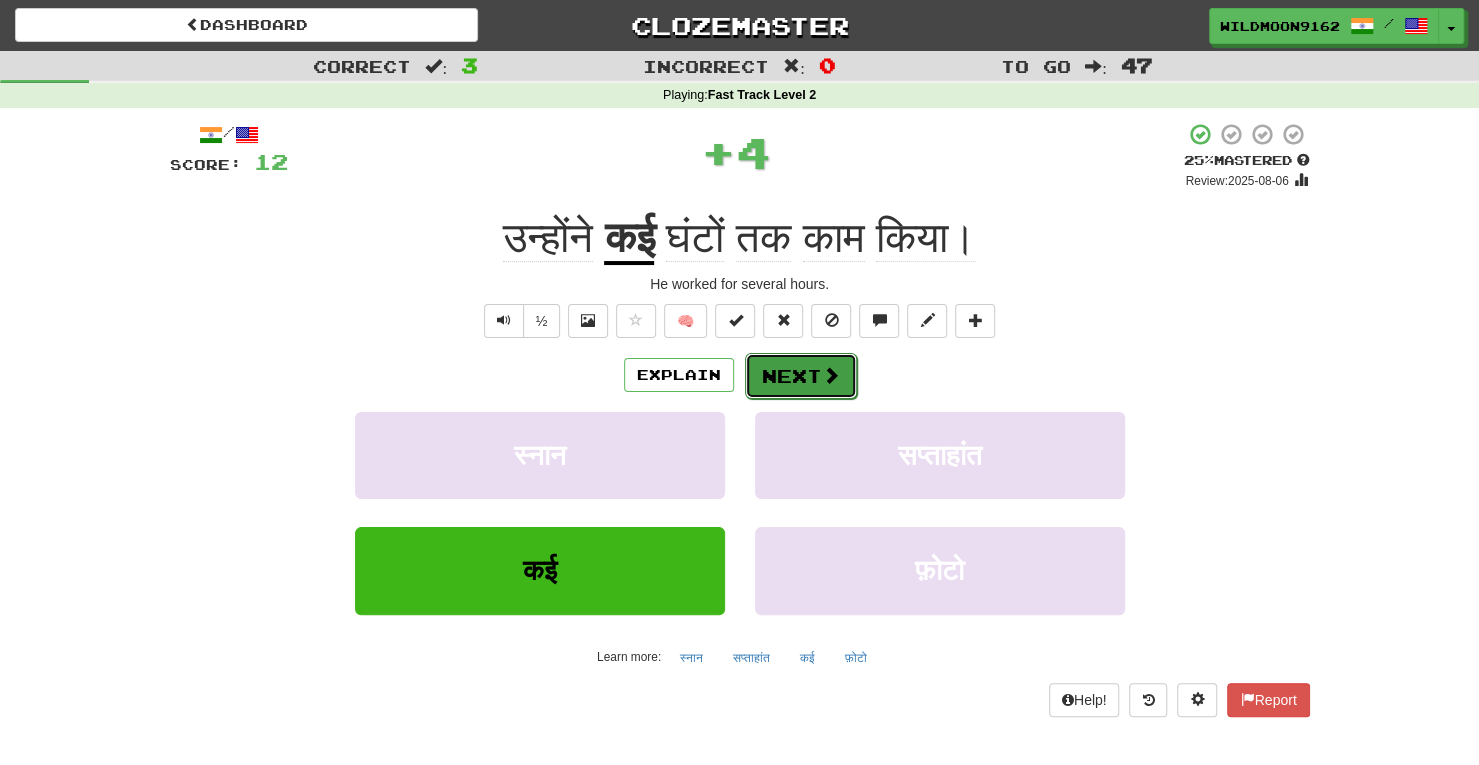 click at bounding box center [831, 375] 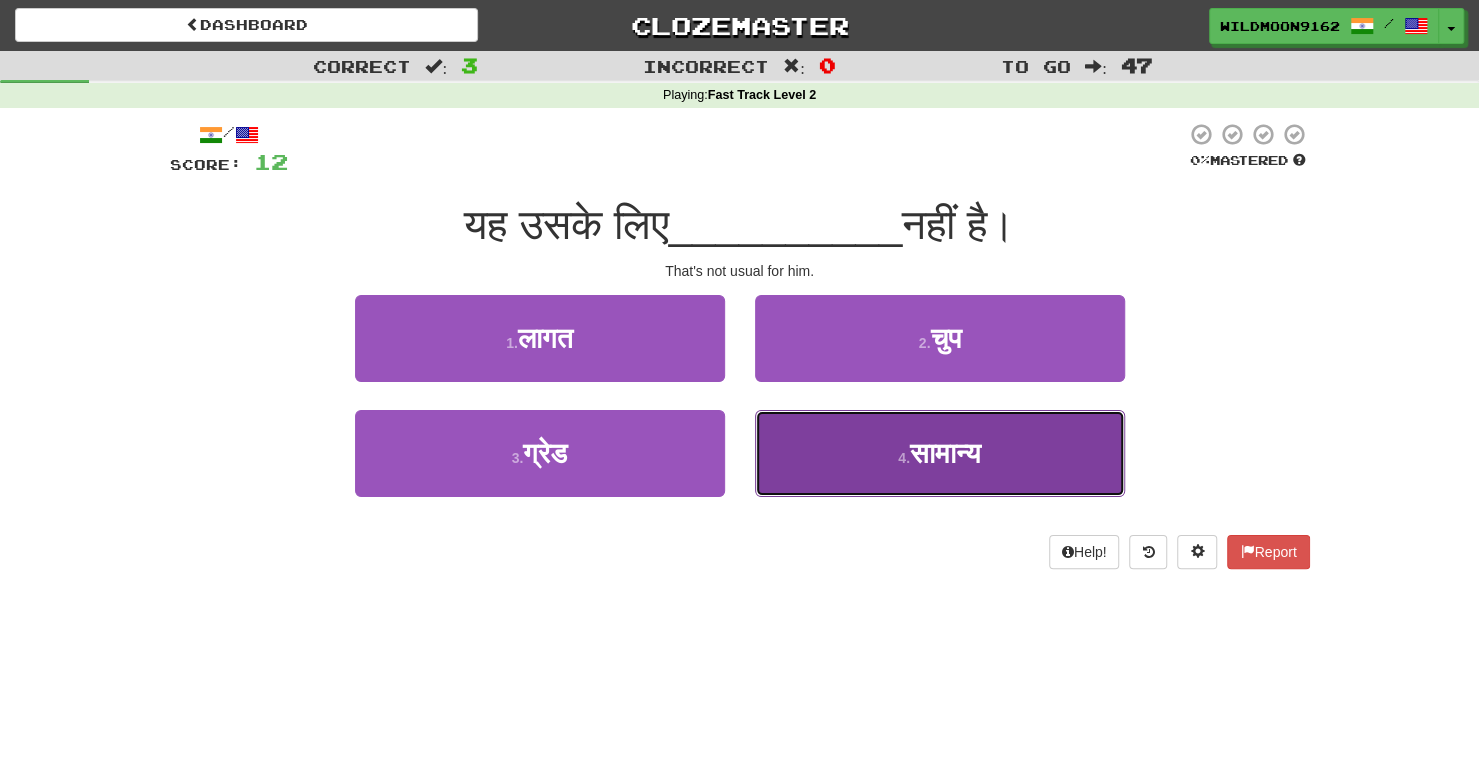 click on "सामान्य" at bounding box center [945, 453] 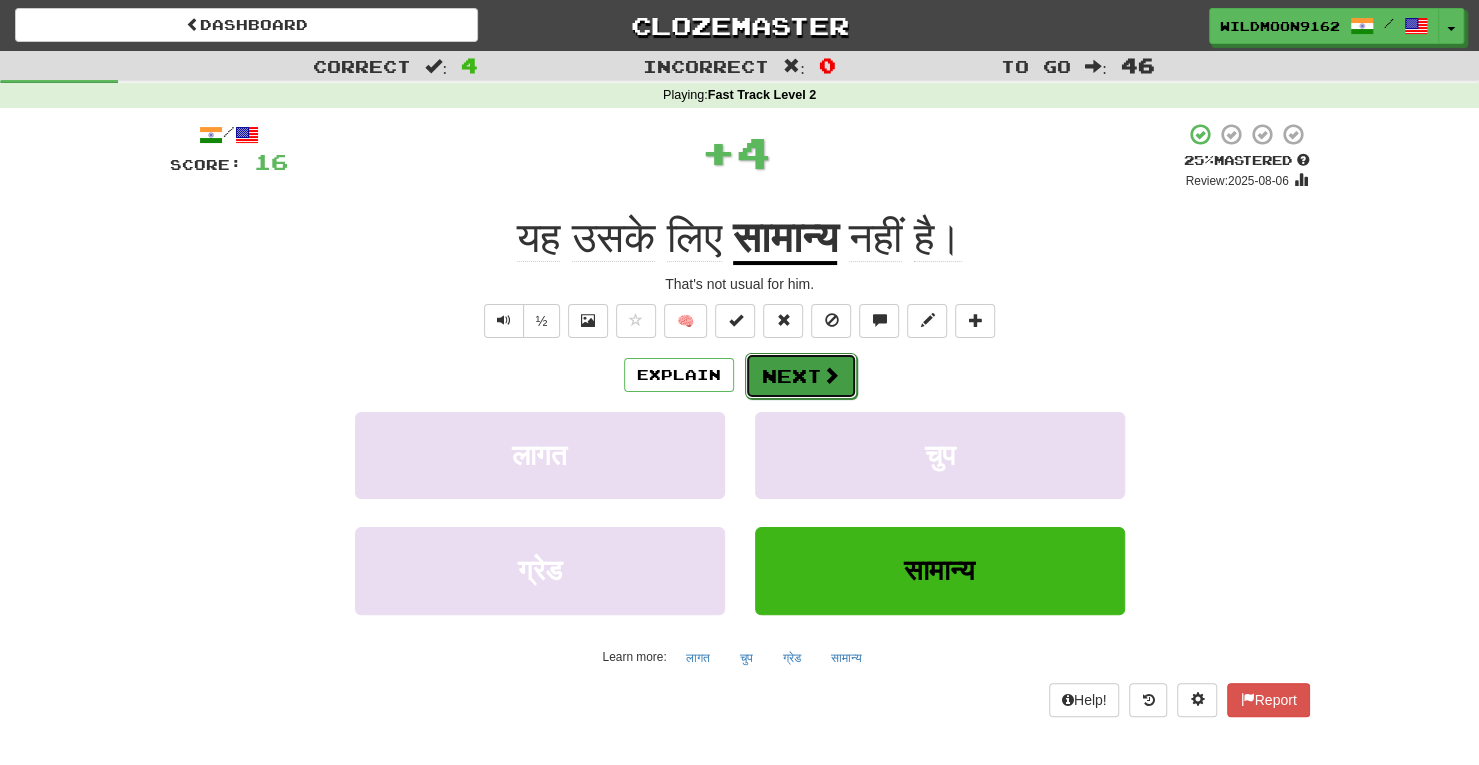 click at bounding box center (831, 375) 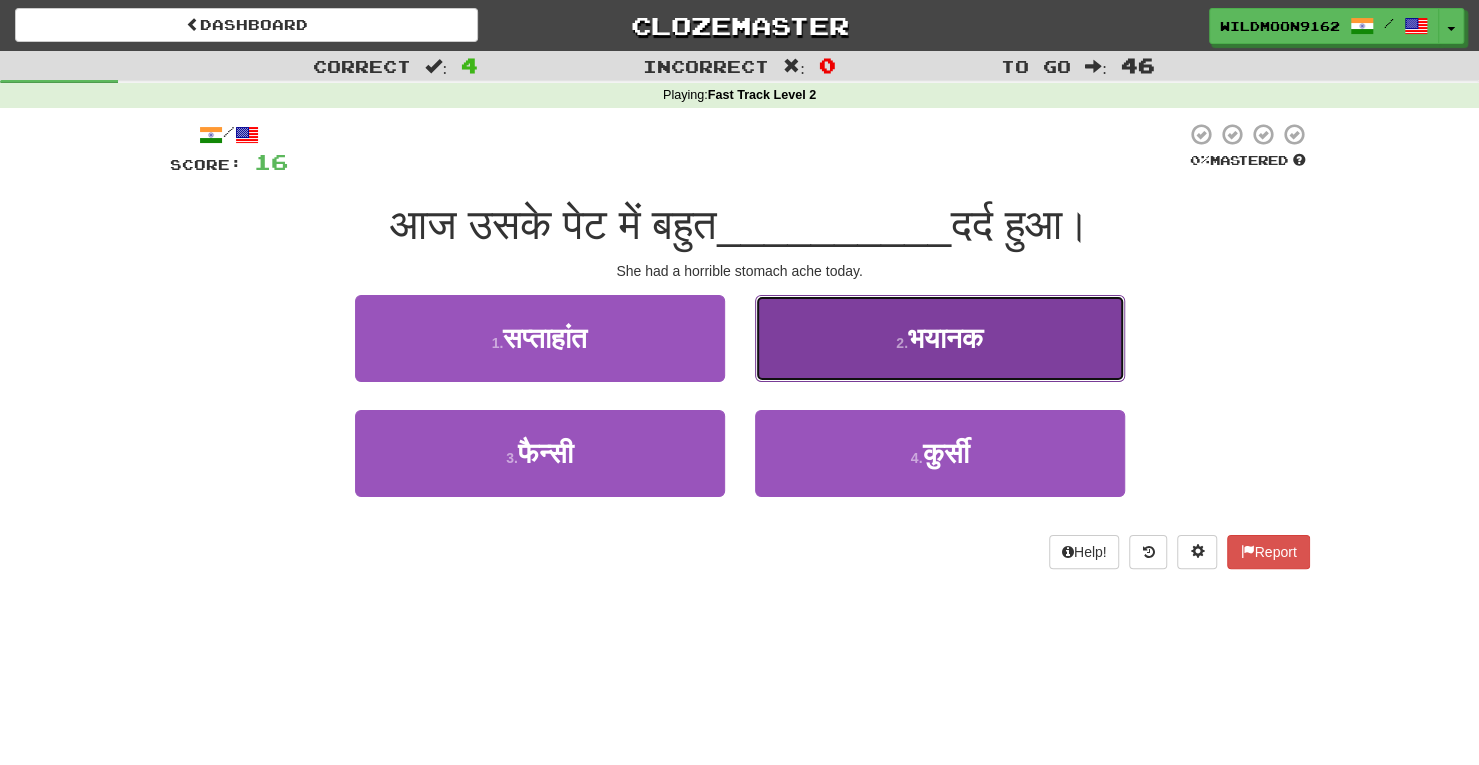 click on "2 .  भयानक" at bounding box center (940, 338) 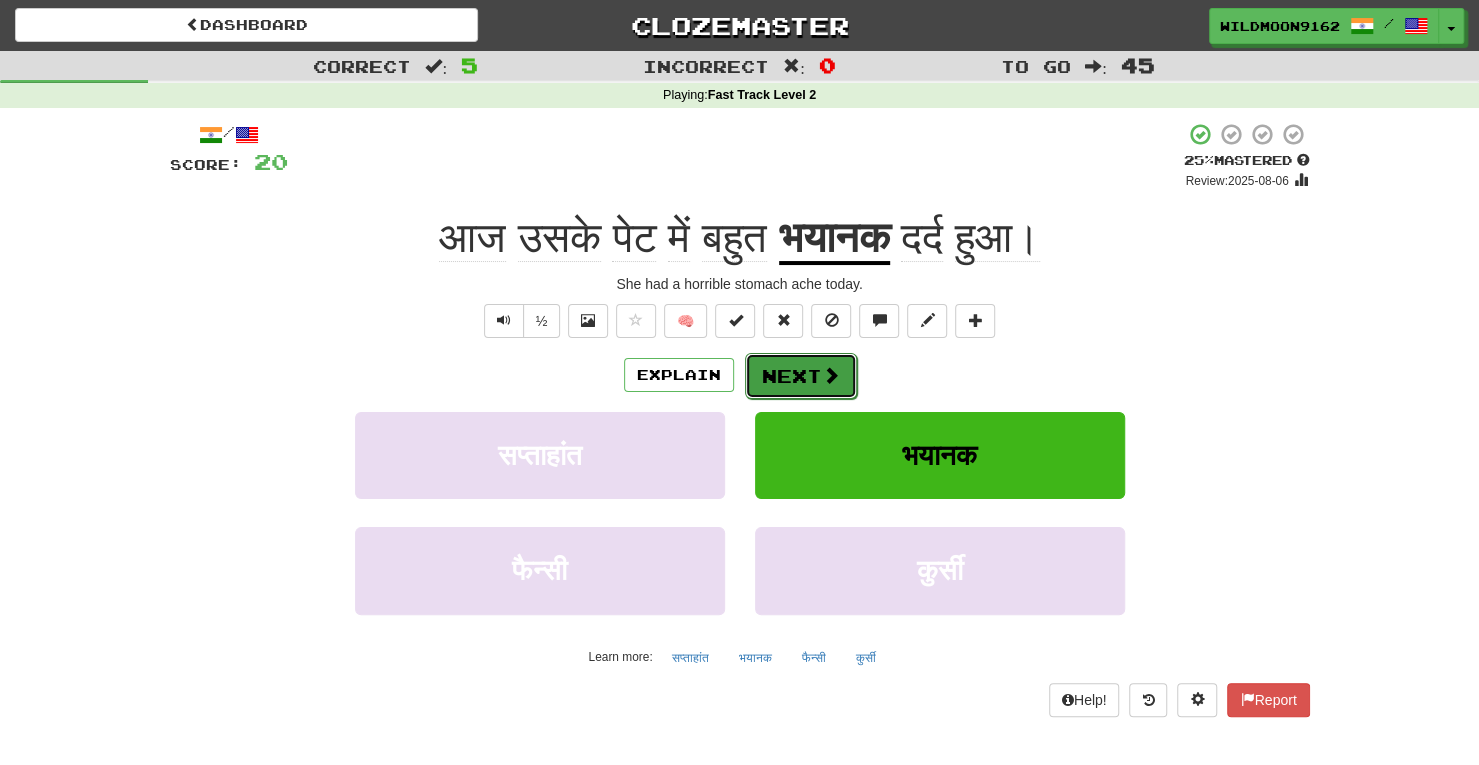 click on "Next" at bounding box center (801, 376) 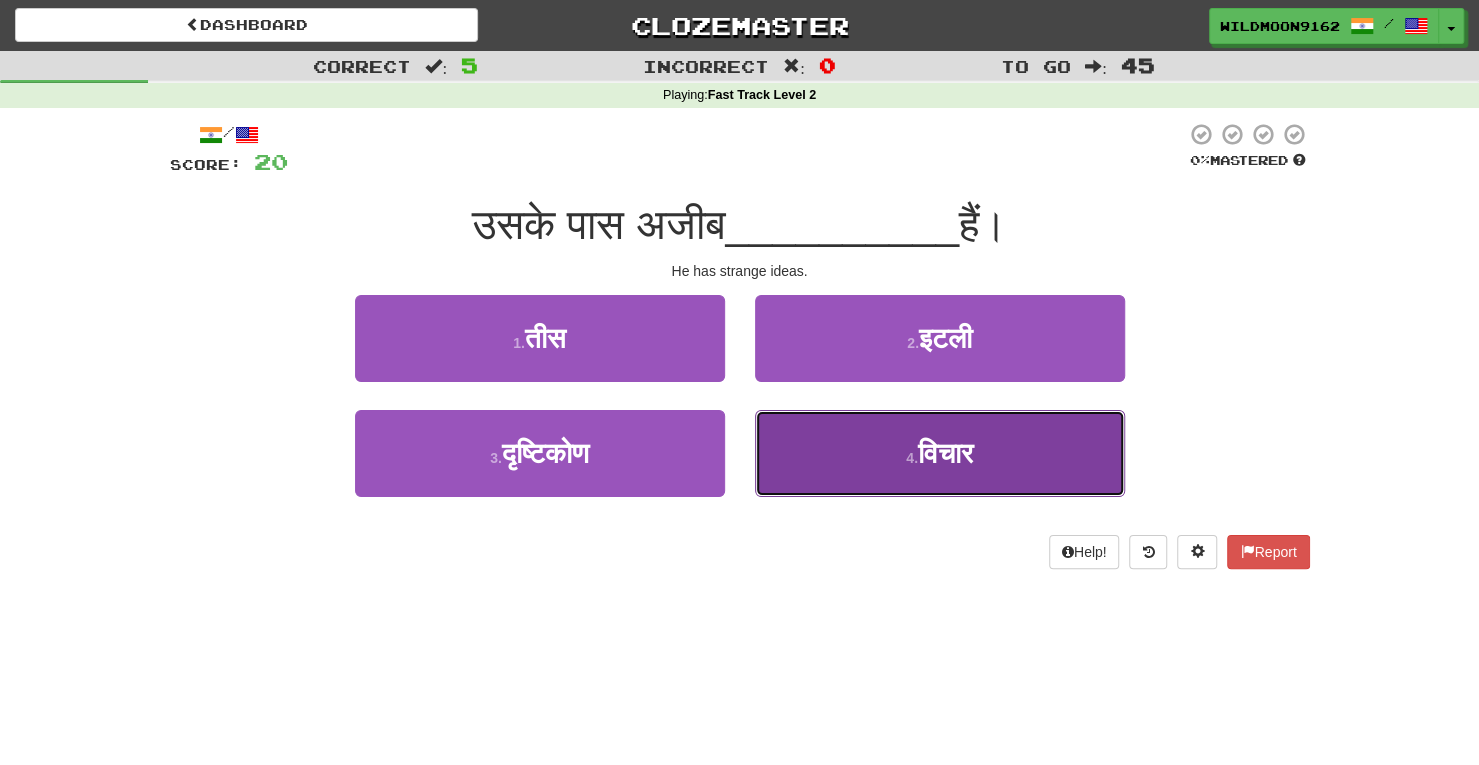 click on "विचार" at bounding box center [945, 453] 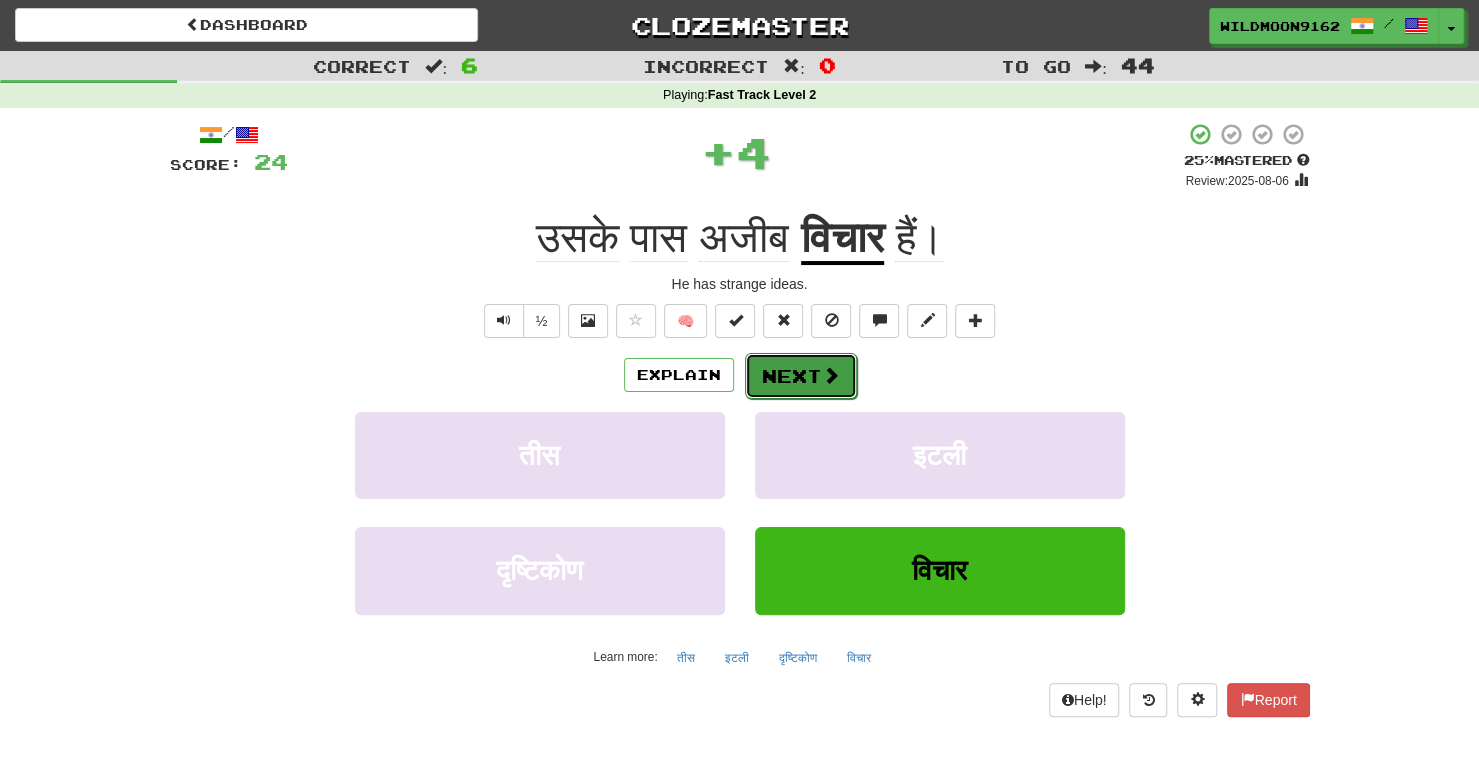 click on "Next" at bounding box center (801, 376) 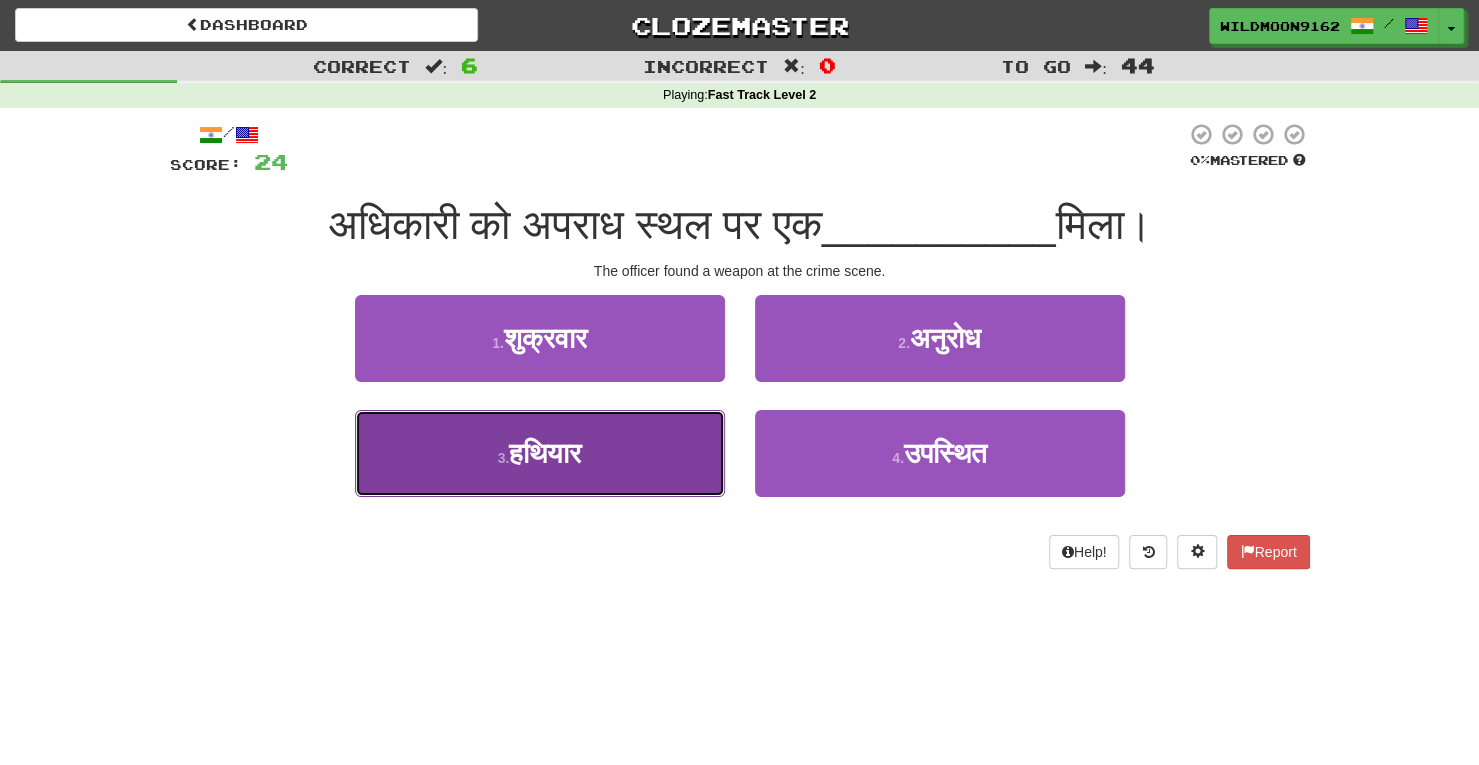 click on "3 .  हथियार" at bounding box center (540, 453) 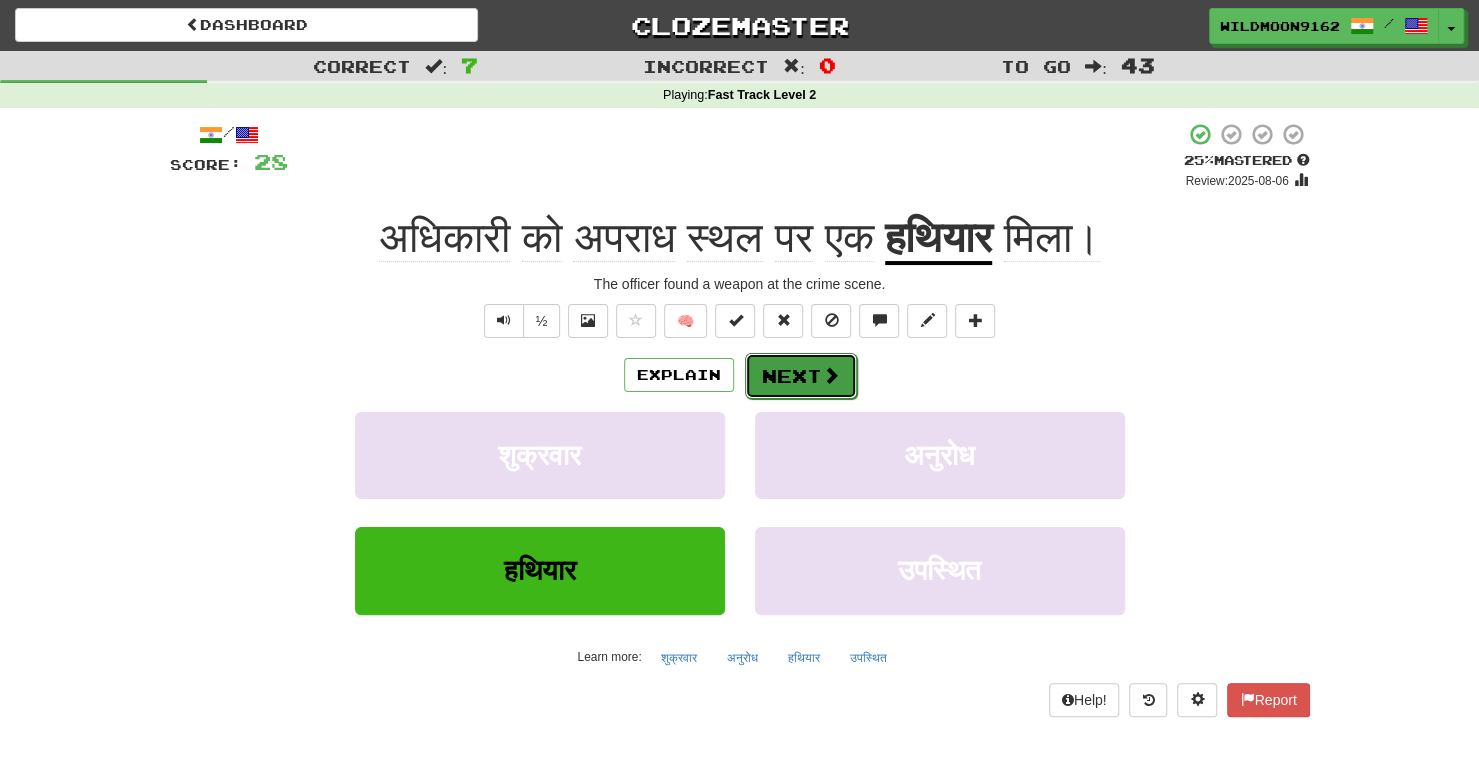 click at bounding box center [831, 375] 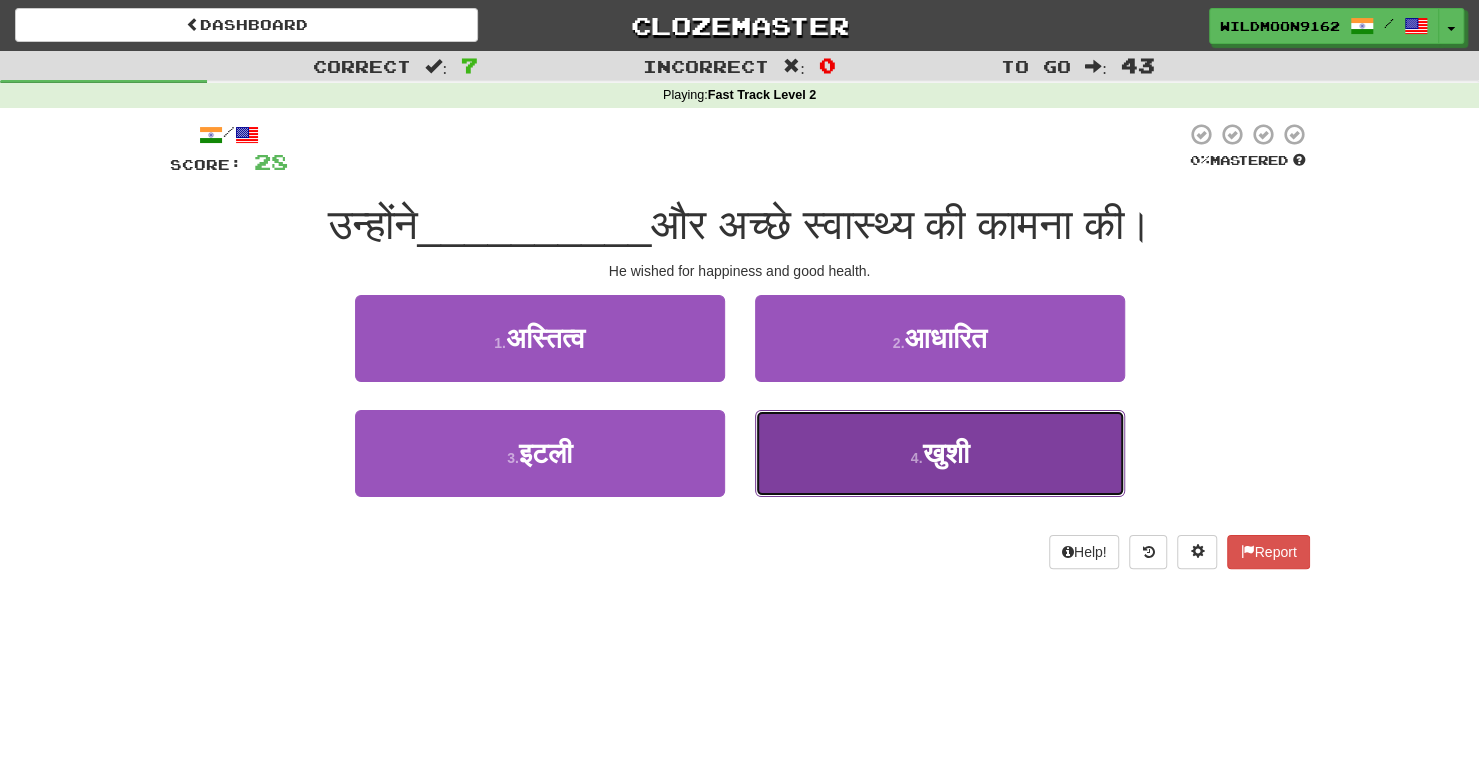 click on "खुशी" at bounding box center (945, 453) 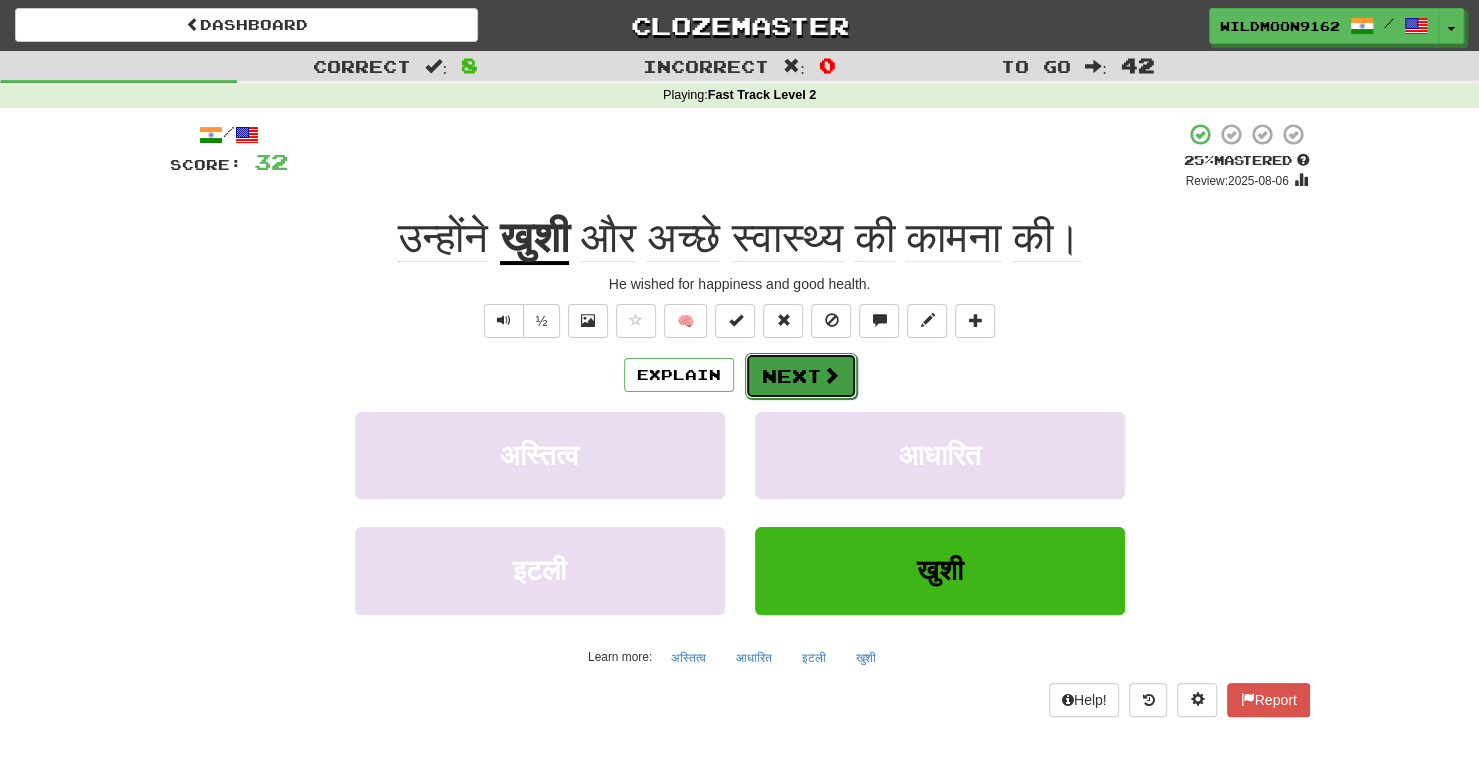 click at bounding box center (831, 375) 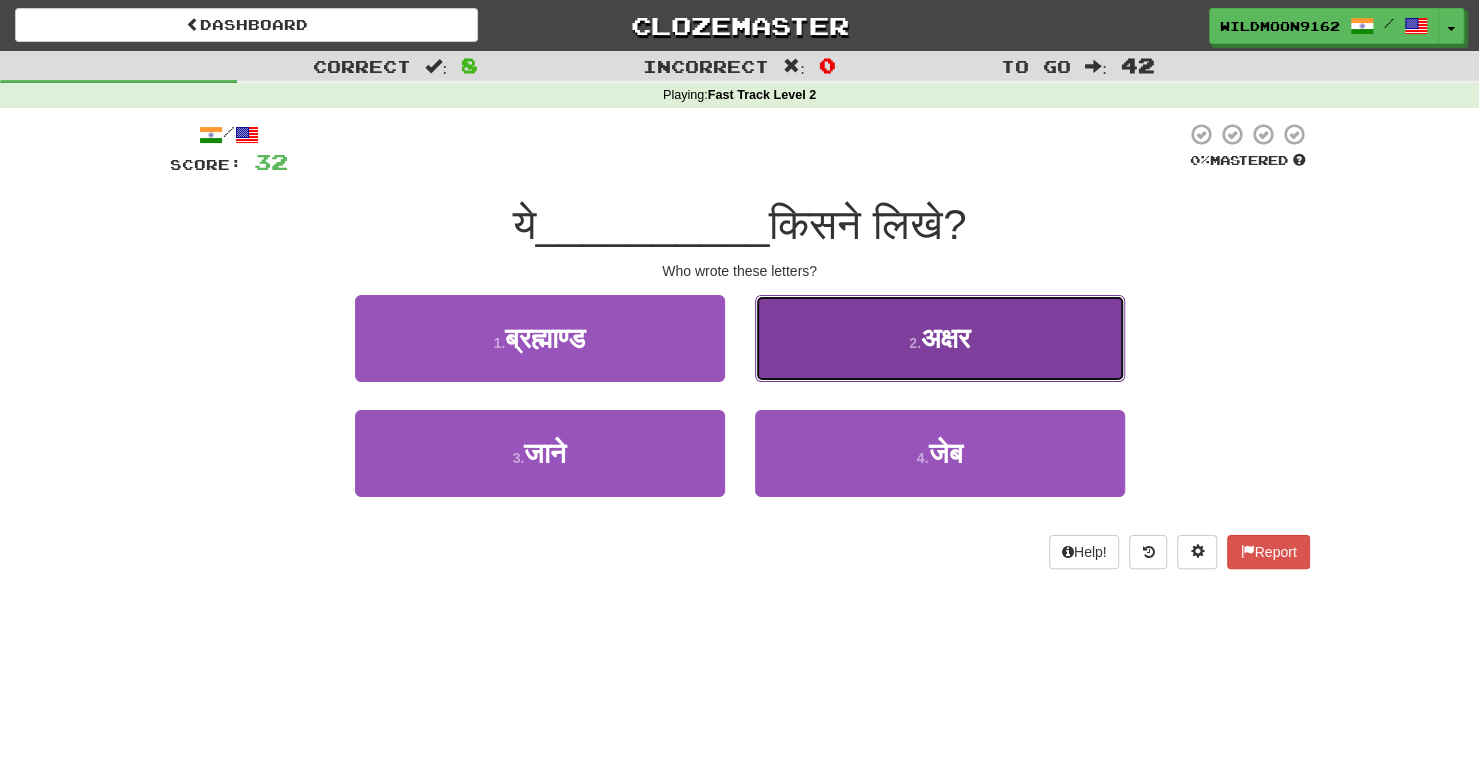 click on "अक्षर" at bounding box center [945, 338] 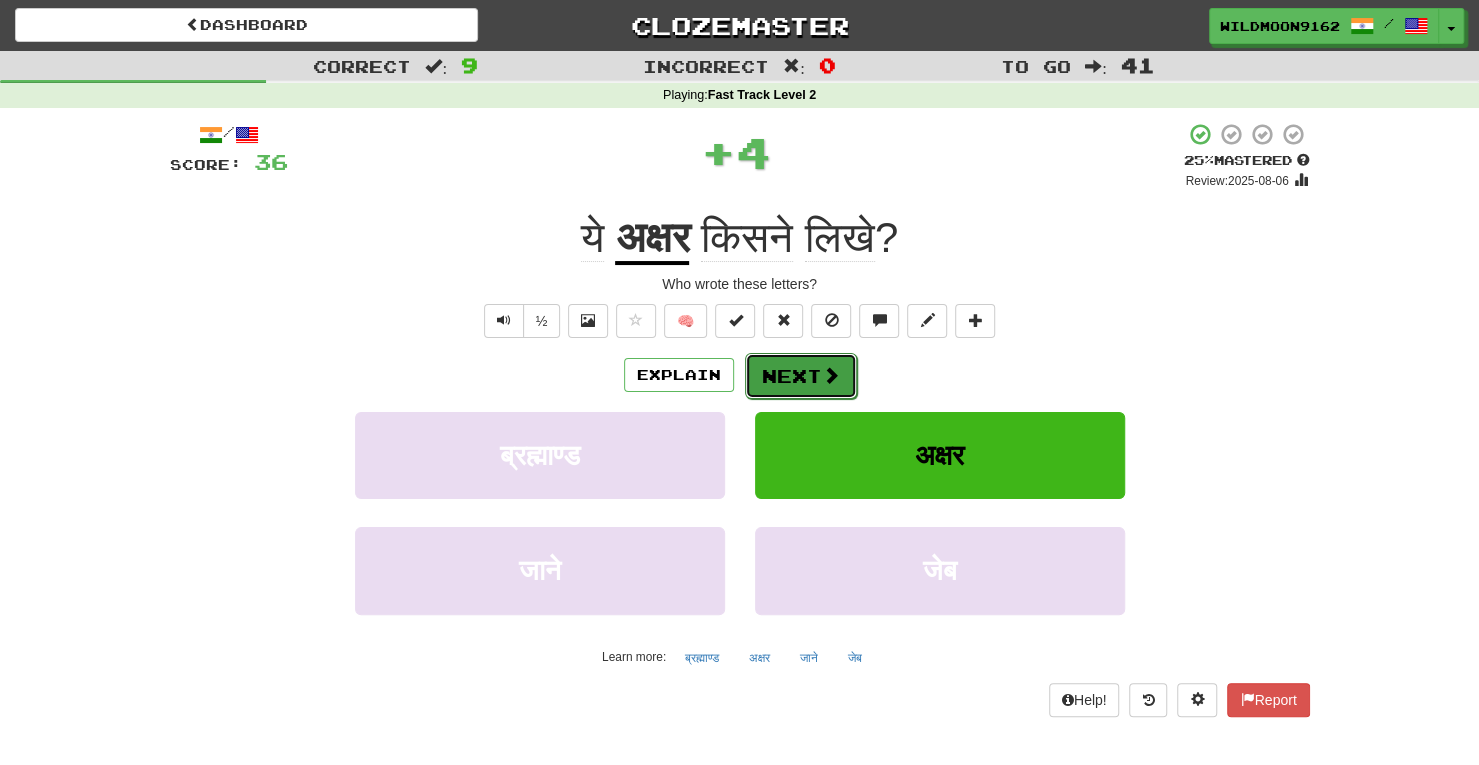click on "Next" at bounding box center [801, 376] 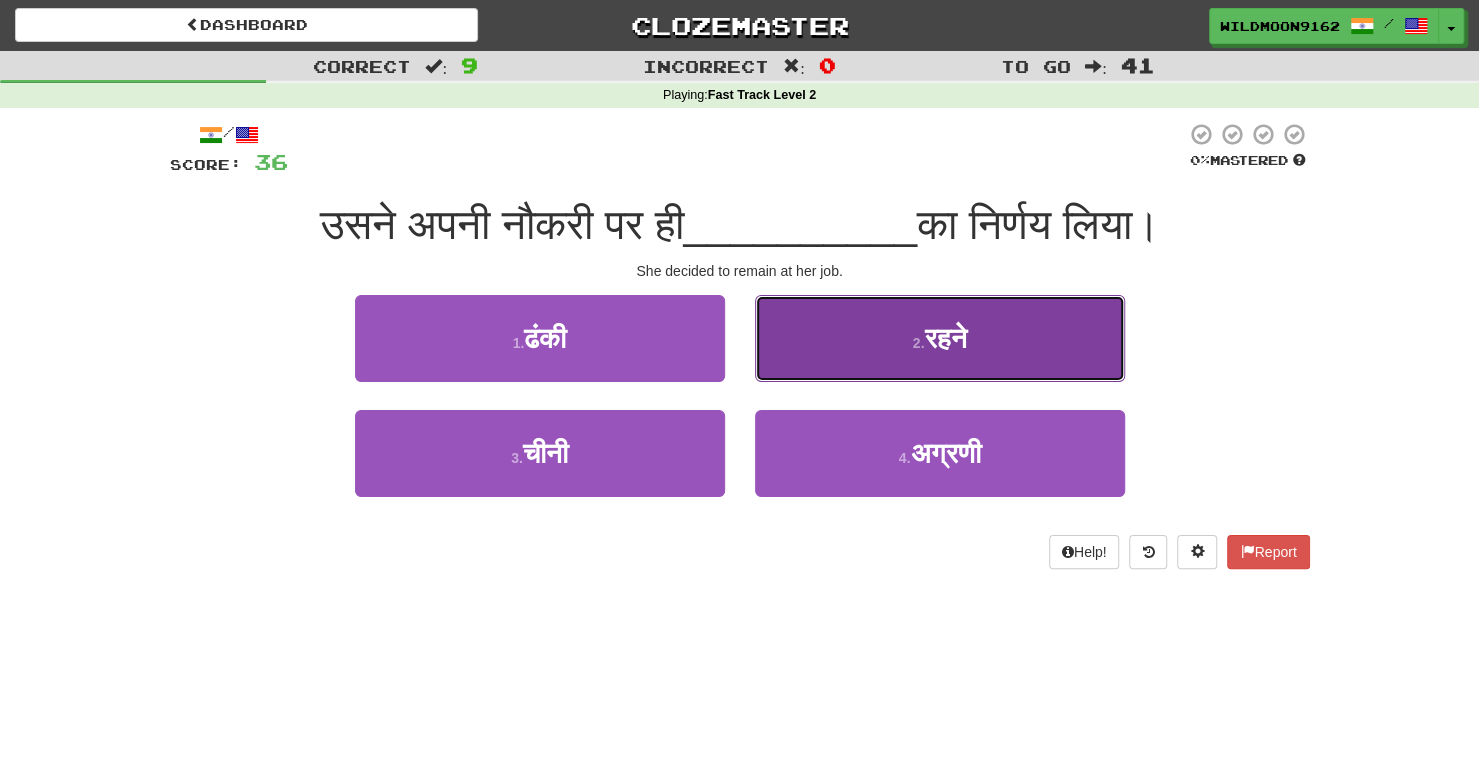 click on "2 .  रहने" at bounding box center (940, 338) 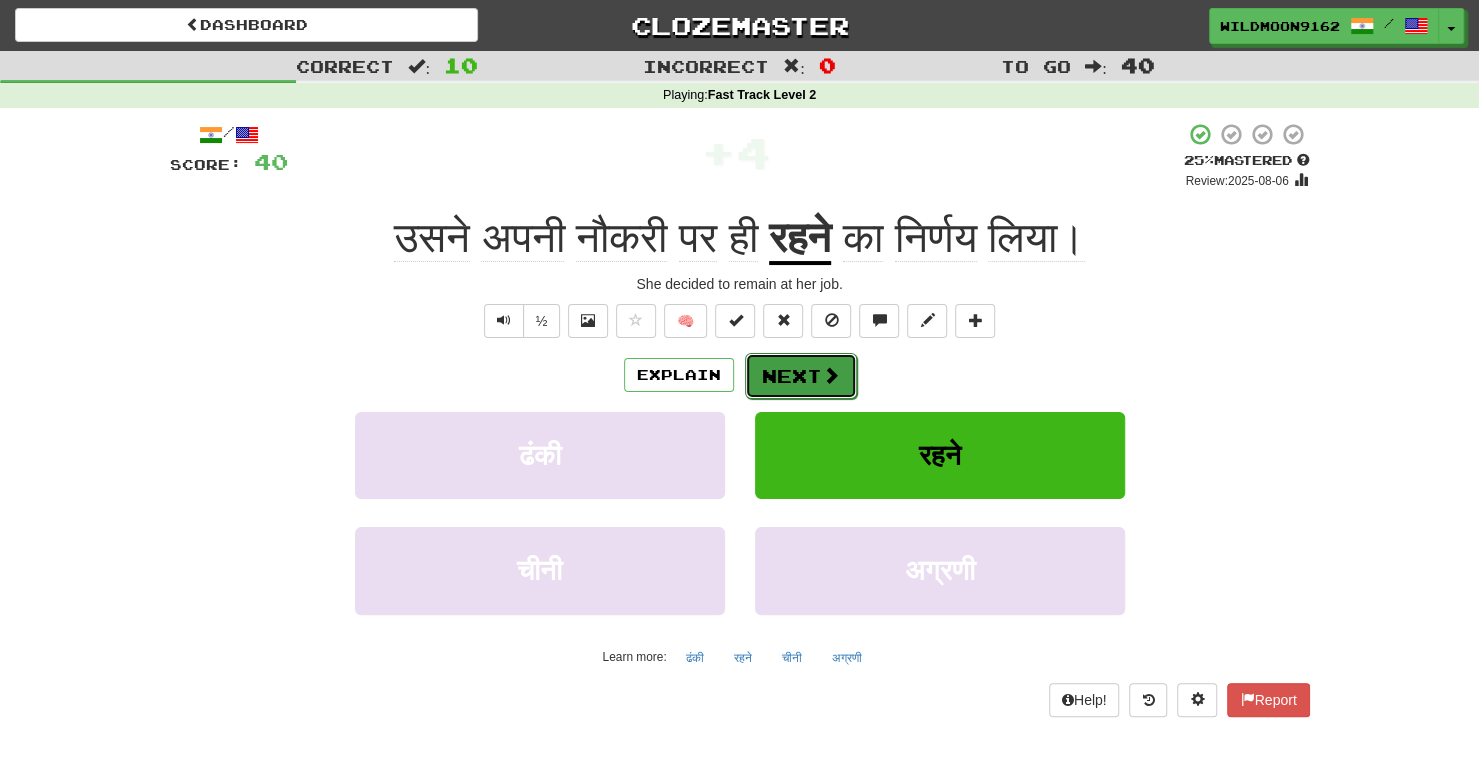 click on "Next" at bounding box center [801, 376] 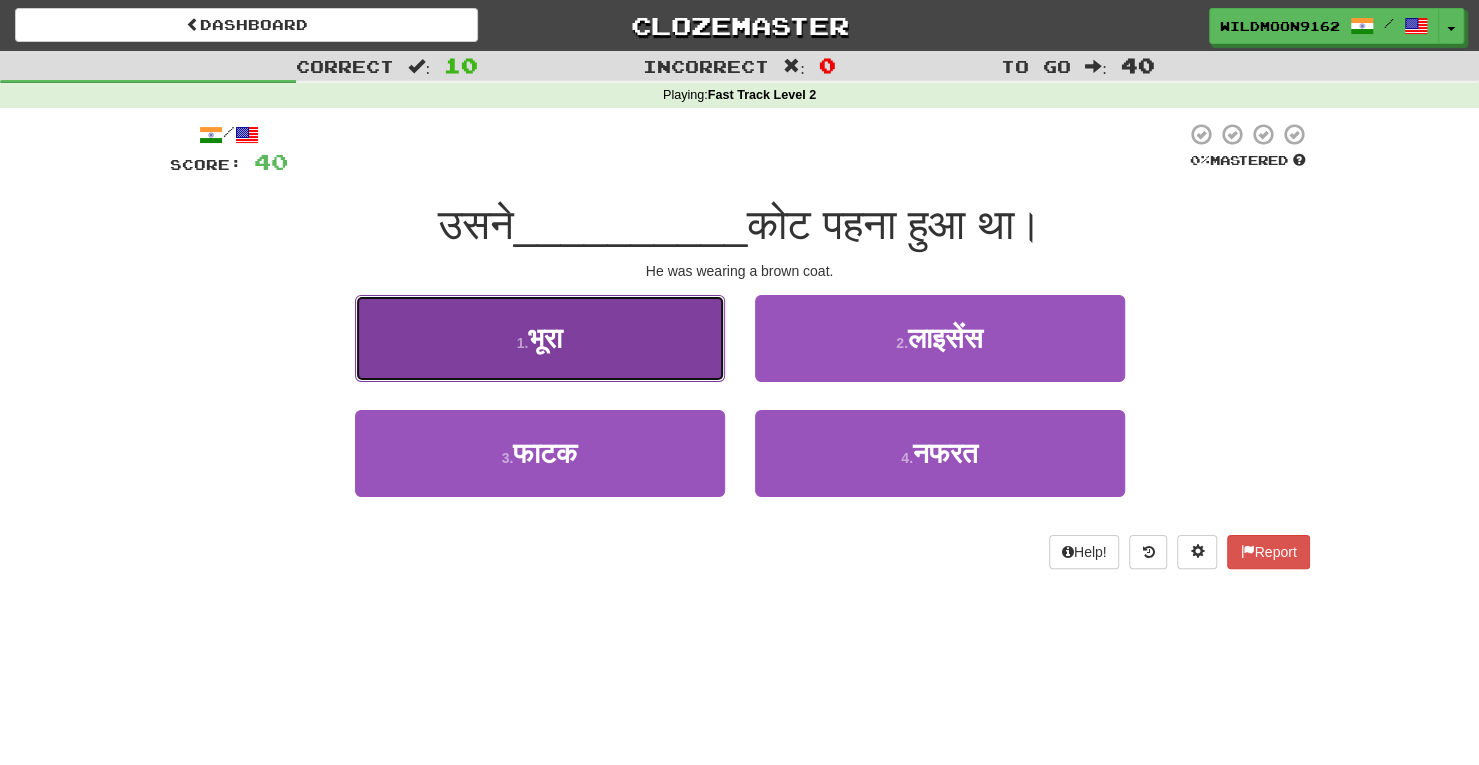 click on "1 .  भूरा" at bounding box center (540, 338) 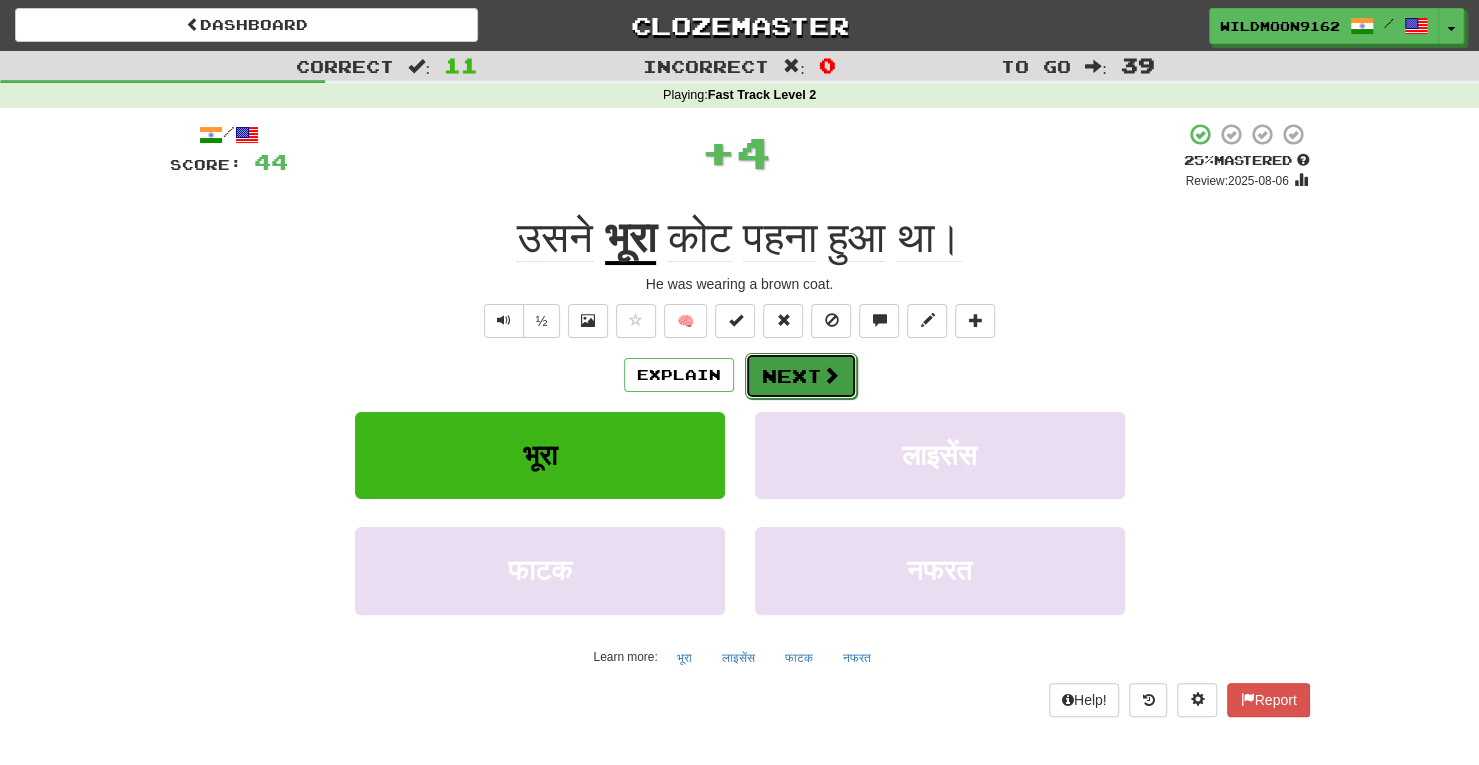 click on "Next" at bounding box center [801, 376] 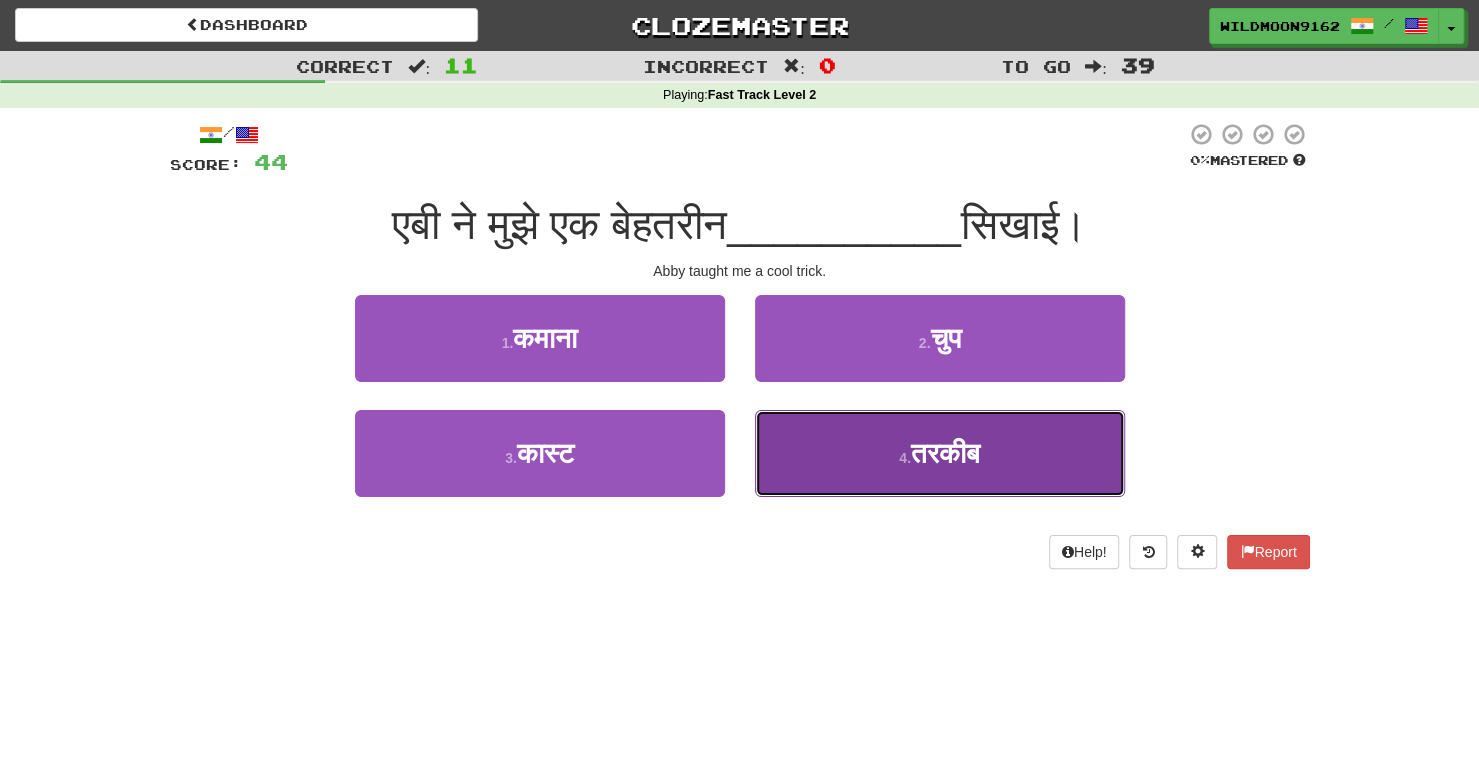 click on "4 .  तरकीब" at bounding box center [940, 453] 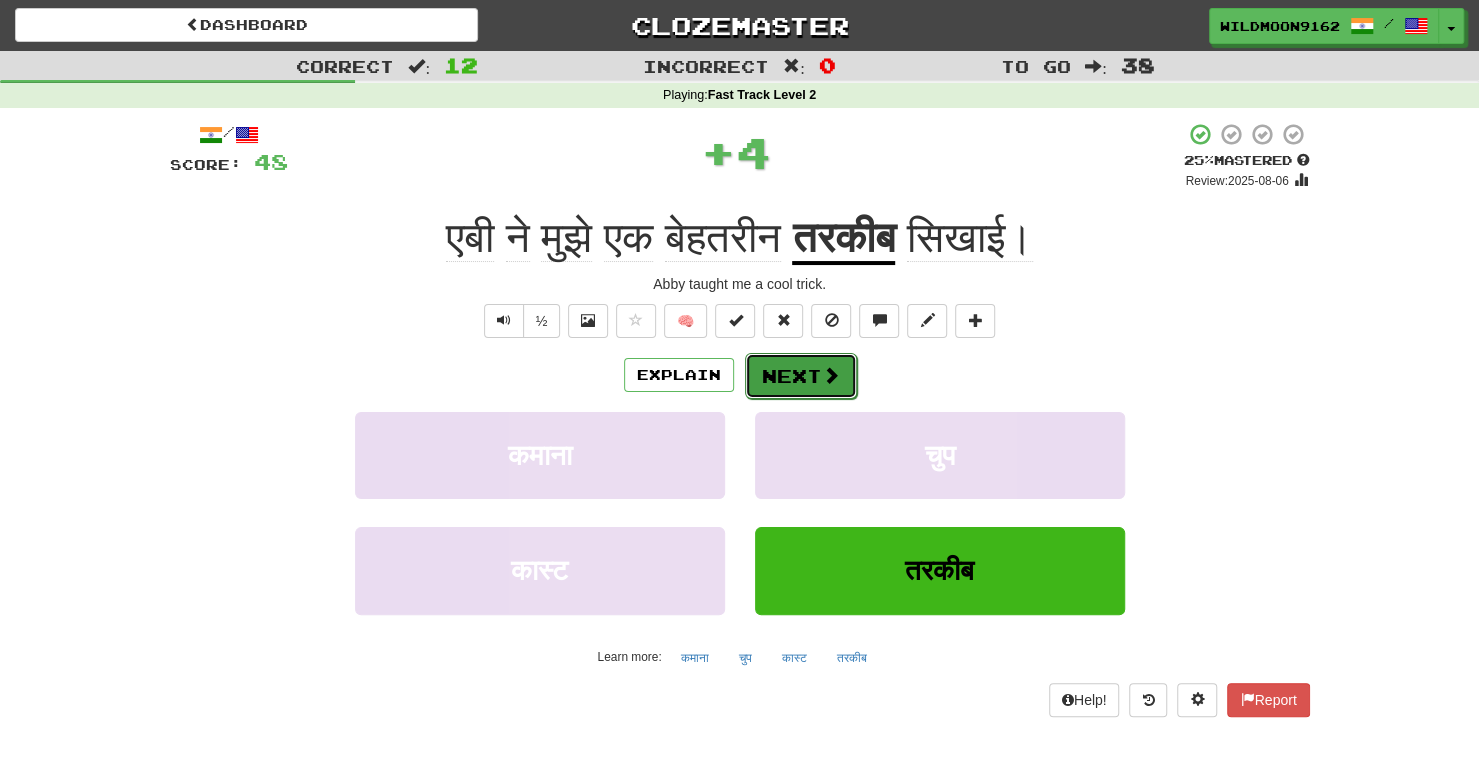 click on "Next" at bounding box center (801, 376) 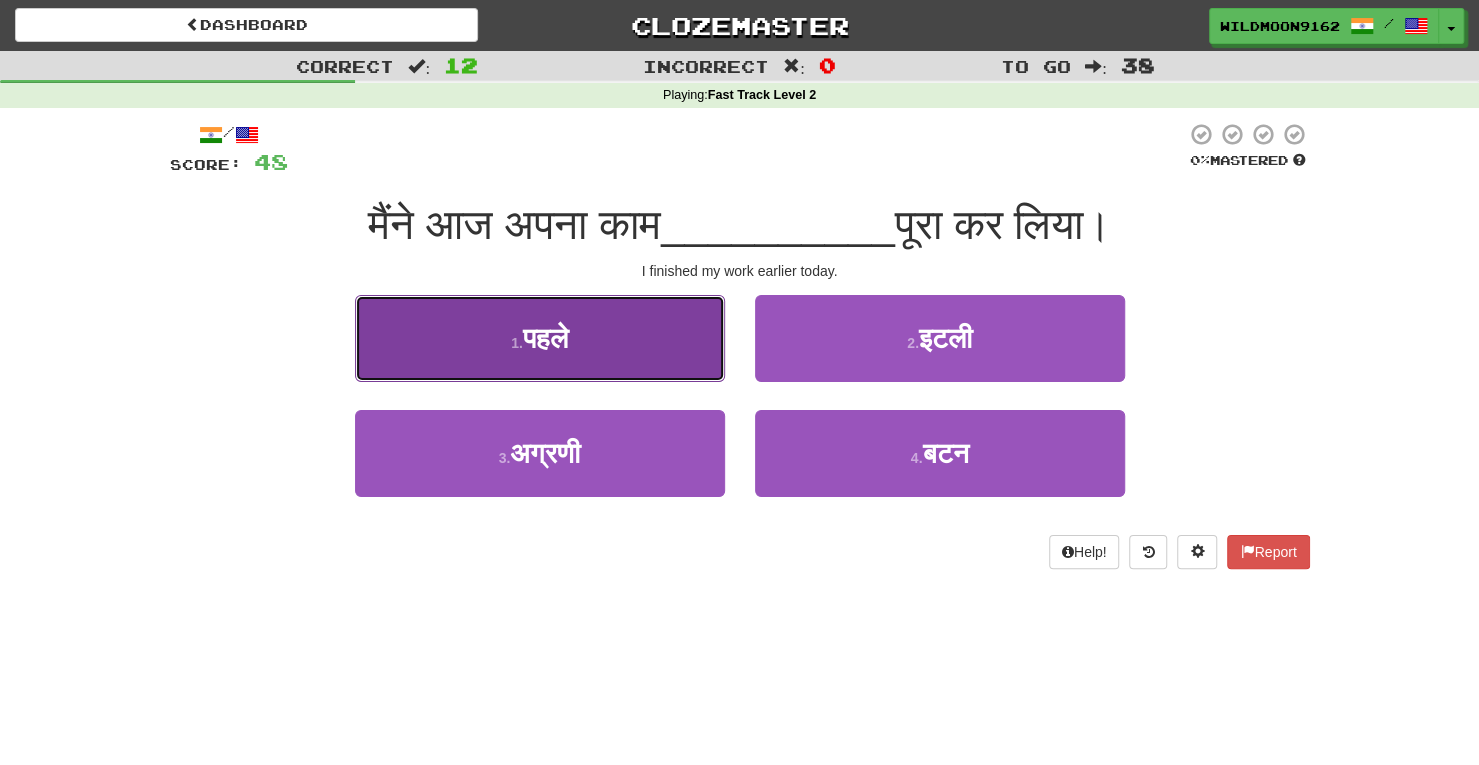 click on "1 .  पहले" at bounding box center [540, 338] 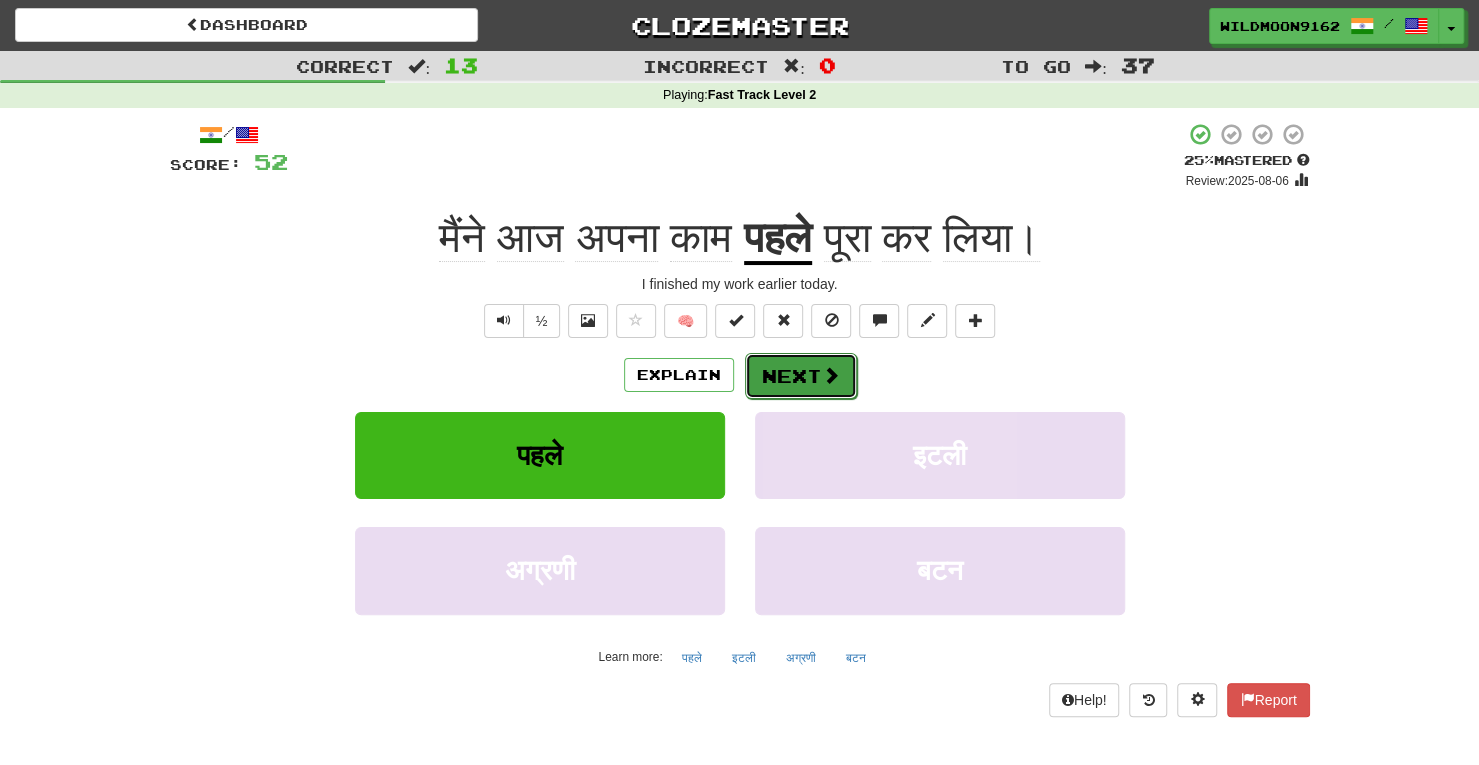 click on "Next" at bounding box center [801, 376] 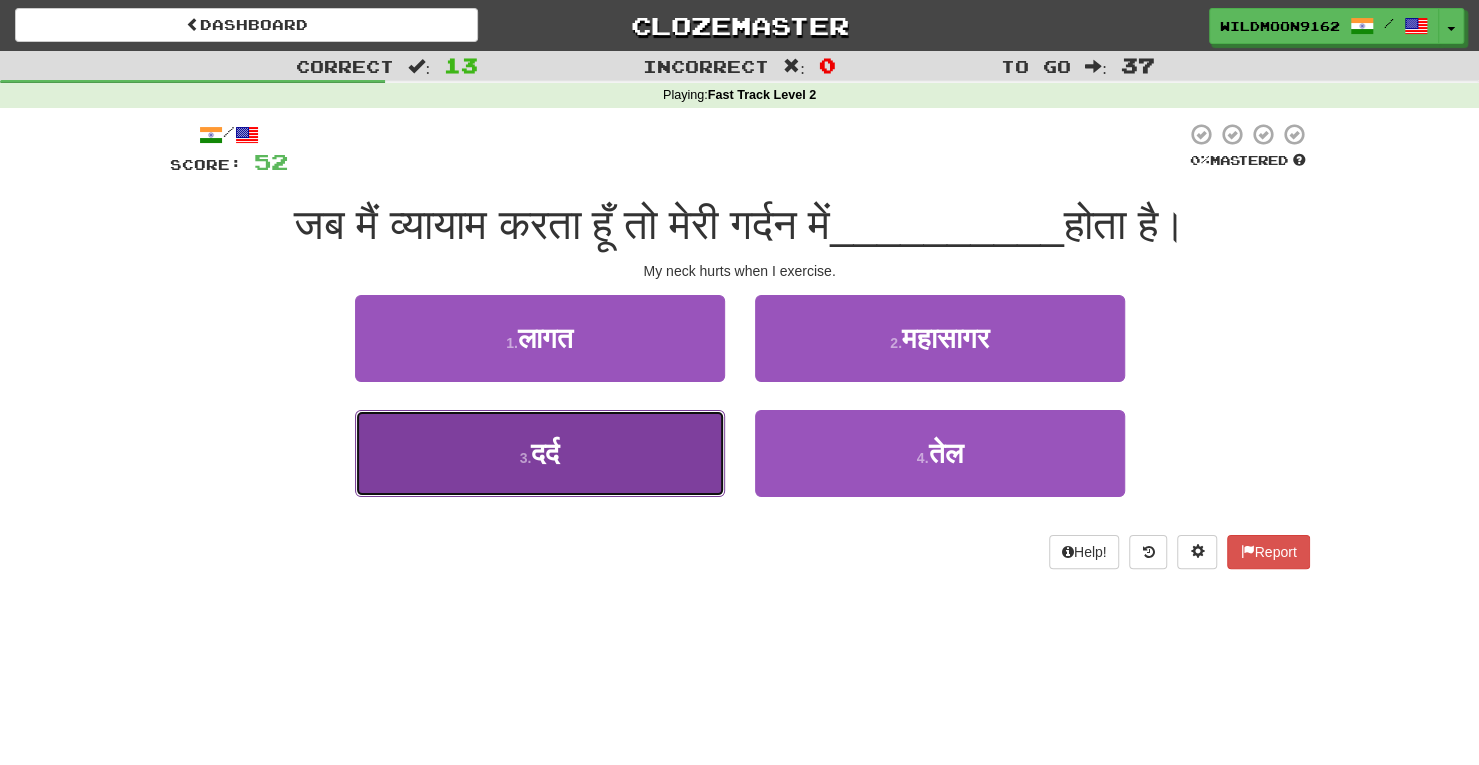 click on "3 .  दर्द" at bounding box center (540, 453) 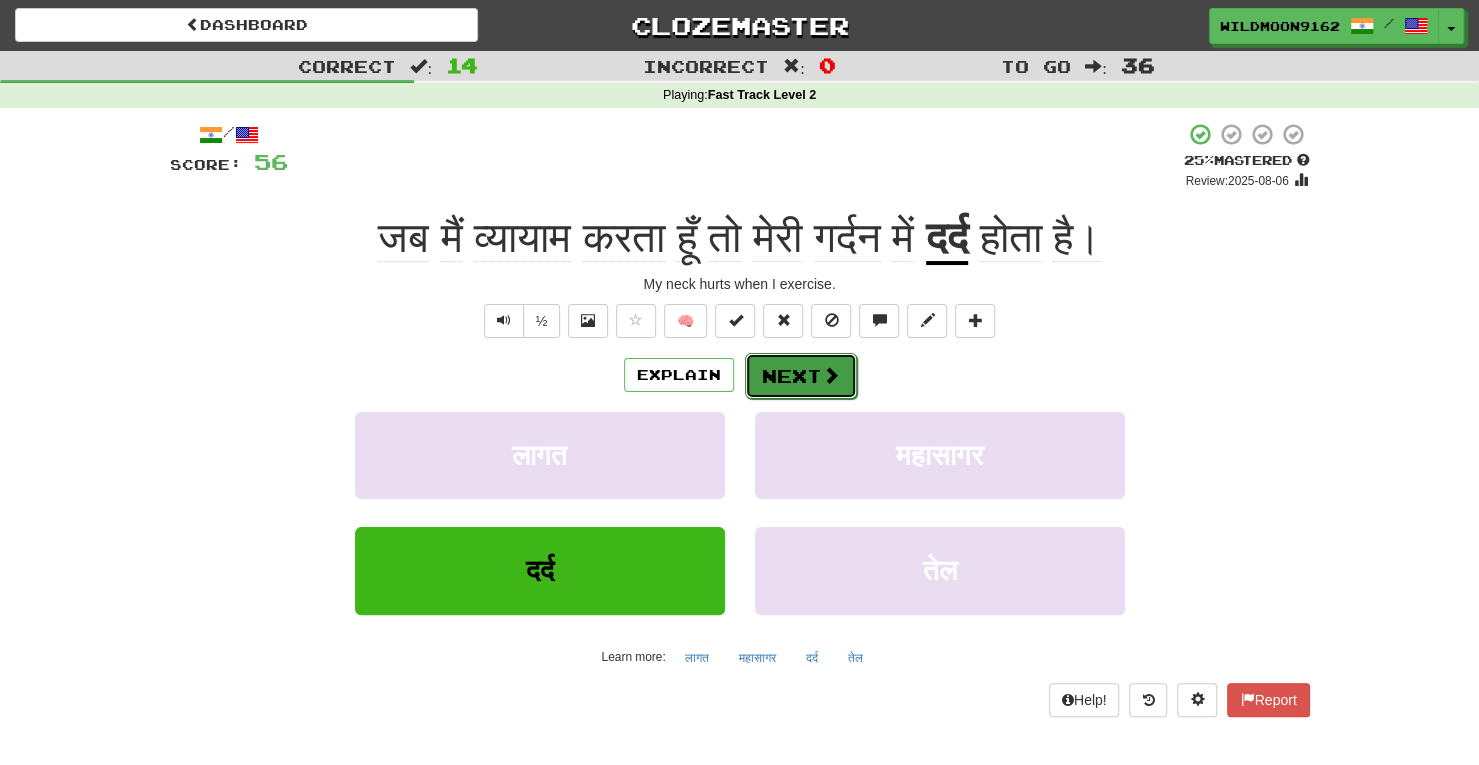 click on "Next" at bounding box center (801, 376) 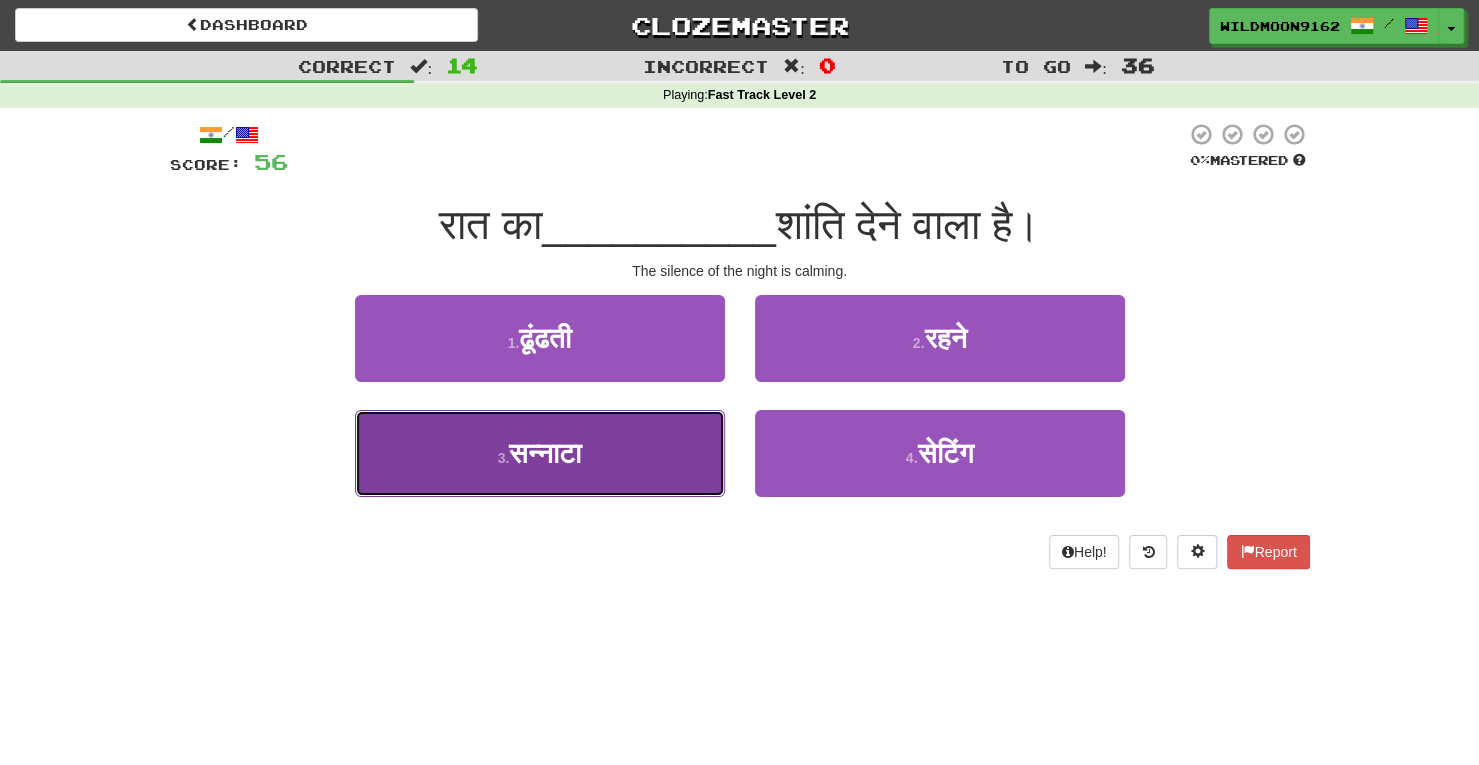 click on "3 .  सन्नाटा" at bounding box center (540, 453) 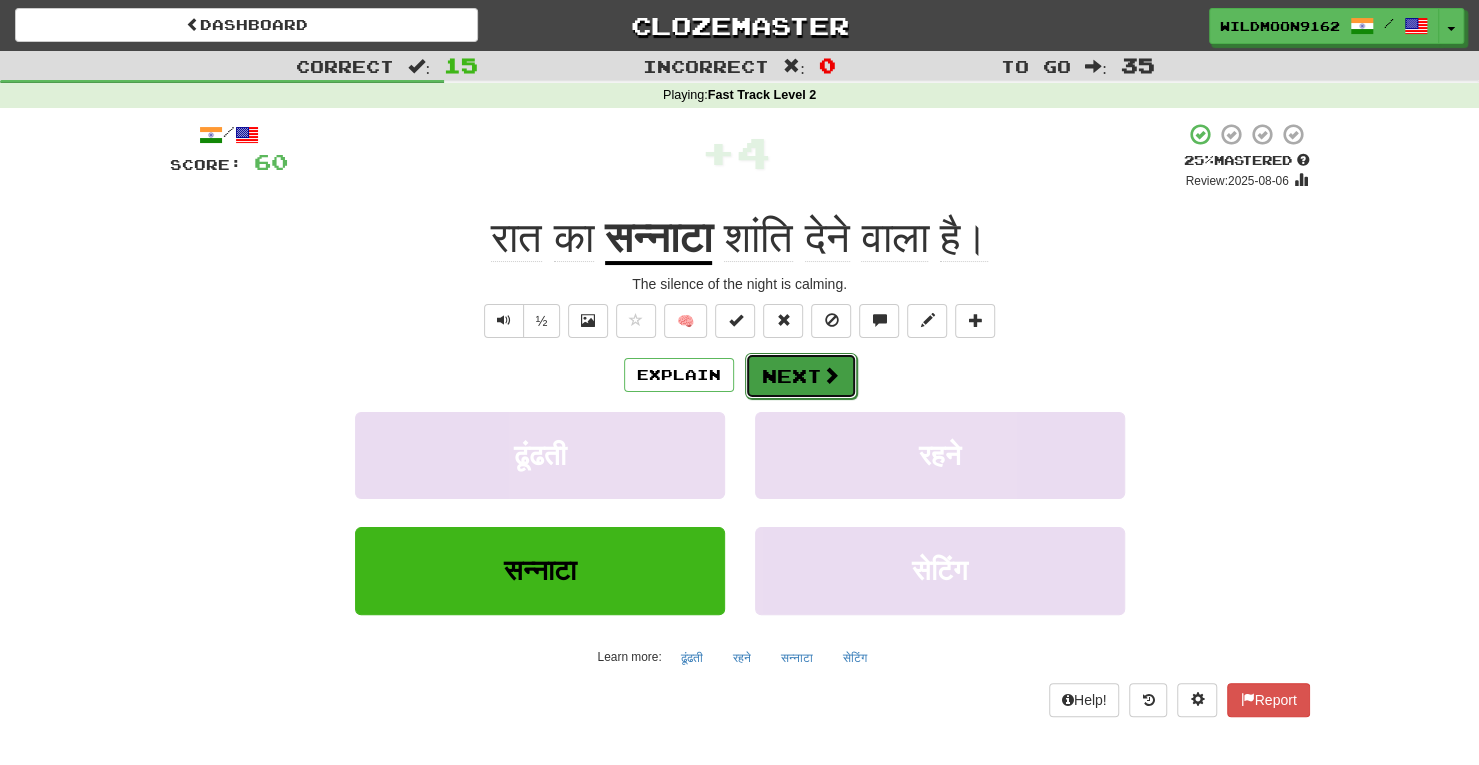 click on "Next" at bounding box center [801, 376] 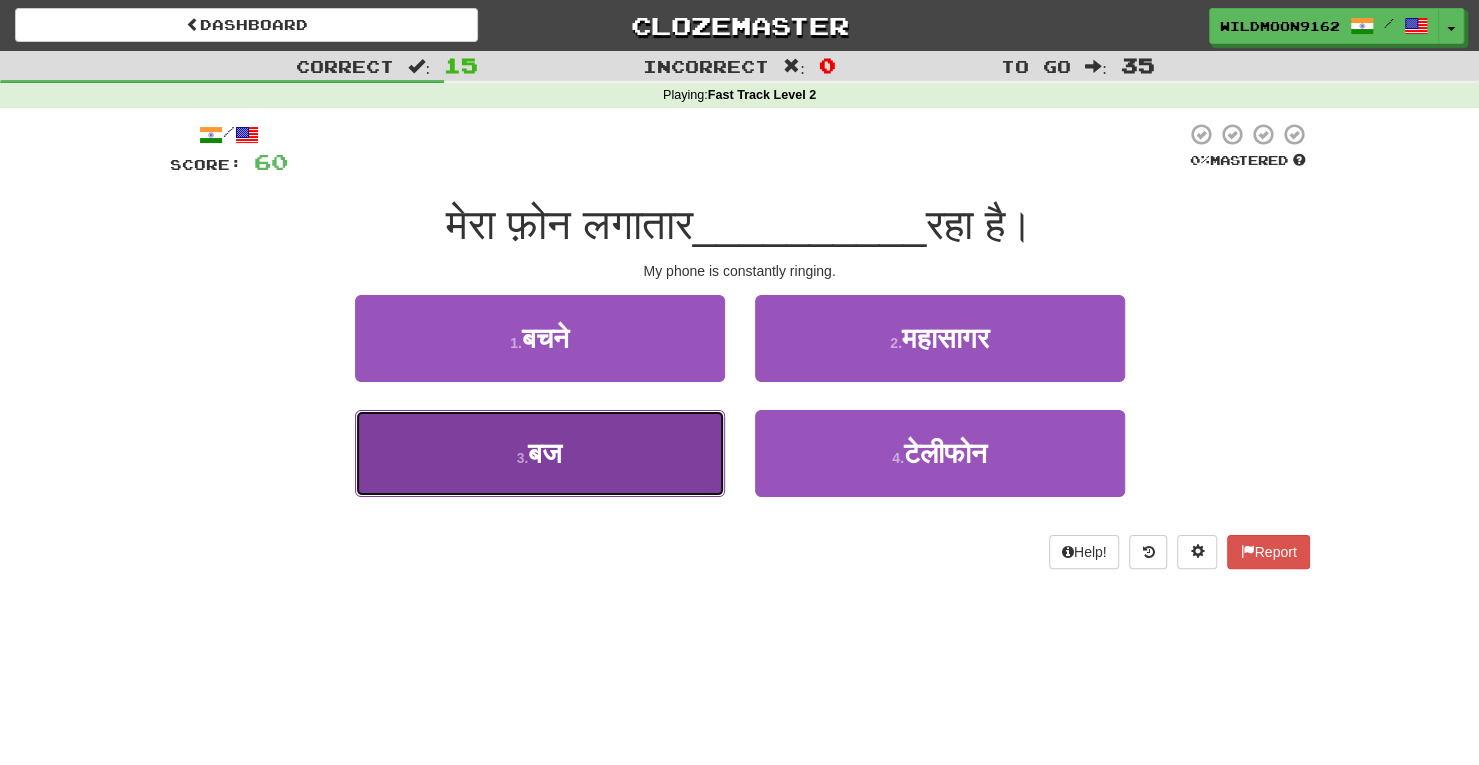 click on "3 .  बज" at bounding box center (540, 453) 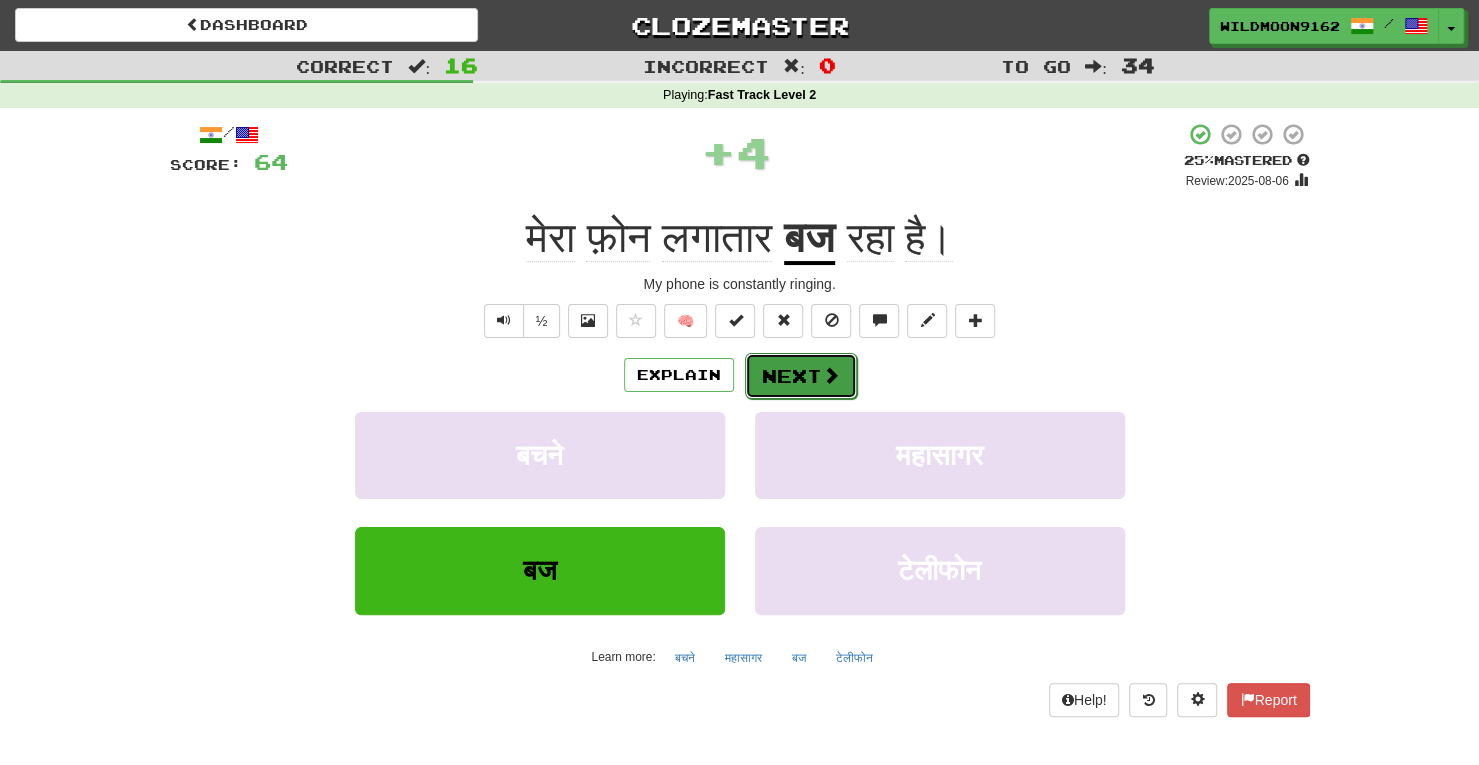 click on "Next" at bounding box center (801, 376) 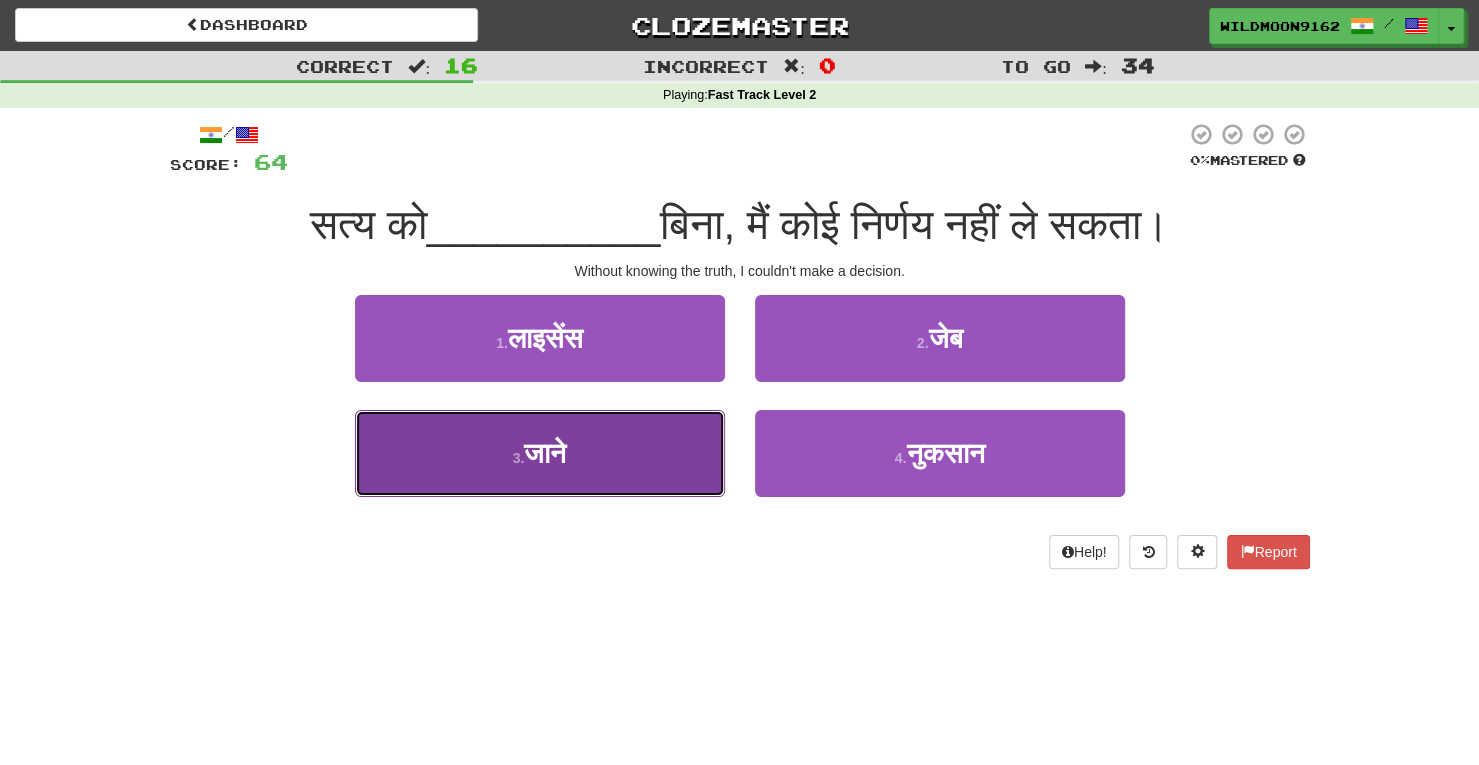 click on "3 .  जाने" at bounding box center (540, 453) 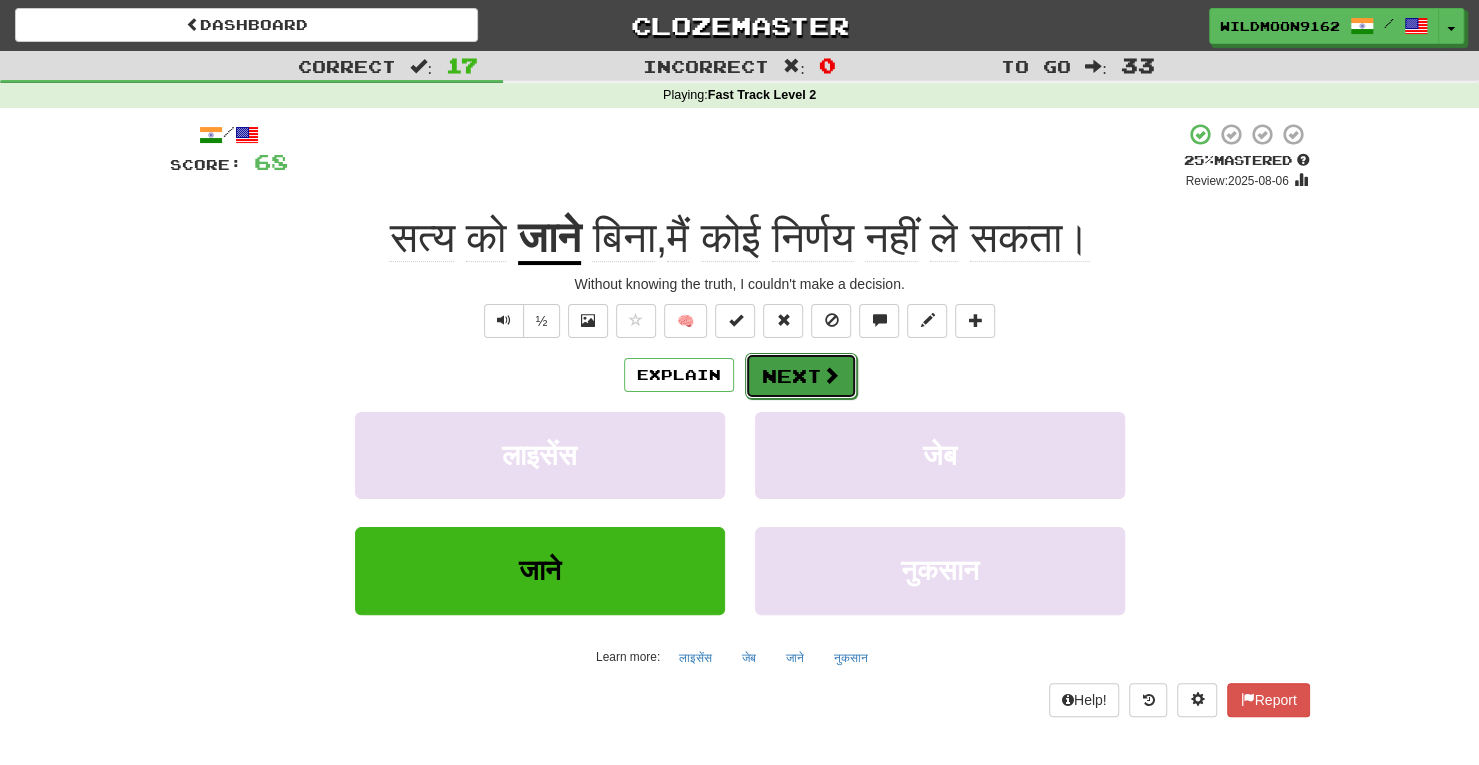 click on "Next" at bounding box center (801, 376) 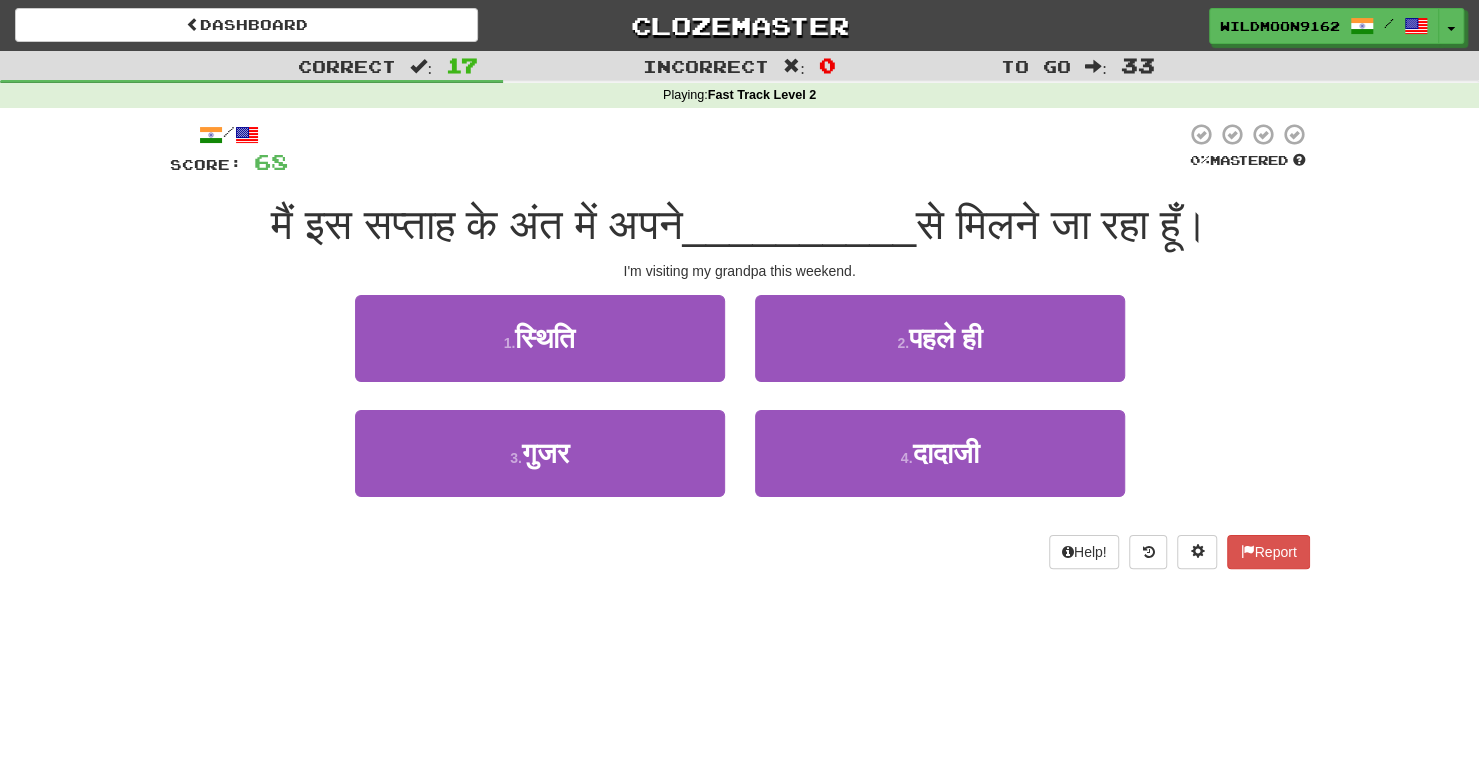 click on "/  Score:   68 0 %  Mastered मैं इस सप्ताह के अंत में अपने  __________  से मिलने जा रहा हूँ। I'm visiting my grandpa this weekend. 1 .  स्थिति 2 .  पहले ही 3 .  गुजर 4 .  दादाजी  Help!  Report" at bounding box center [740, 352] 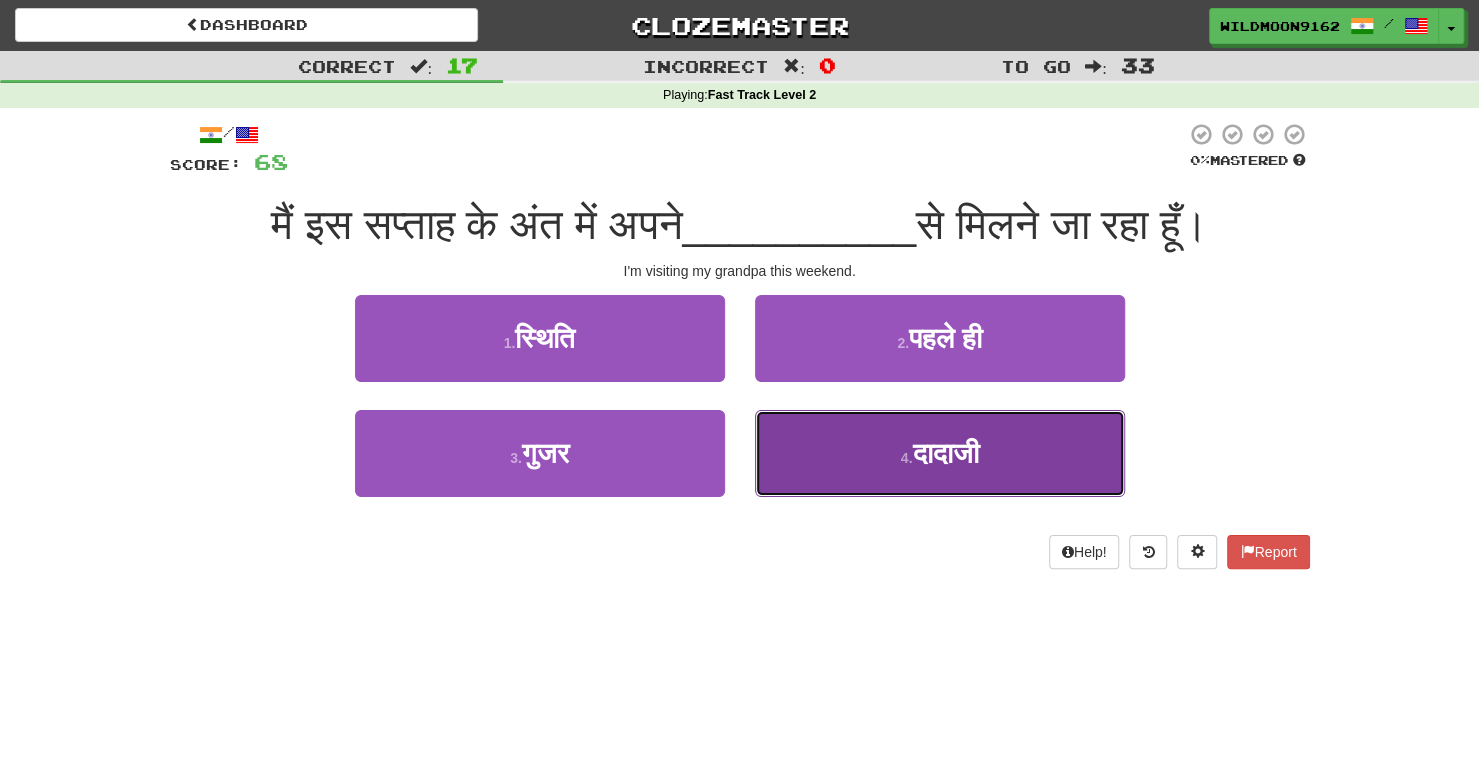 click on "4 .  दादाजी" at bounding box center (940, 453) 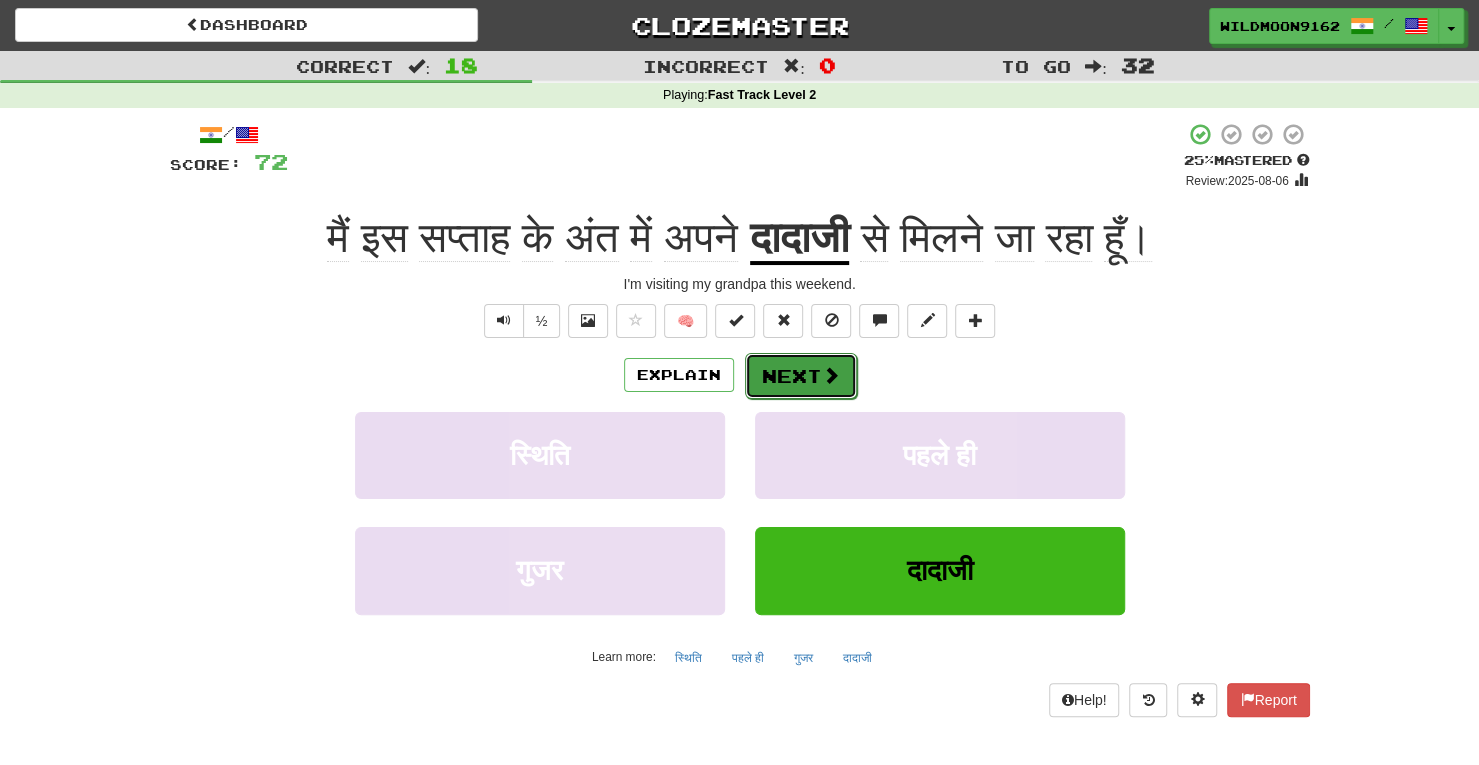 click on "Next" at bounding box center [801, 376] 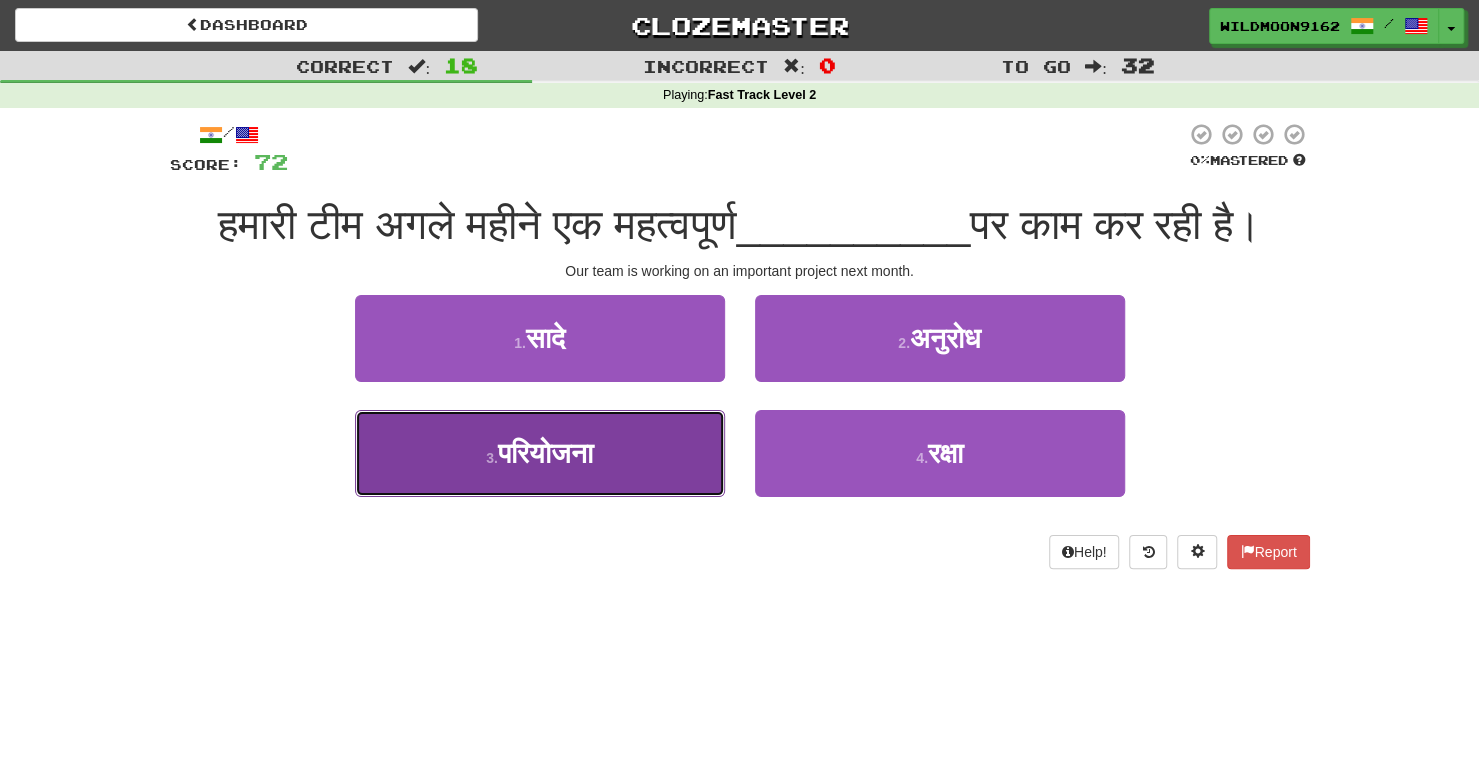 click on "3 .  परियोजना" at bounding box center (540, 453) 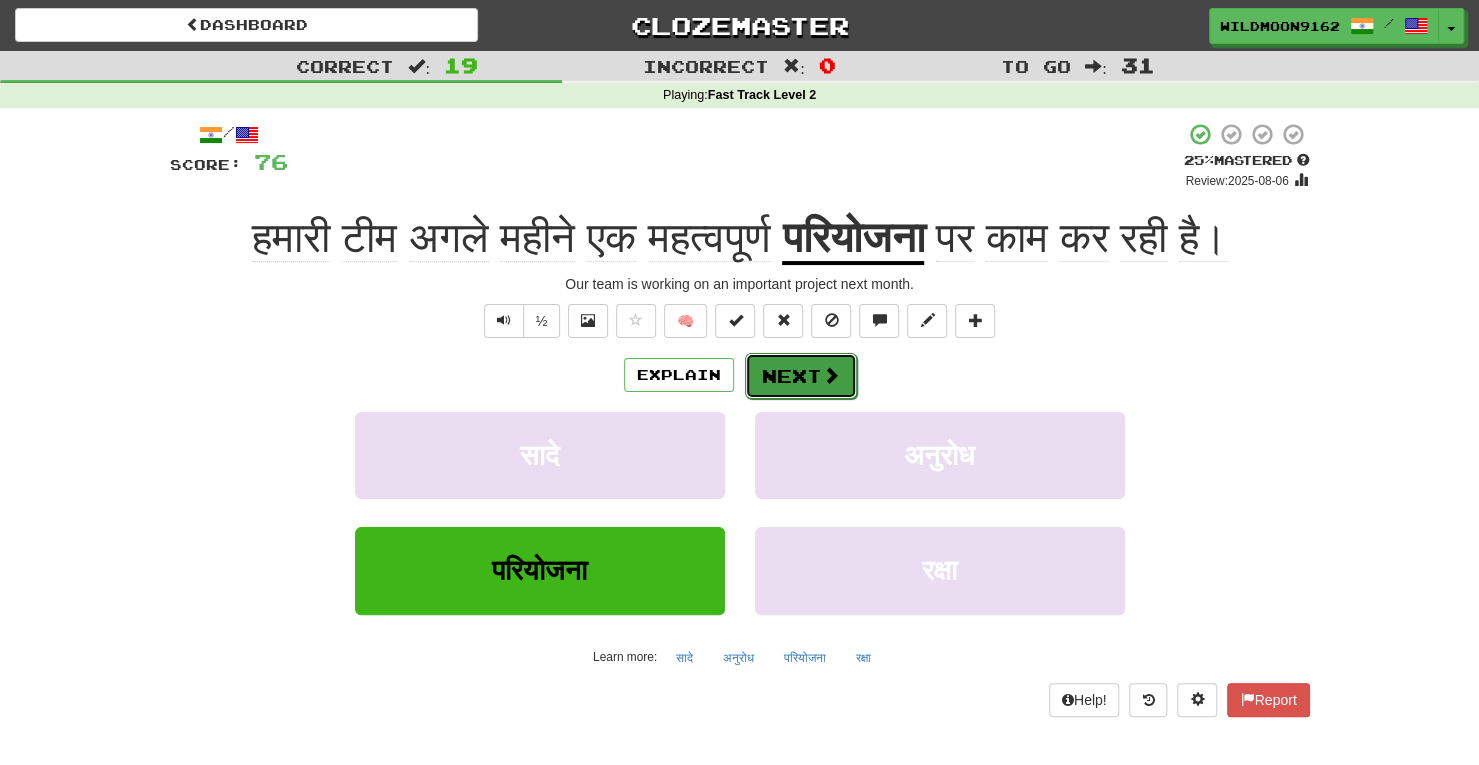 click on "Next" at bounding box center (801, 376) 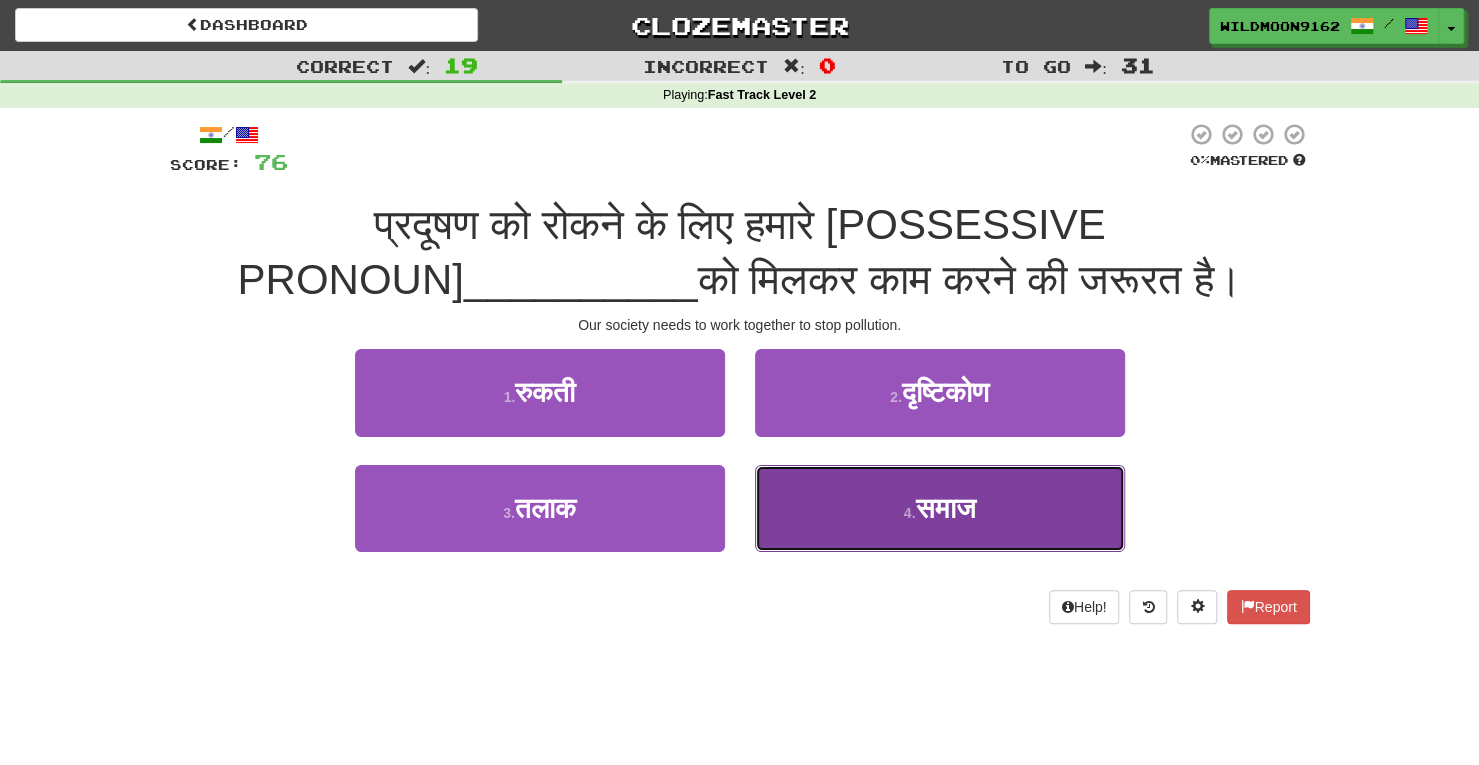 click on "4 ." at bounding box center [910, 513] 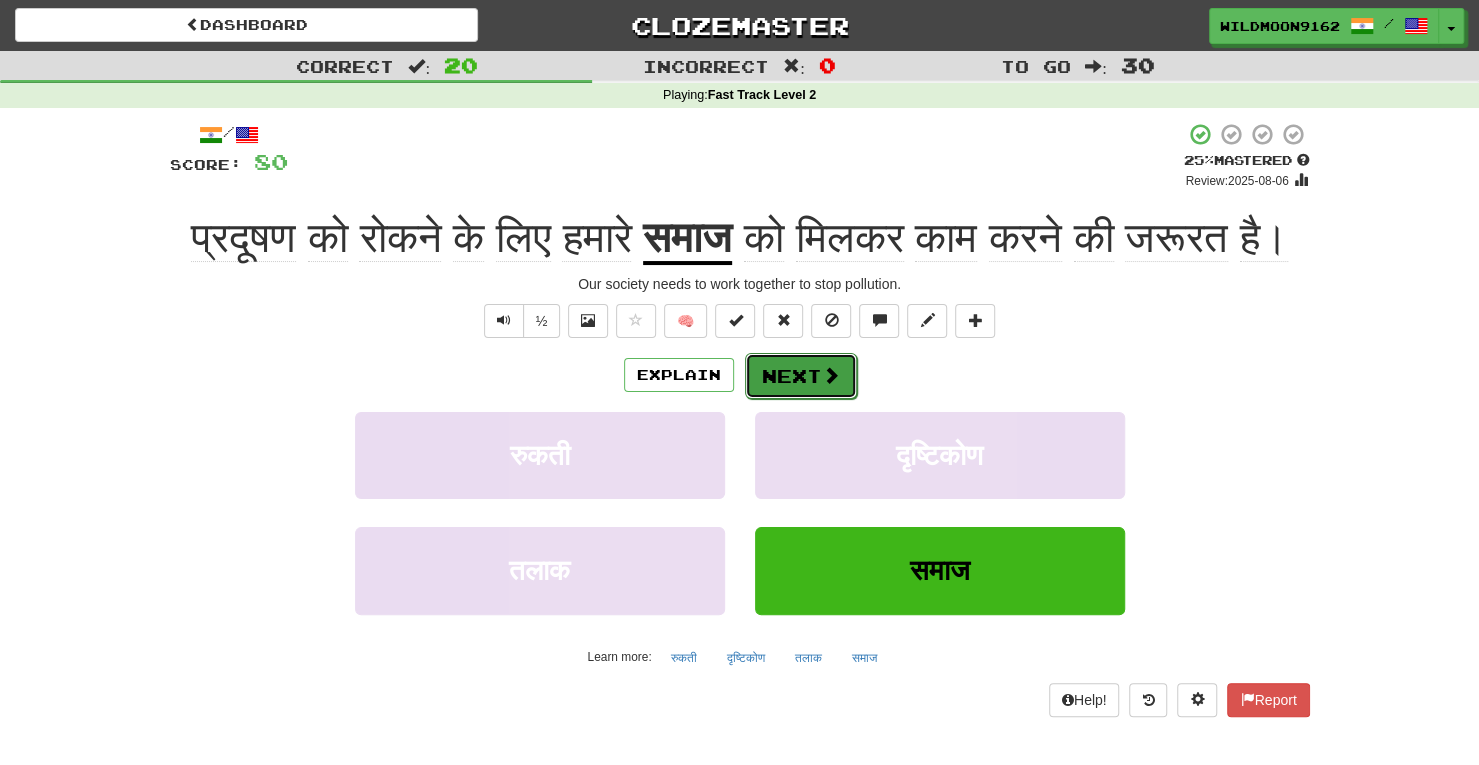 click on "Next" at bounding box center (801, 376) 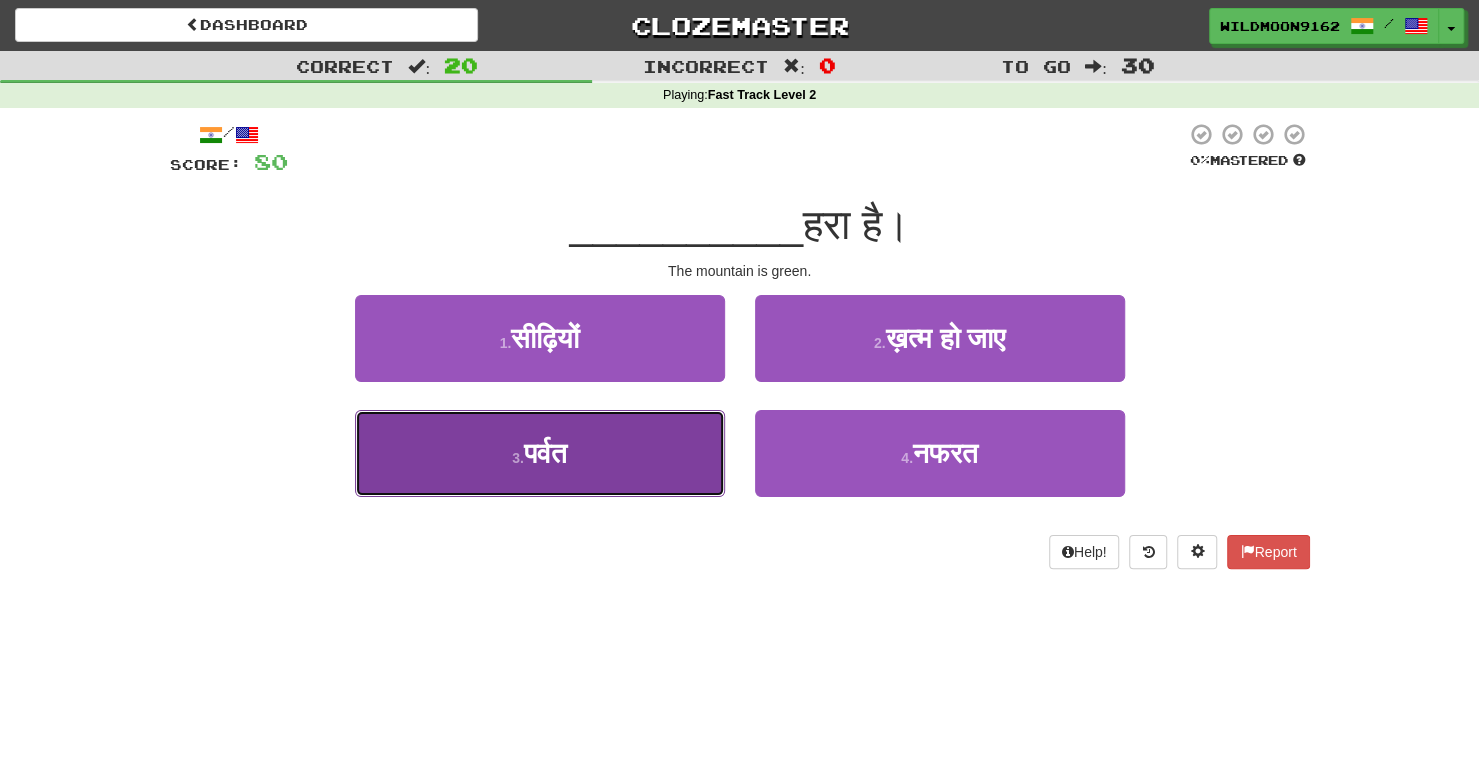 click on "3 .  पर्वत" at bounding box center [540, 453] 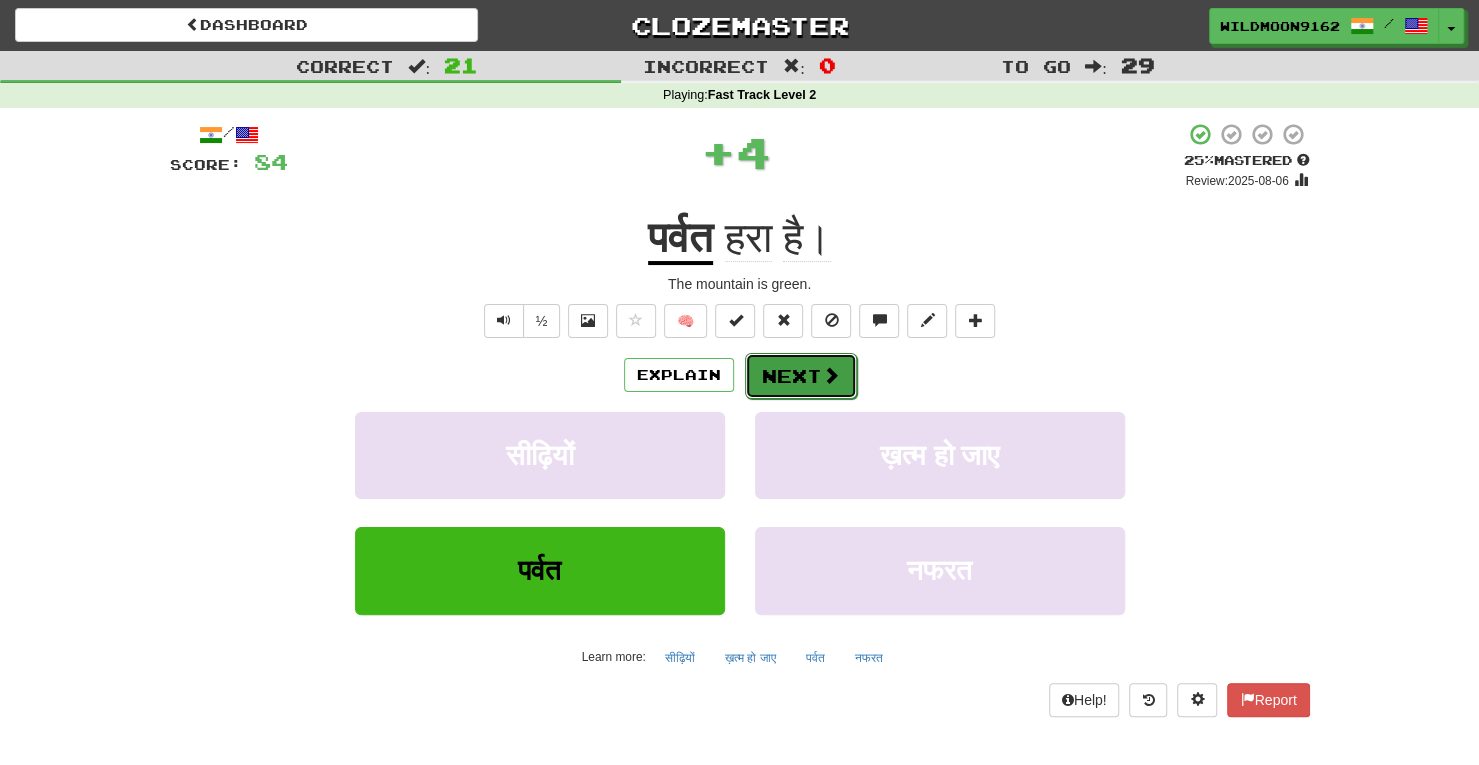 click at bounding box center (831, 375) 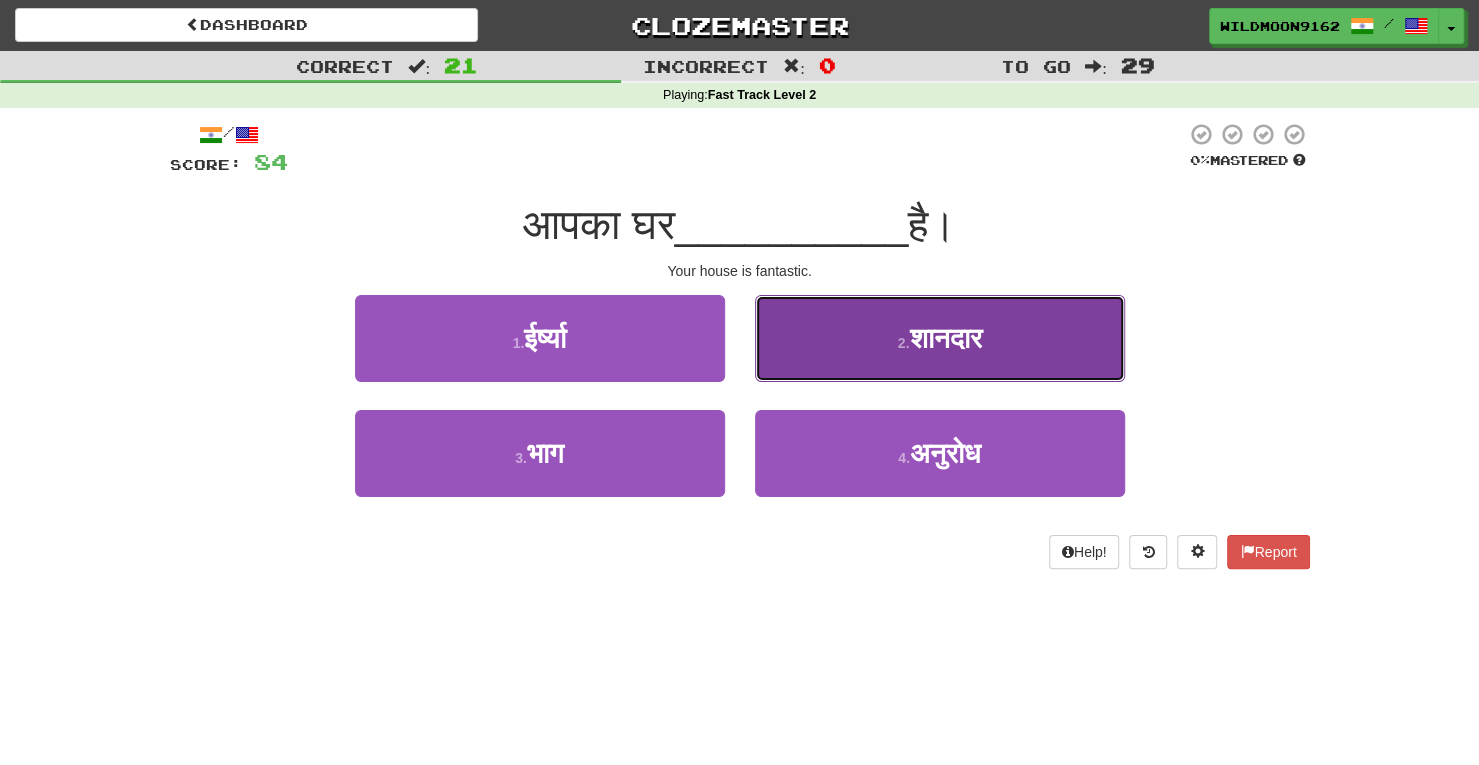 click on "2 .  शानदार" at bounding box center [940, 338] 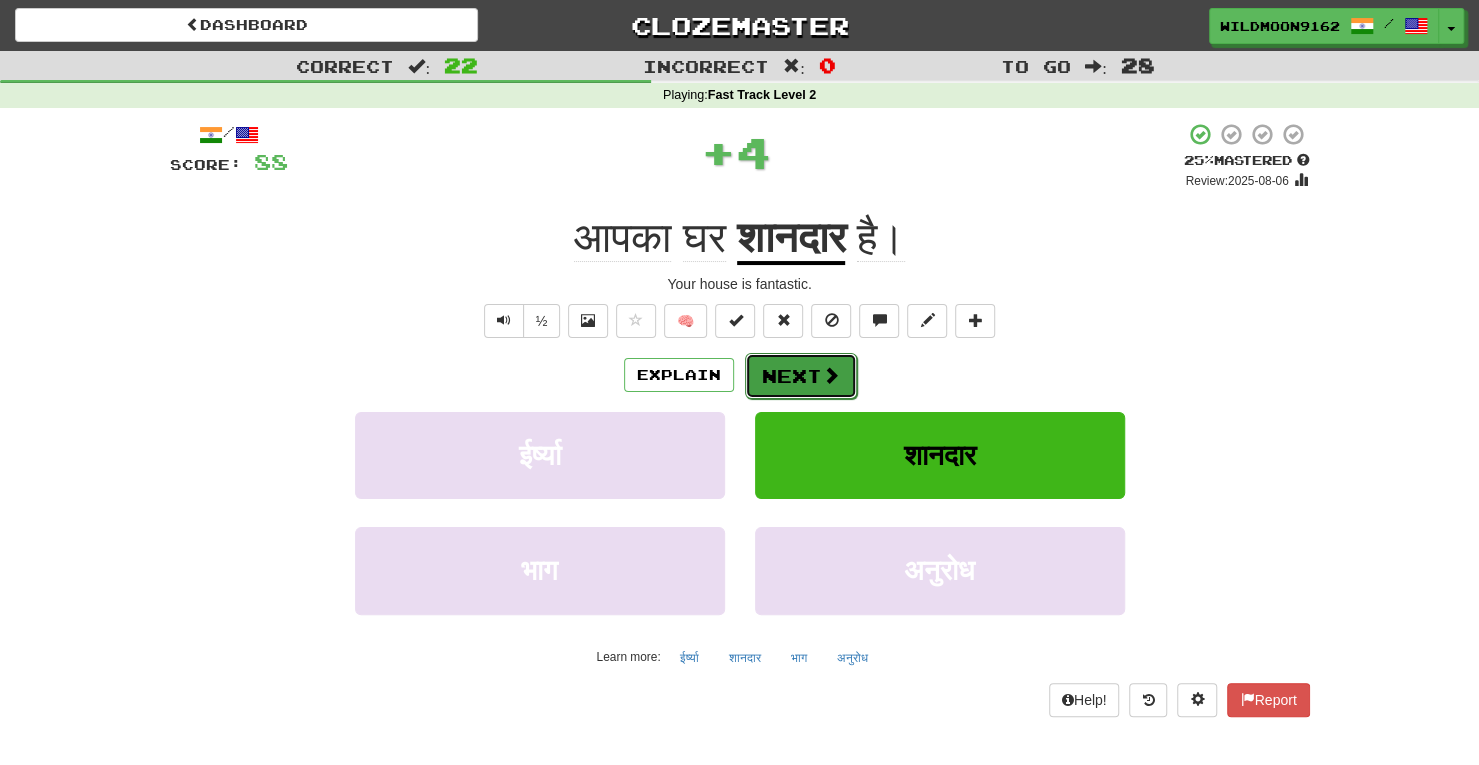 click on "Next" at bounding box center (801, 376) 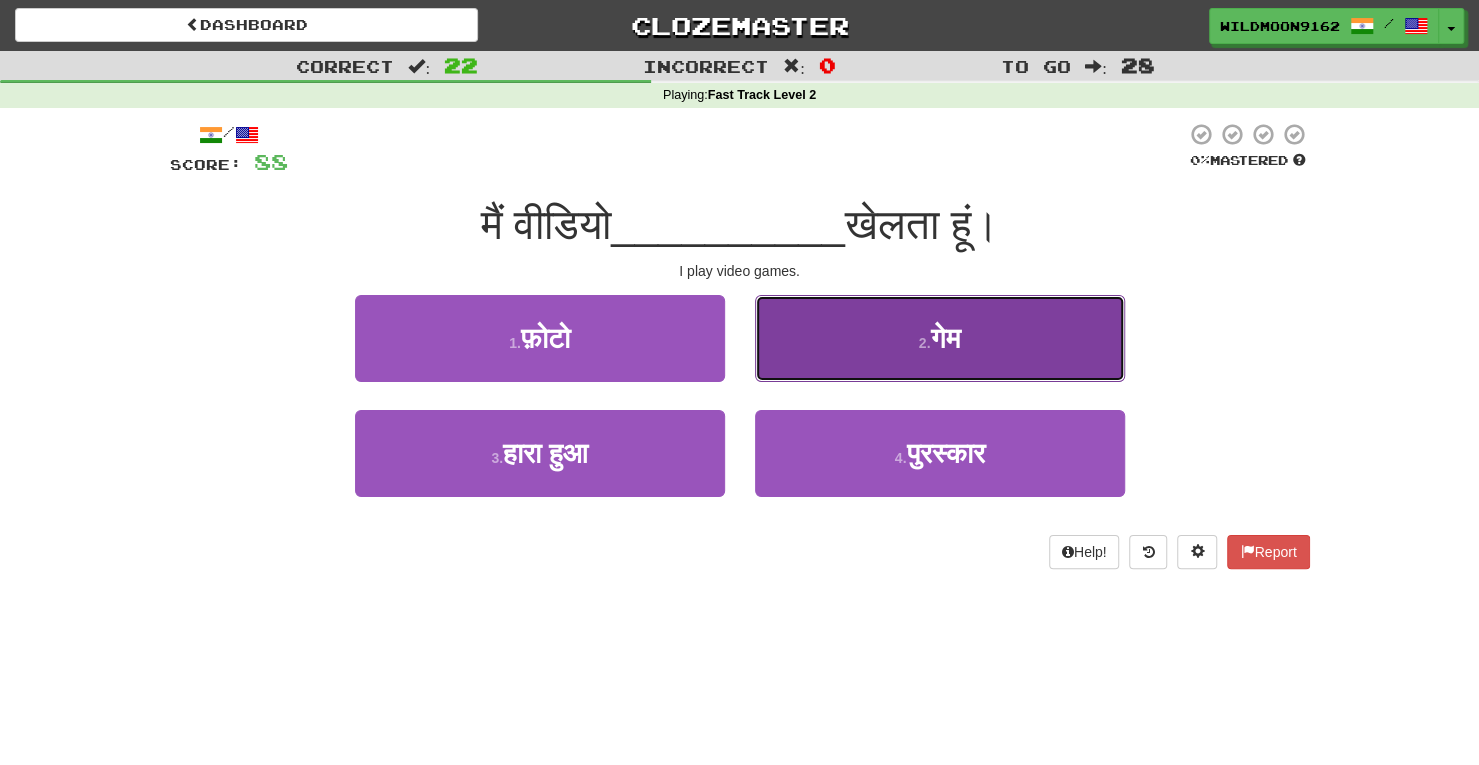 click on "2 ." at bounding box center [925, 343] 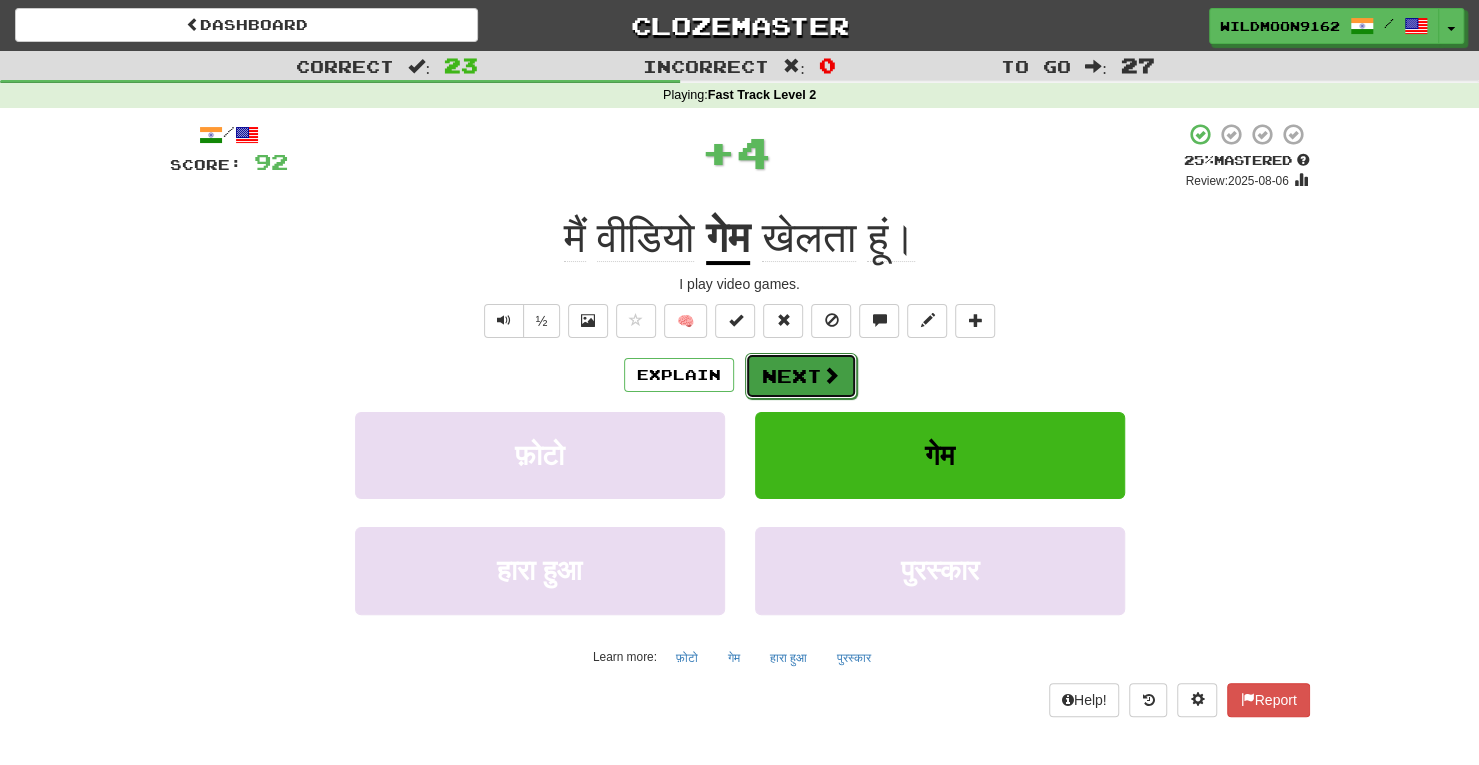click on "Next" at bounding box center (801, 376) 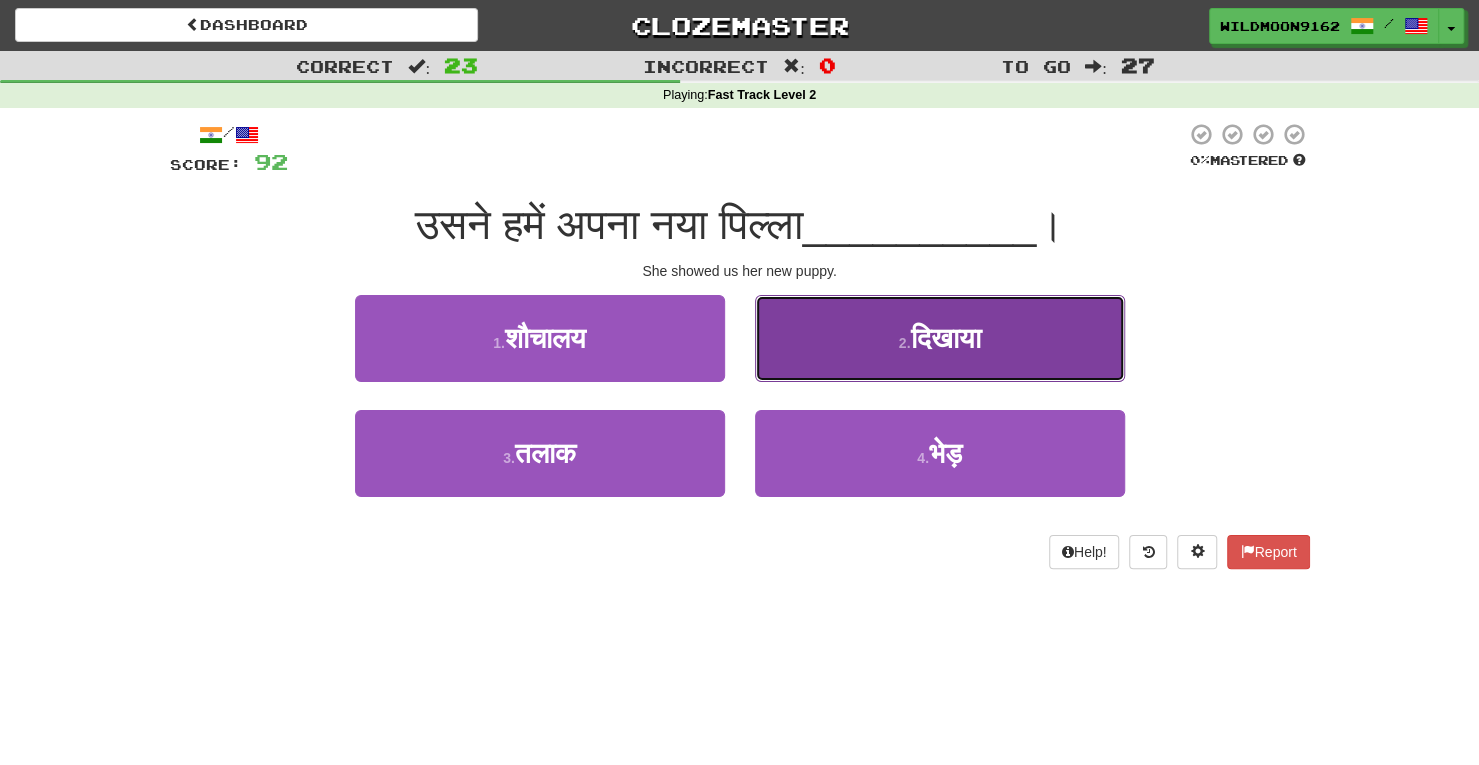 click on "2 .  दिखाया" at bounding box center (940, 338) 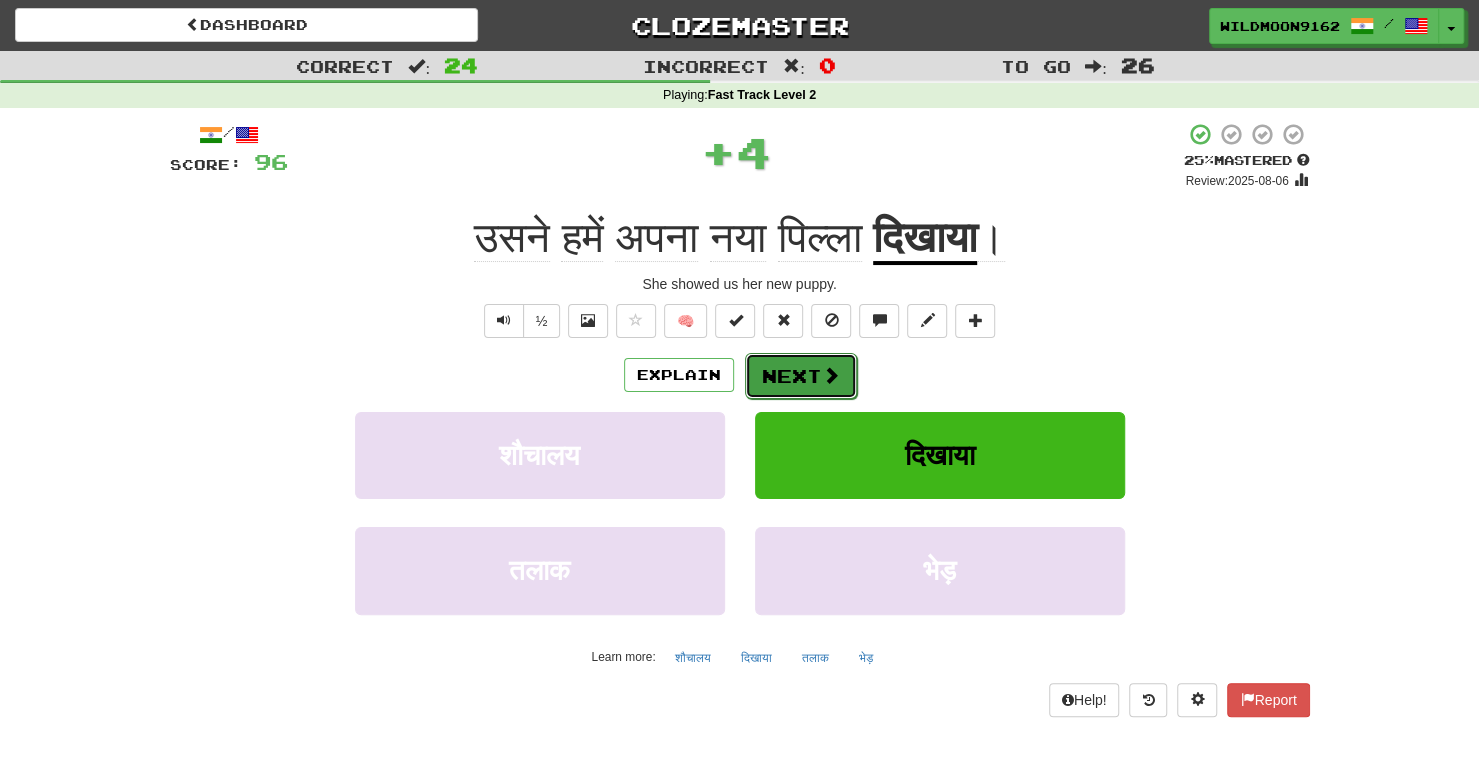 click on "Next" at bounding box center (801, 376) 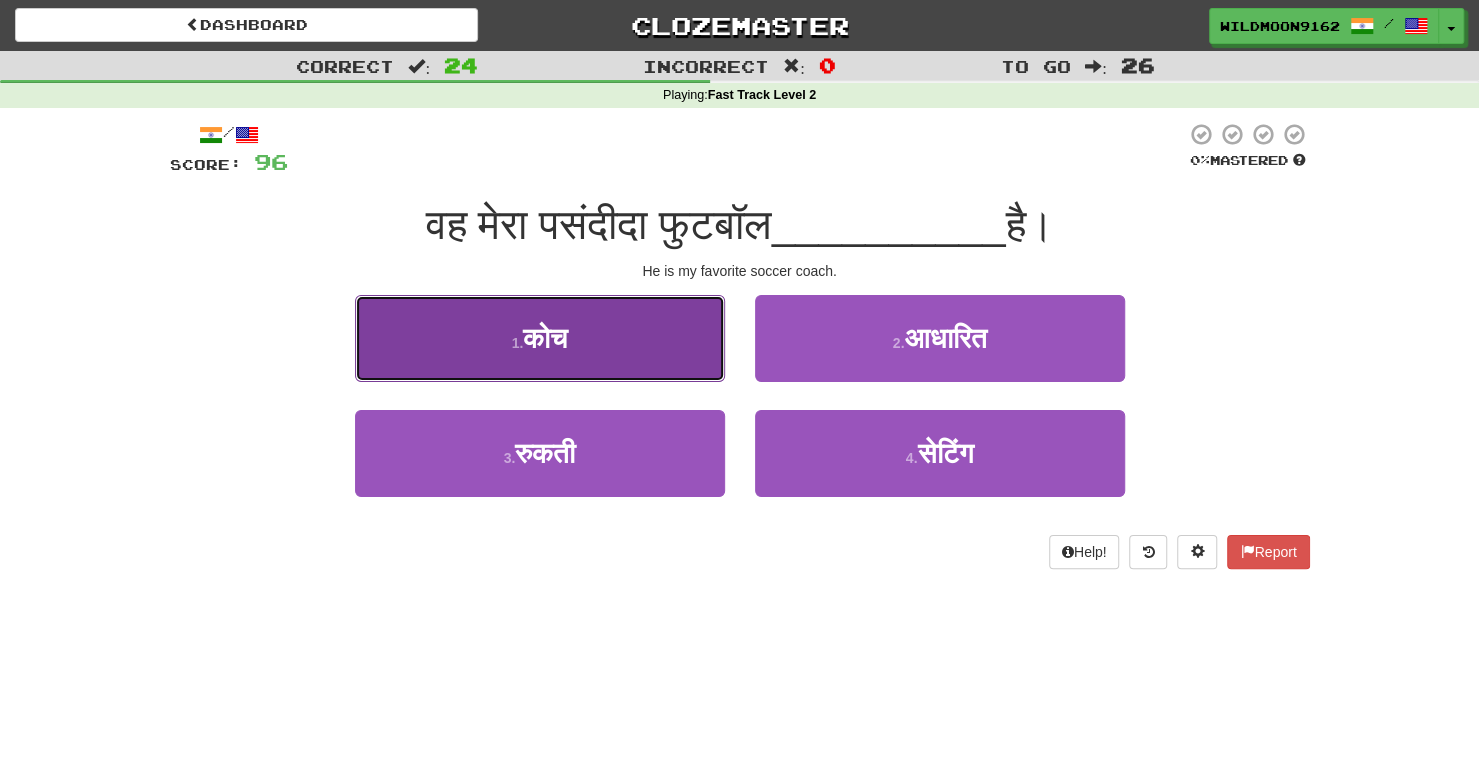 click on "1 .  कोच" at bounding box center [540, 338] 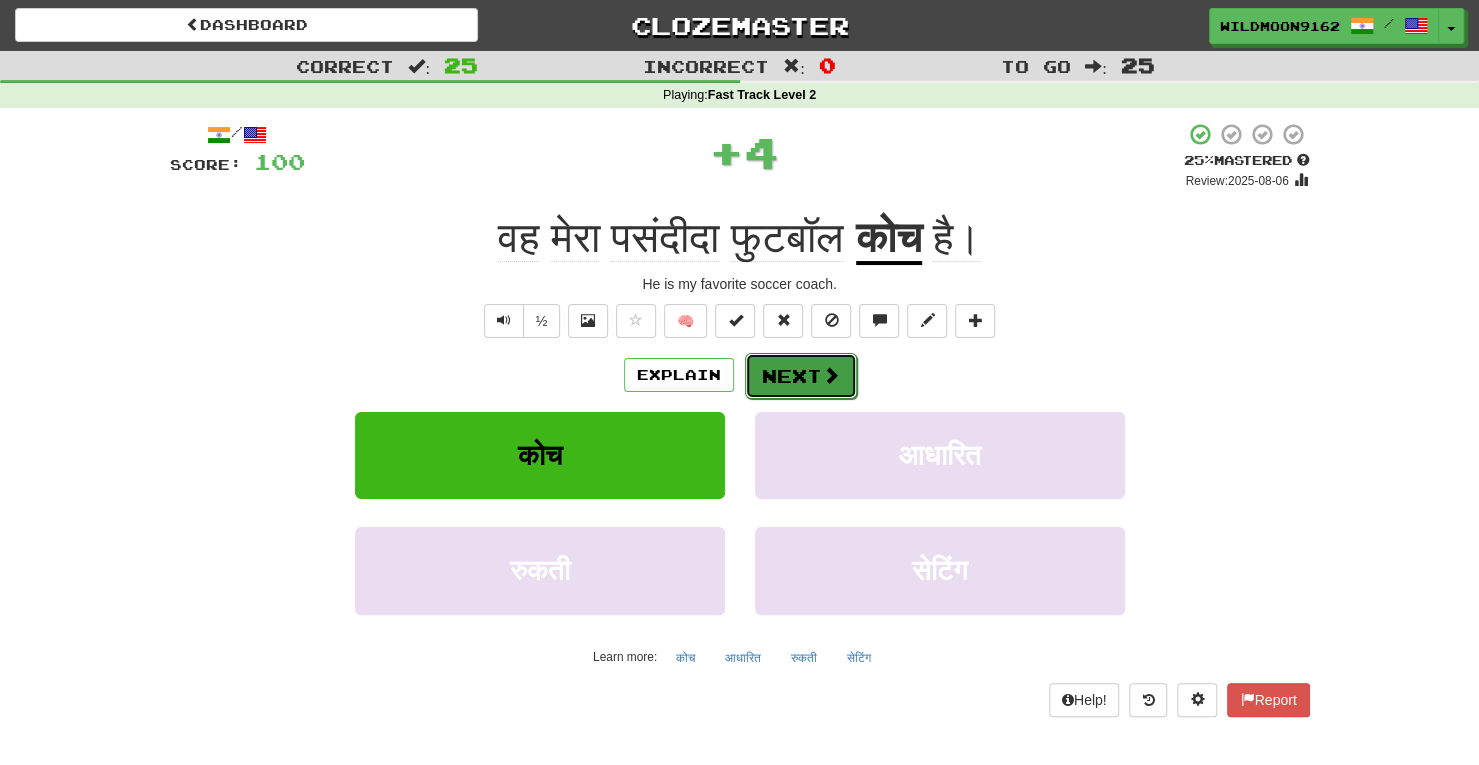 click at bounding box center [831, 375] 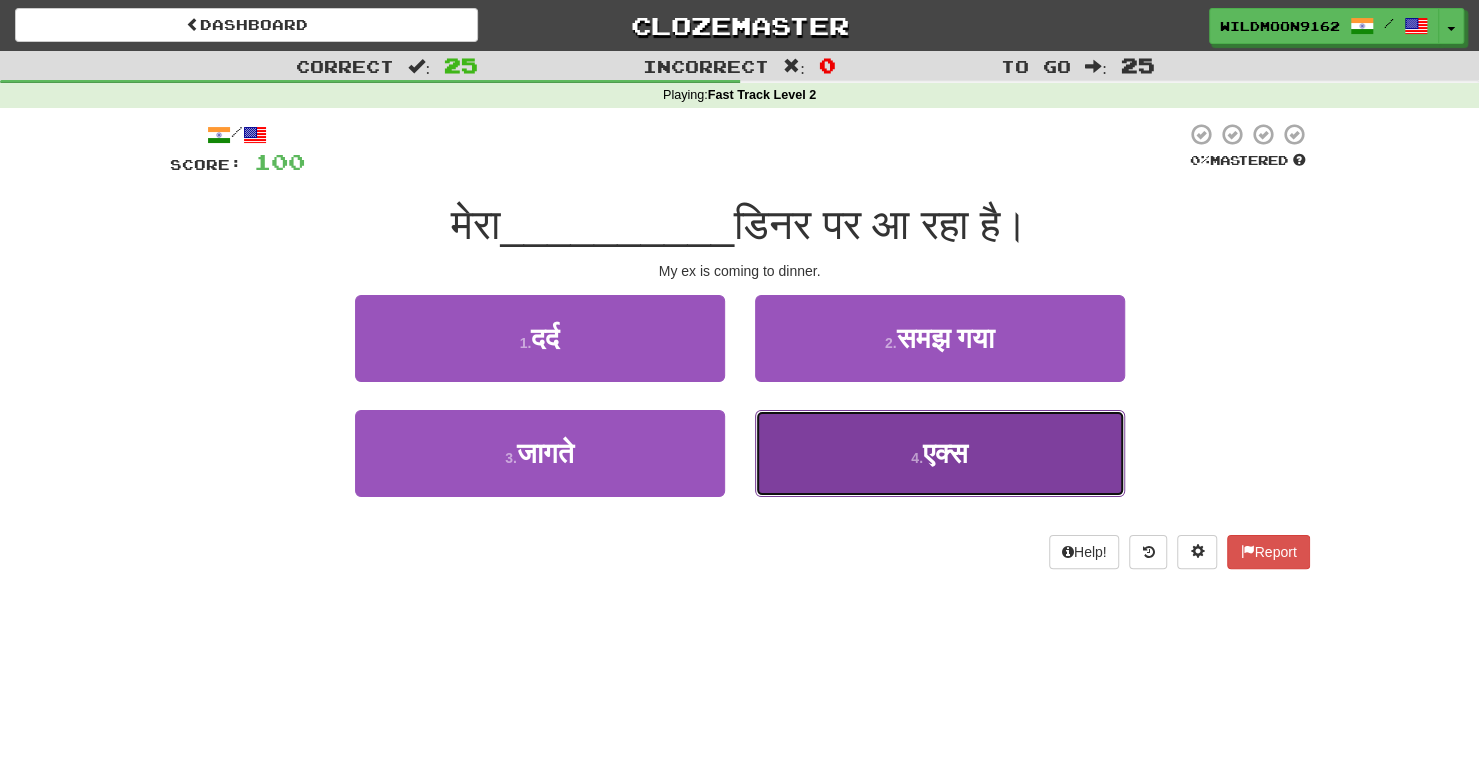 click on "4 .  एक्स" at bounding box center (940, 453) 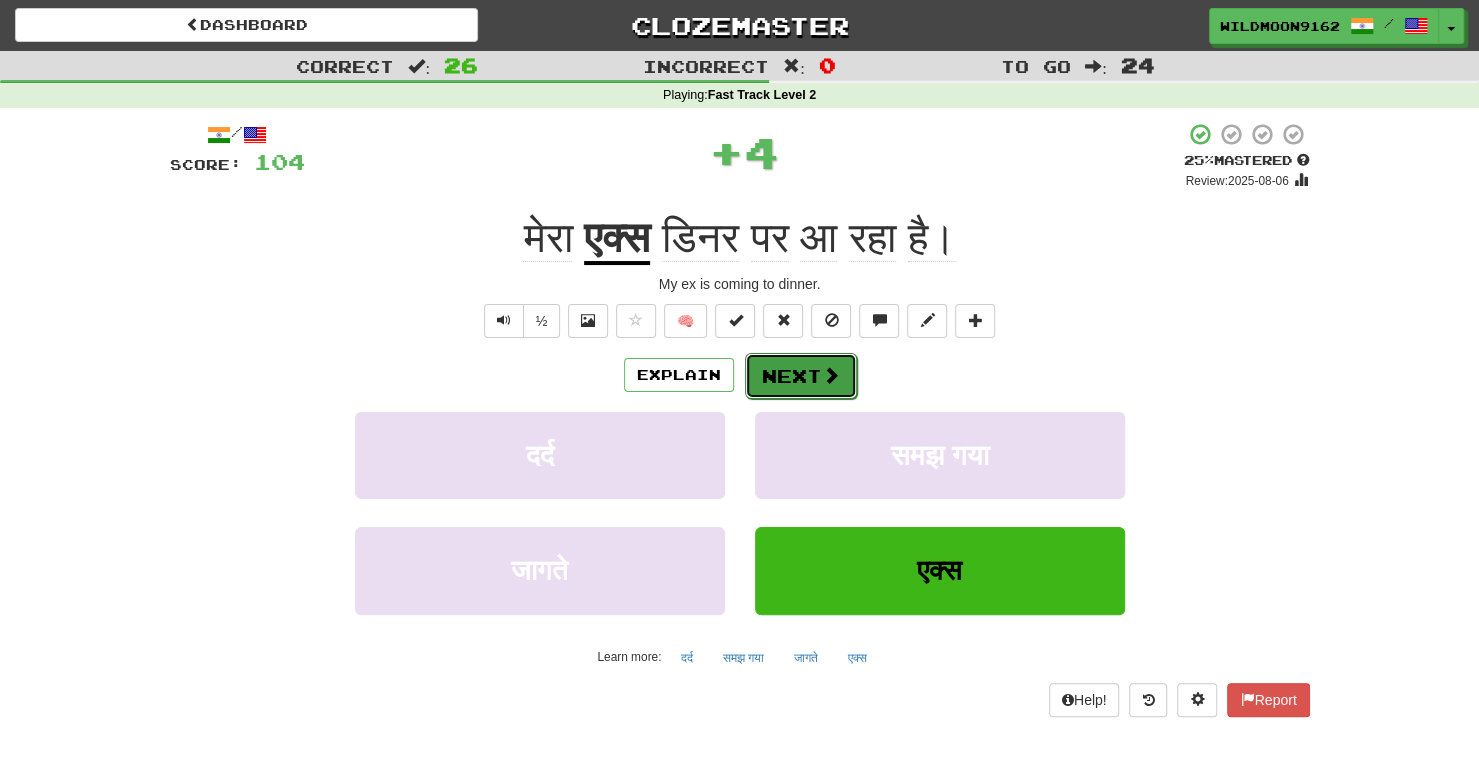 click at bounding box center (831, 375) 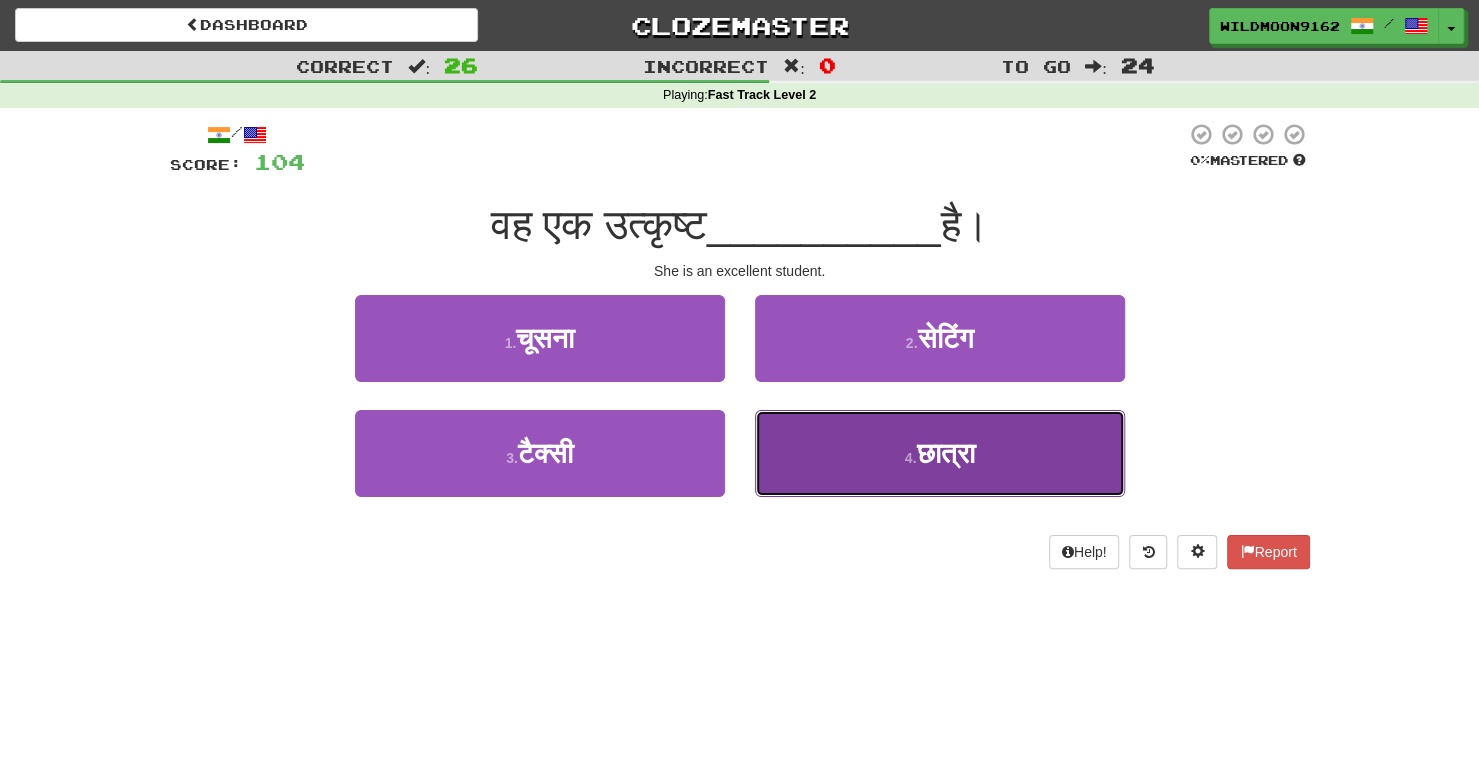 click on "4 .  छात्रा" at bounding box center [940, 453] 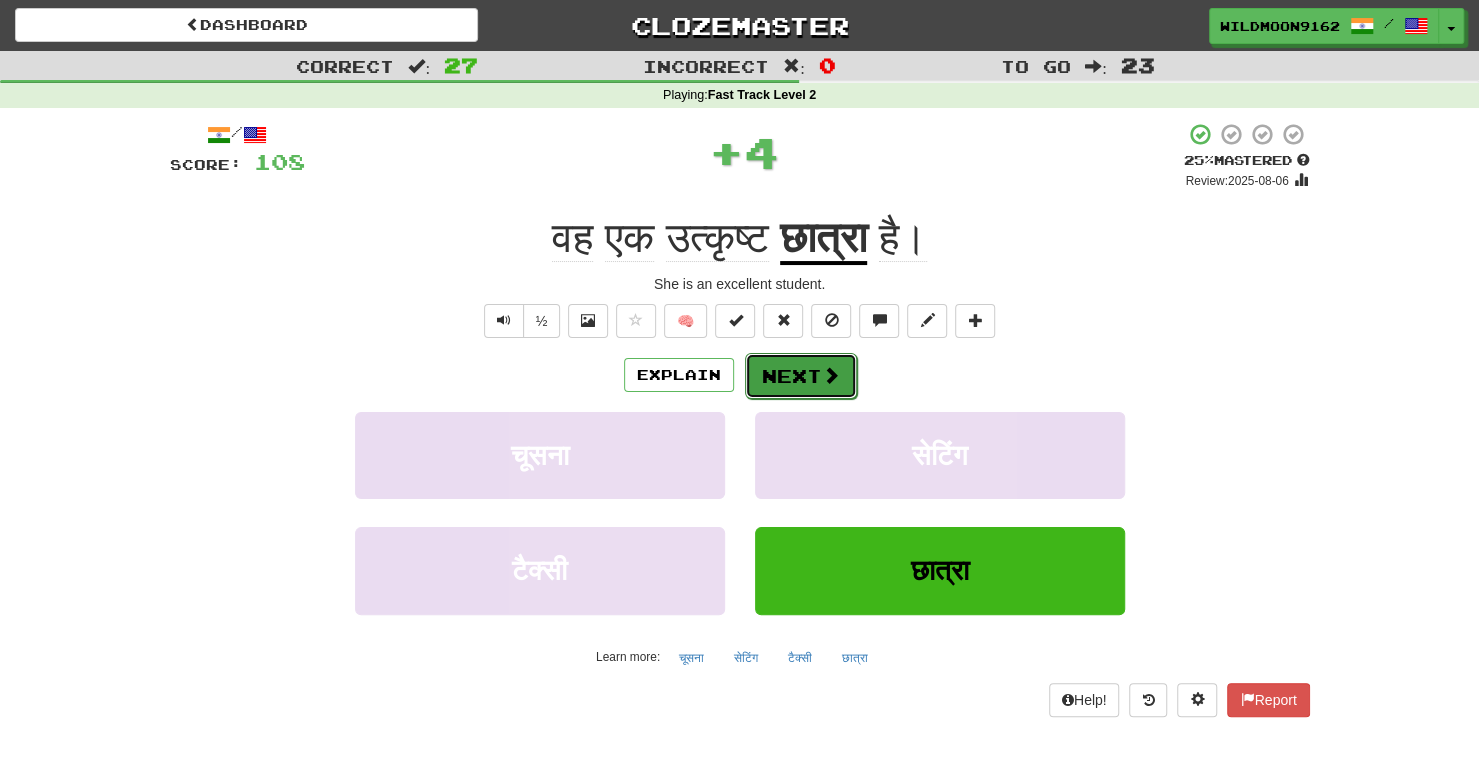 click at bounding box center (831, 375) 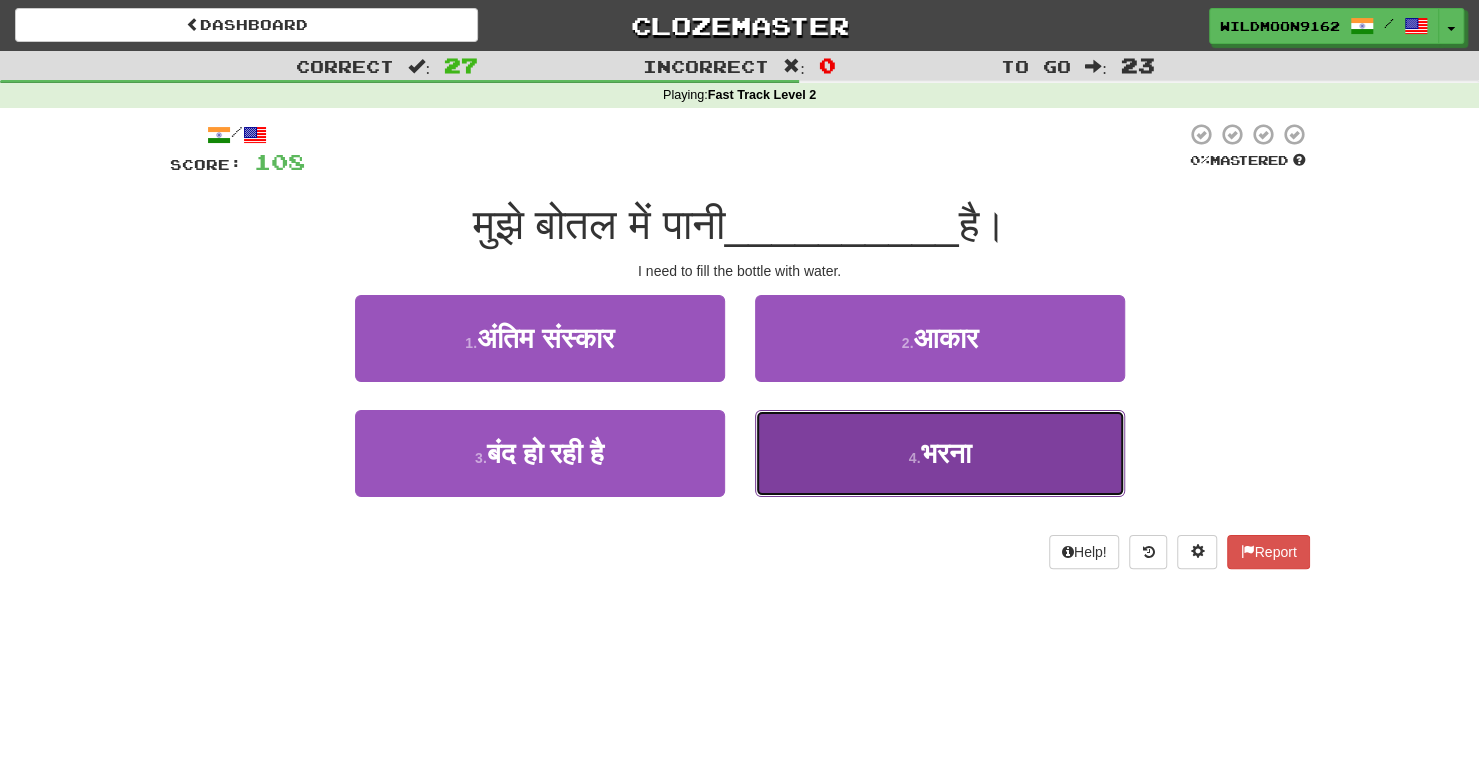 click on "भरना" at bounding box center [945, 453] 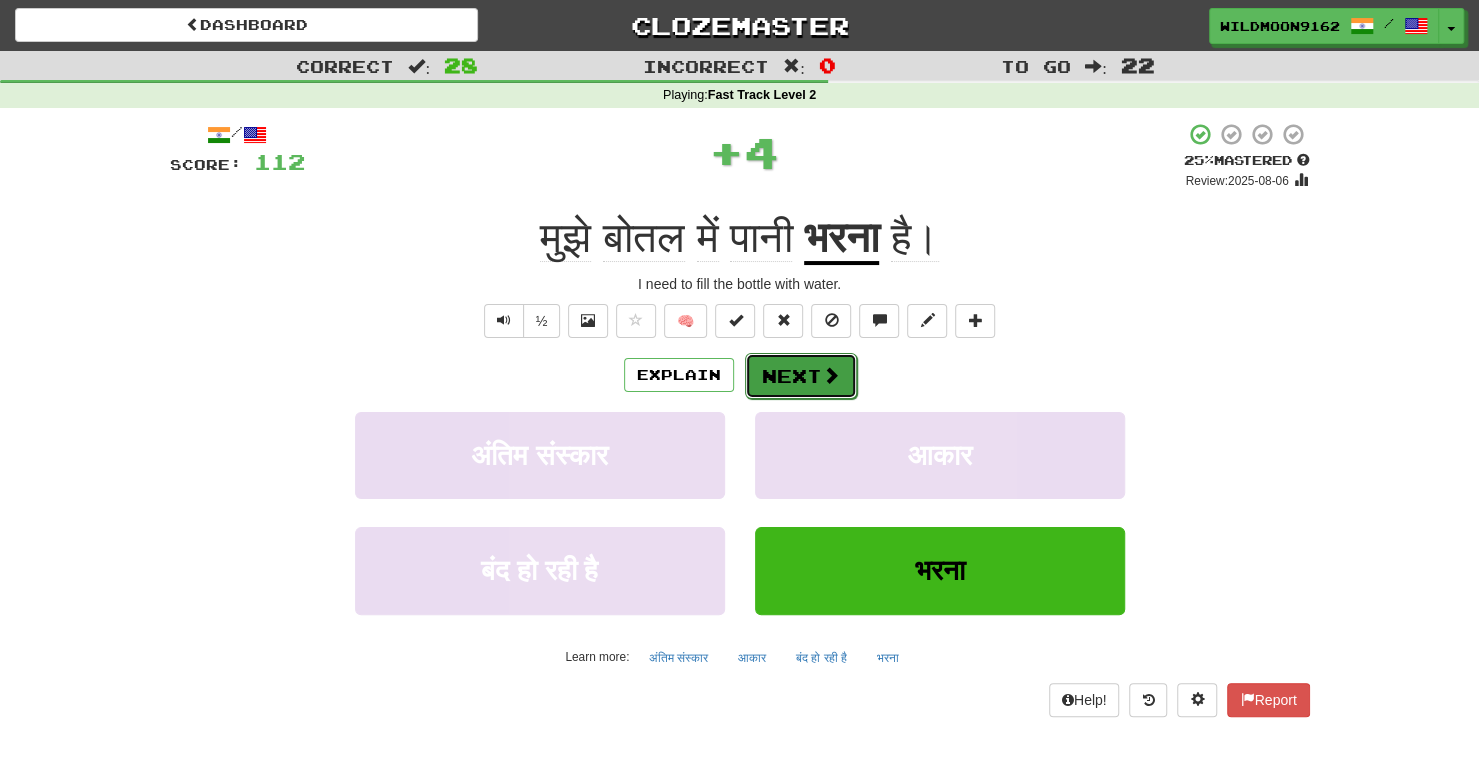 click at bounding box center (831, 375) 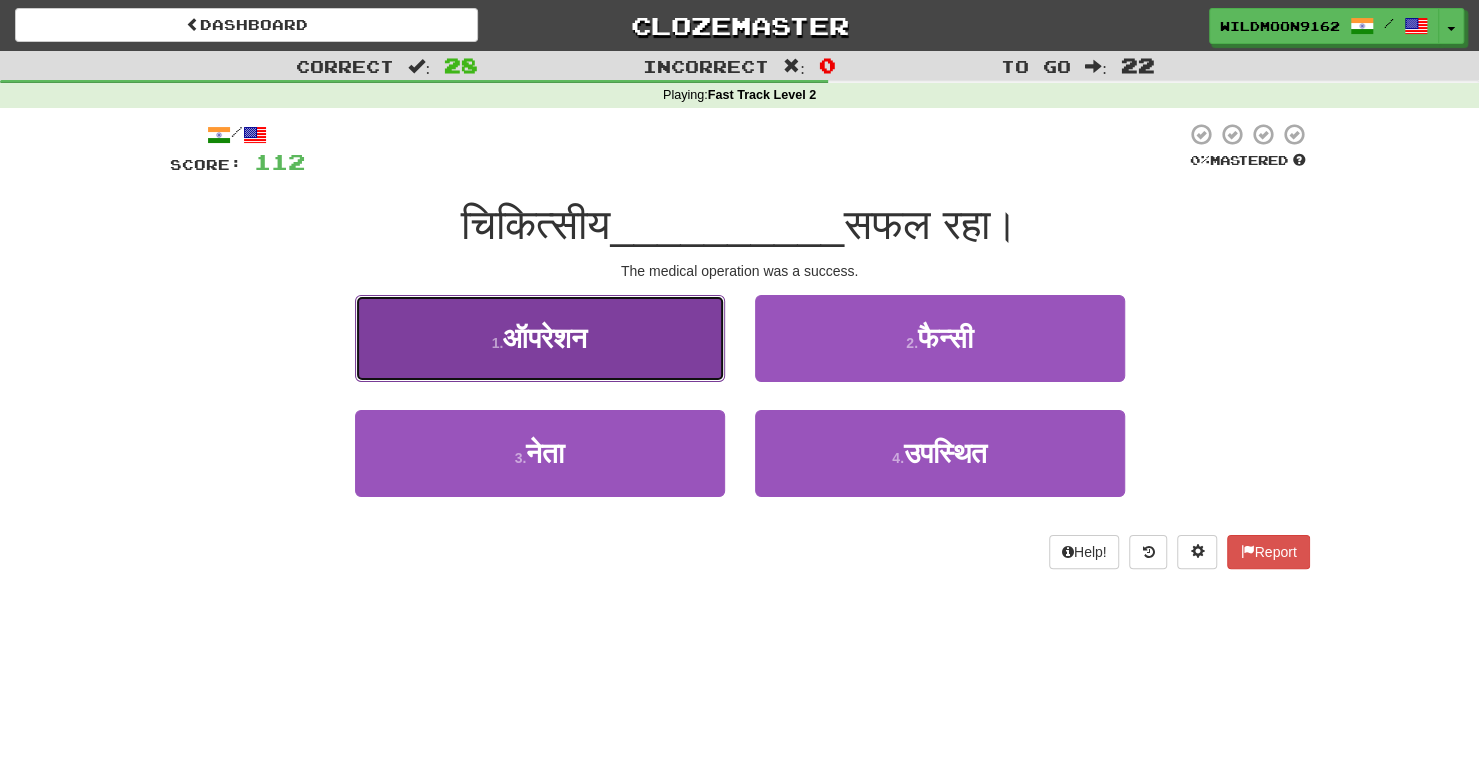 click on "1 .  ऑपरेशन" at bounding box center [540, 338] 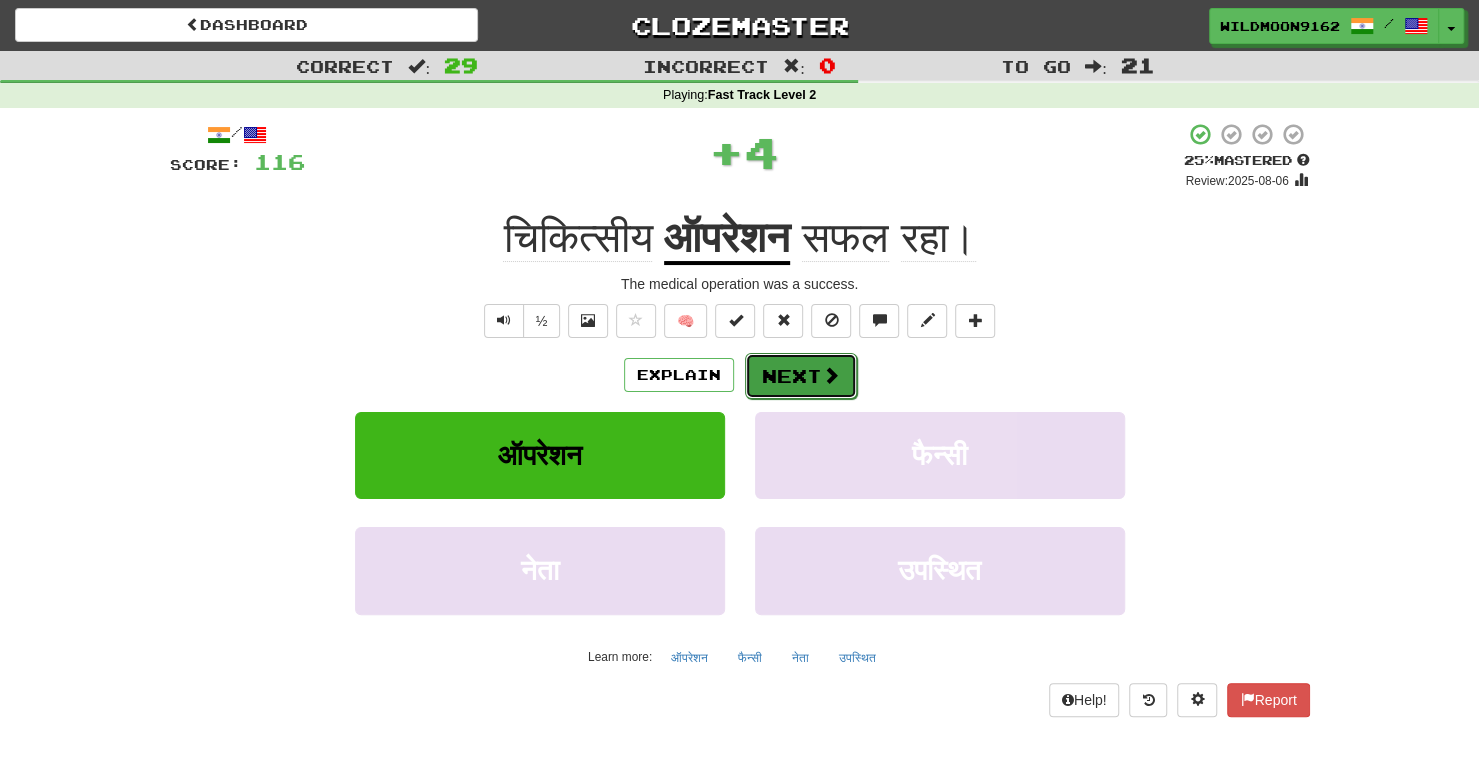 click on "Next" at bounding box center (801, 376) 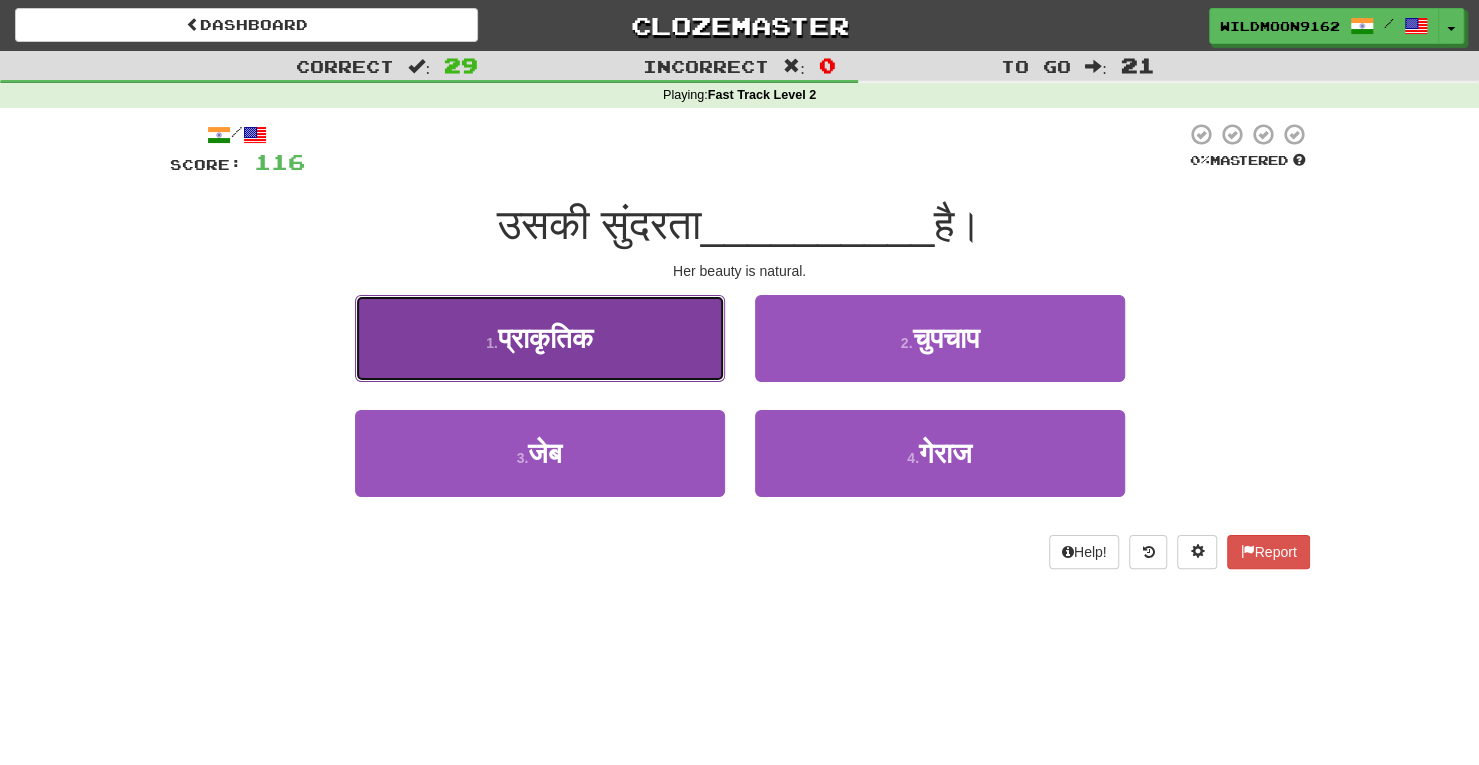 click on "1 .  प्राकृतिक" at bounding box center [540, 338] 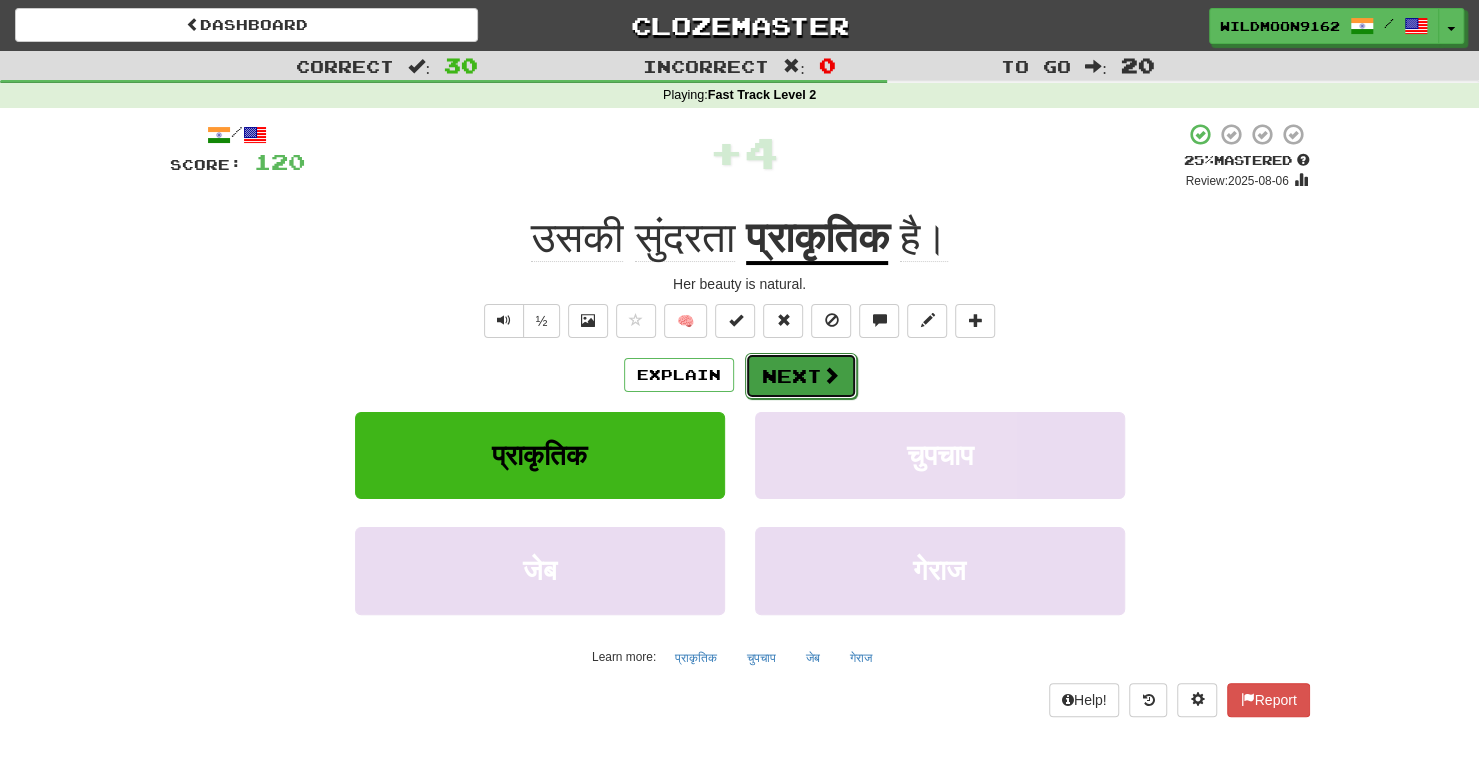 click on "Next" at bounding box center [801, 376] 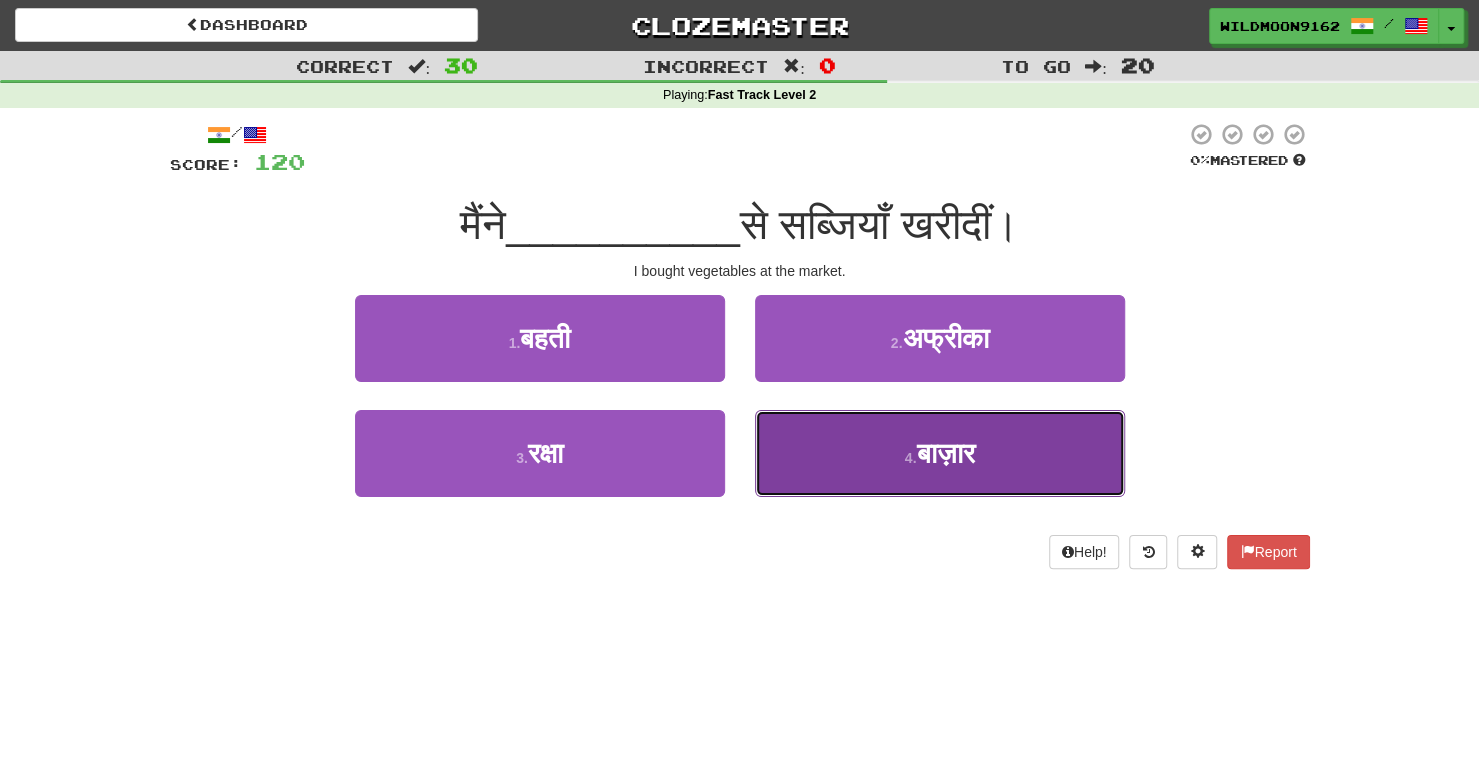 click on "बाज़ार" at bounding box center (945, 453) 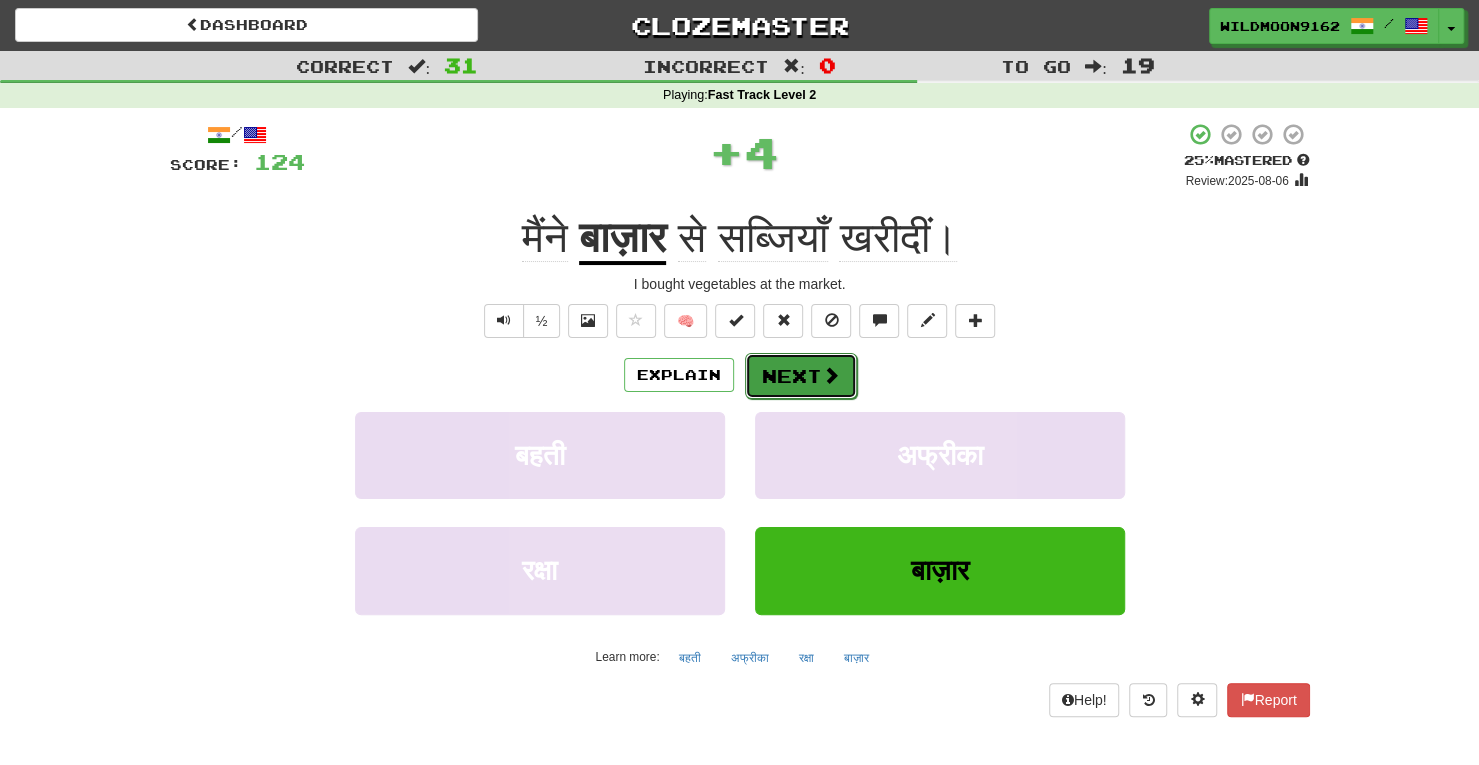 click on "Next" at bounding box center [801, 376] 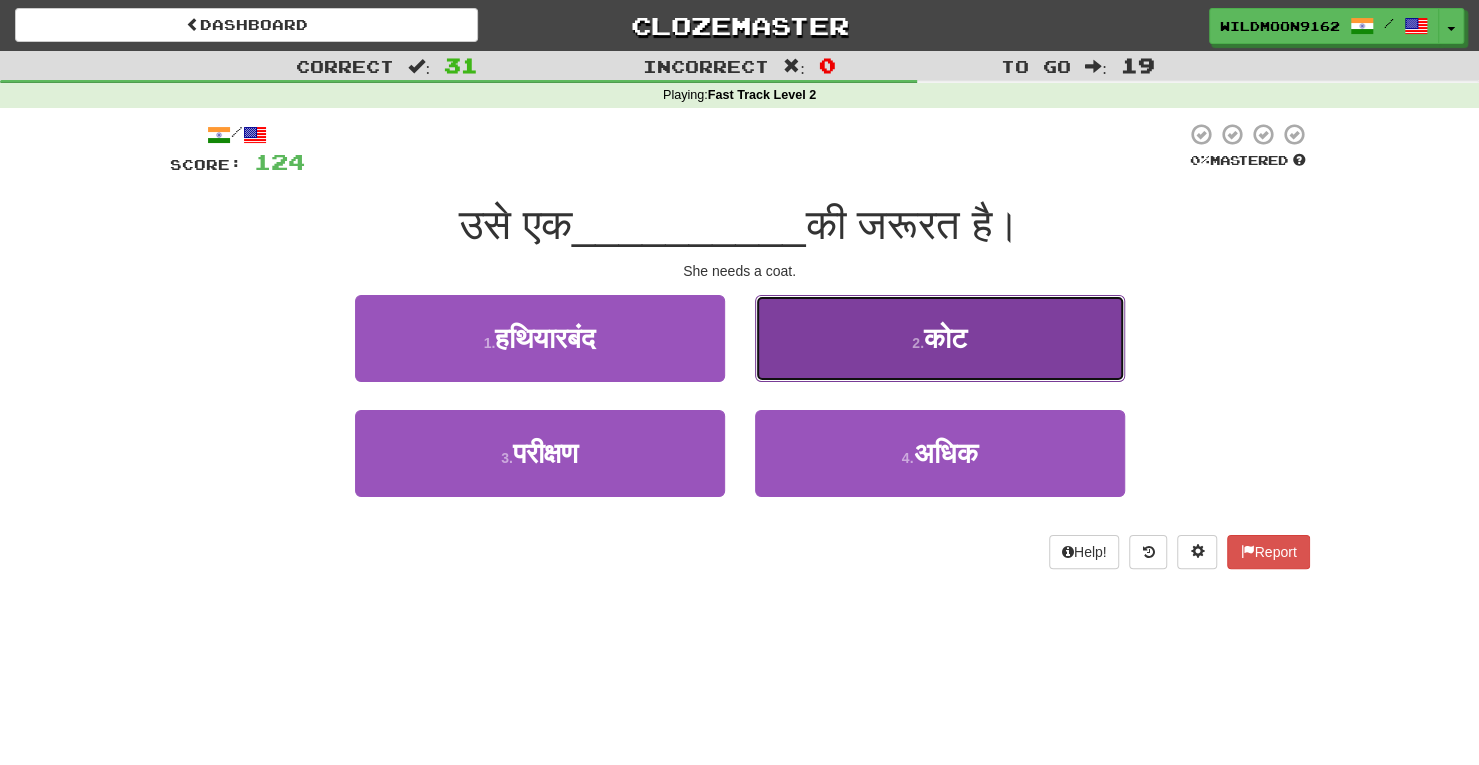 click on "कोट" at bounding box center [945, 338] 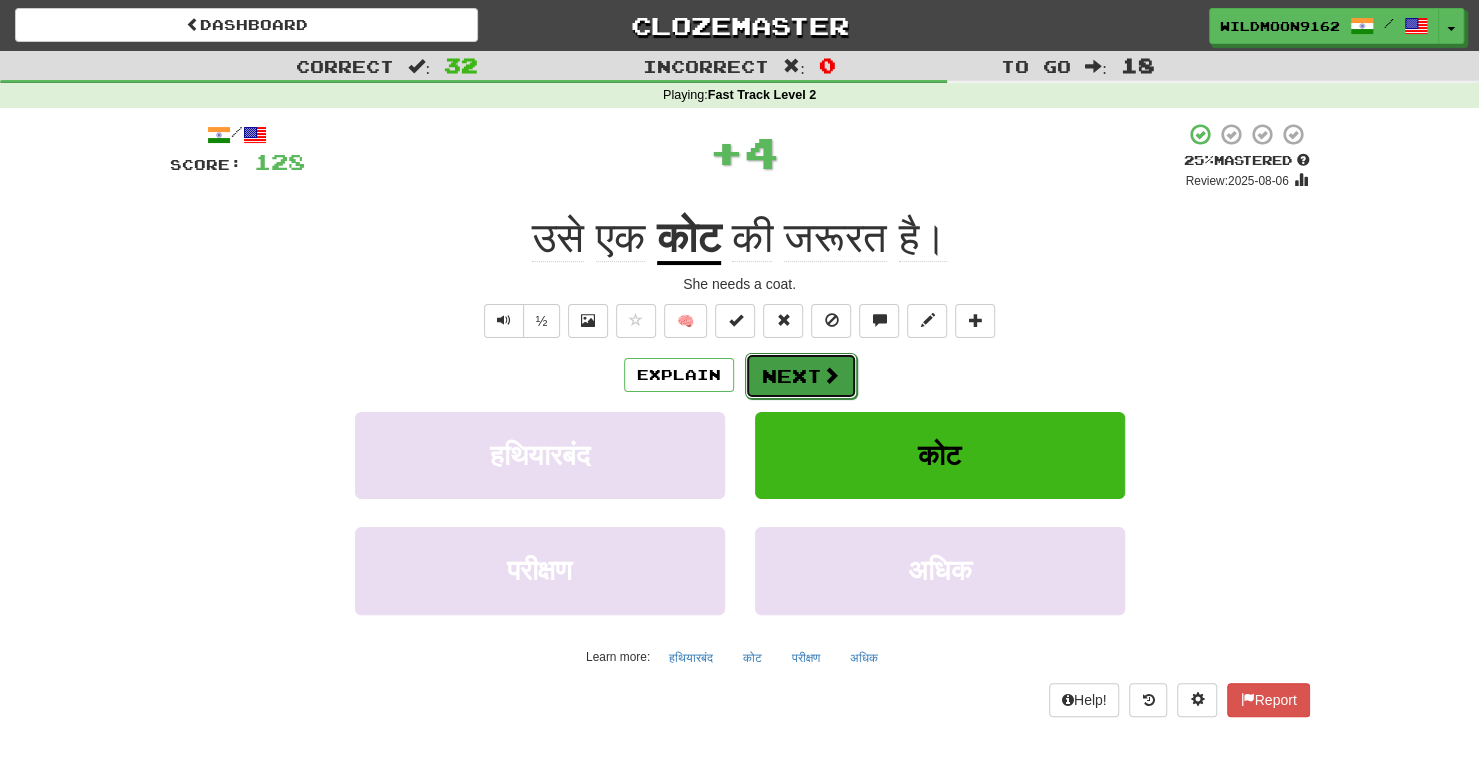 click on "Next" at bounding box center (801, 376) 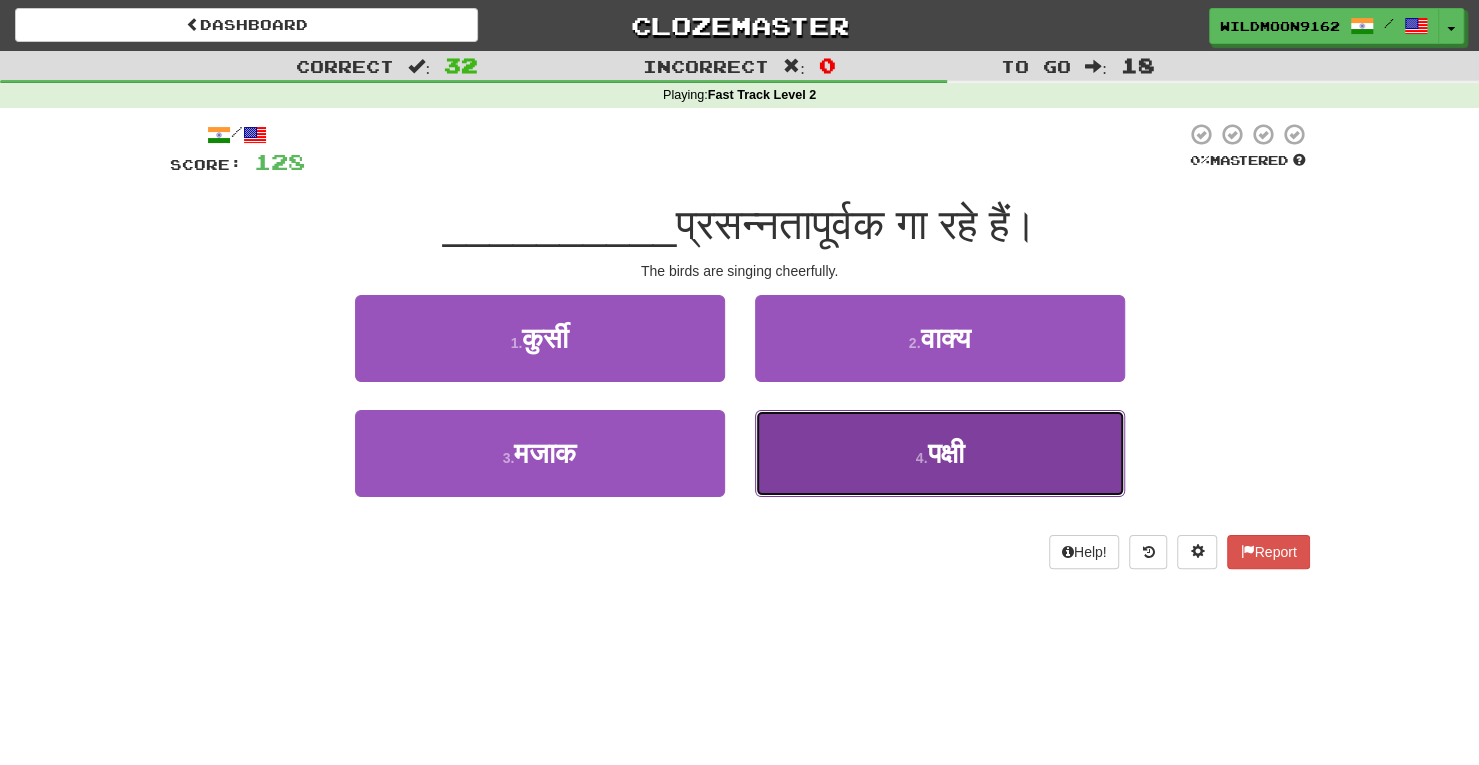 click on "4 ." at bounding box center [922, 458] 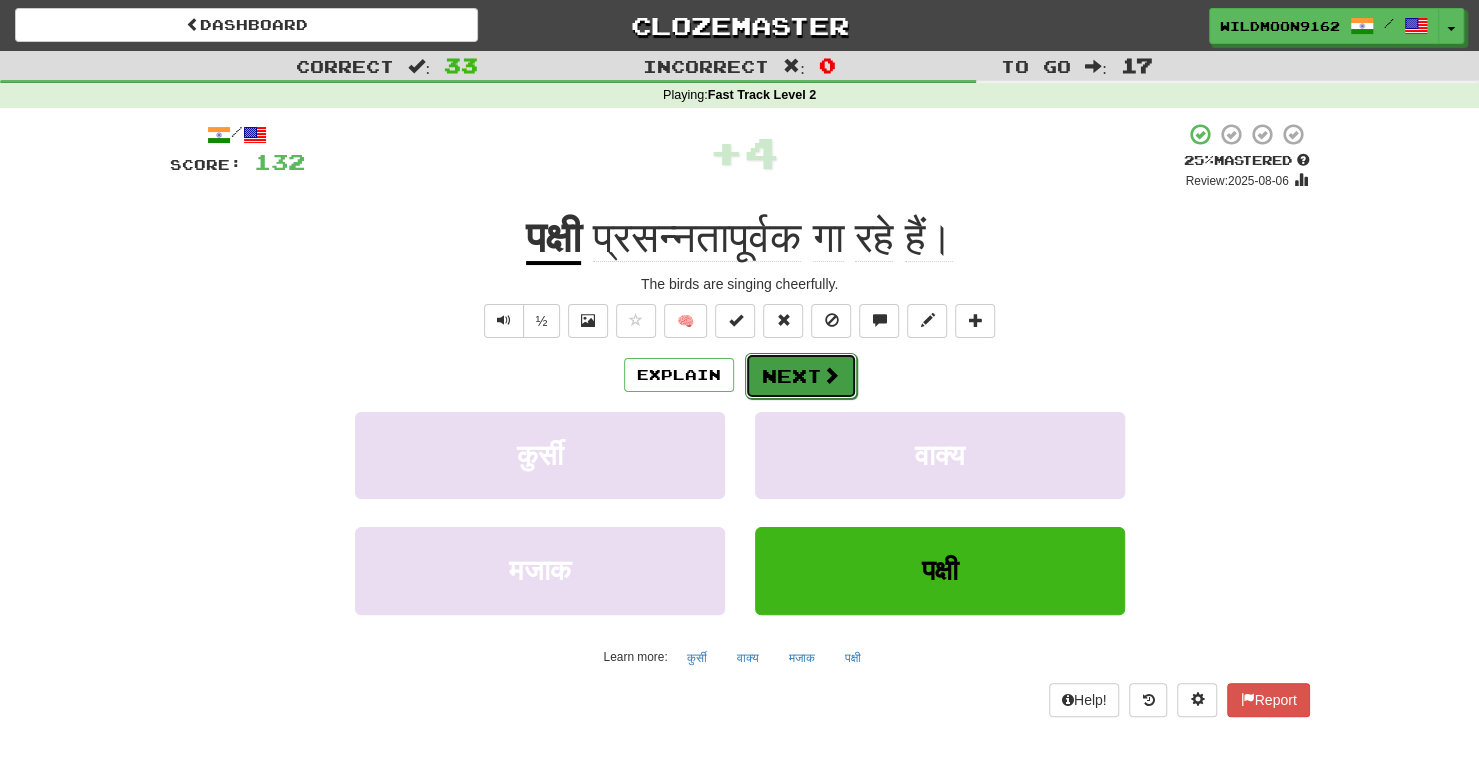 click on "Next" at bounding box center (801, 376) 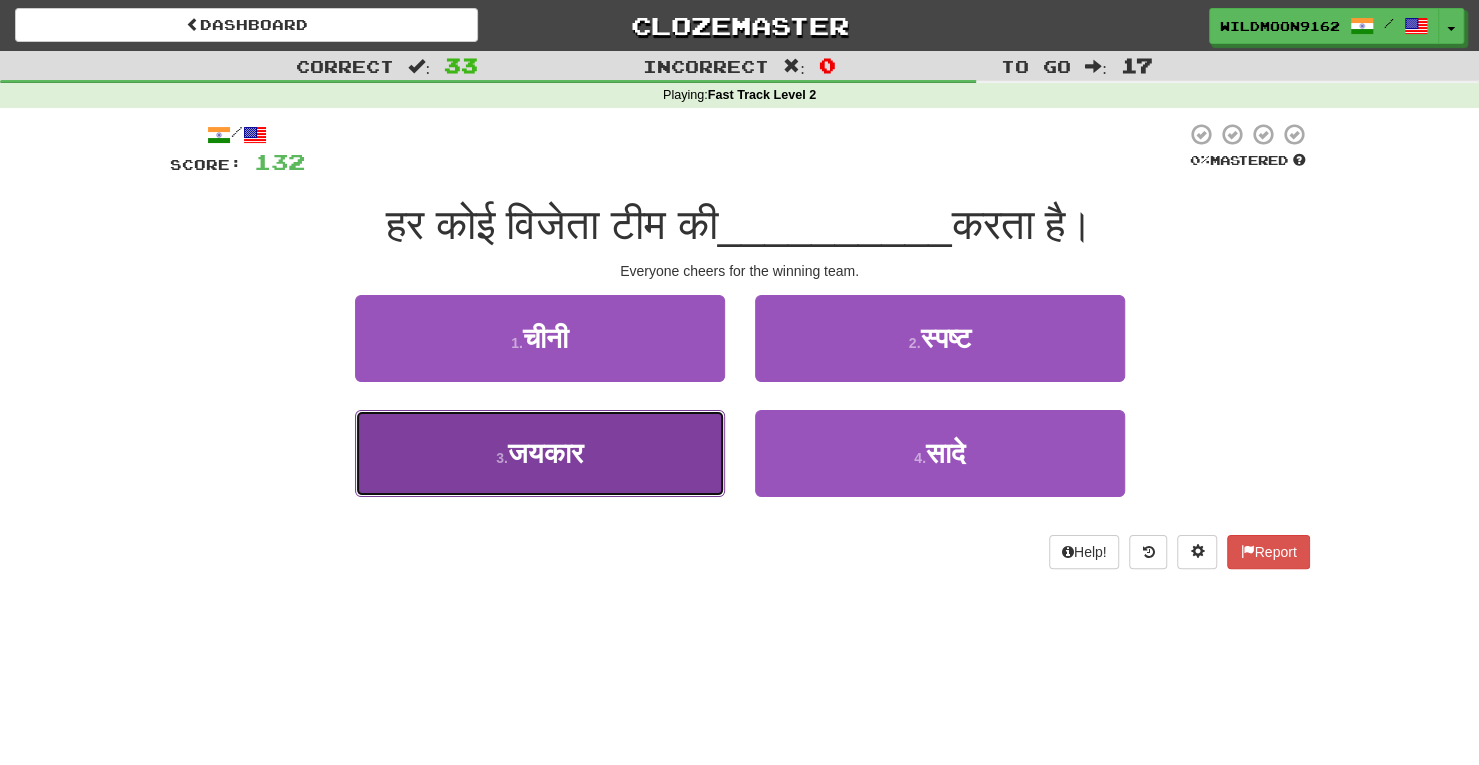 click on "3 .  जयकार" at bounding box center (540, 453) 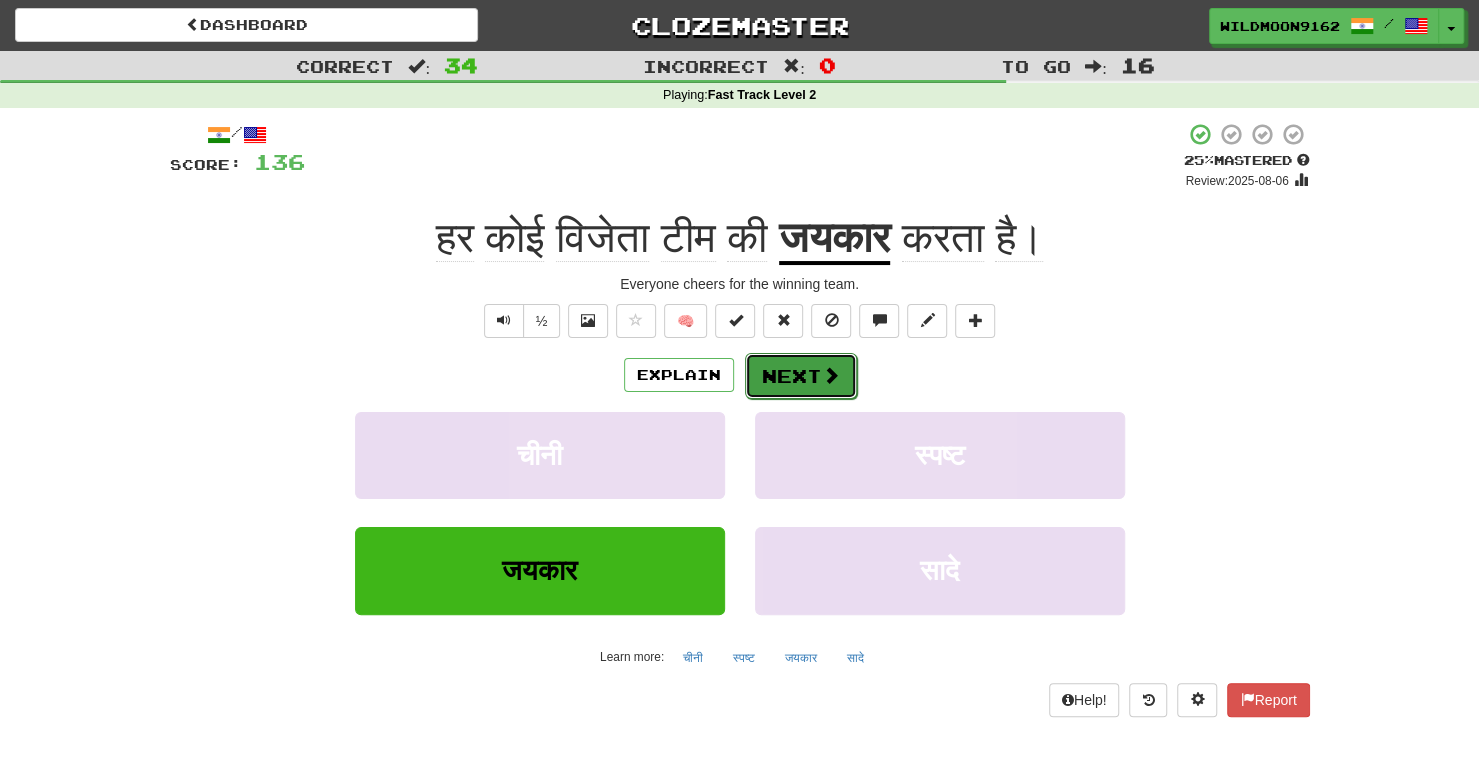 click on "Next" at bounding box center [801, 376] 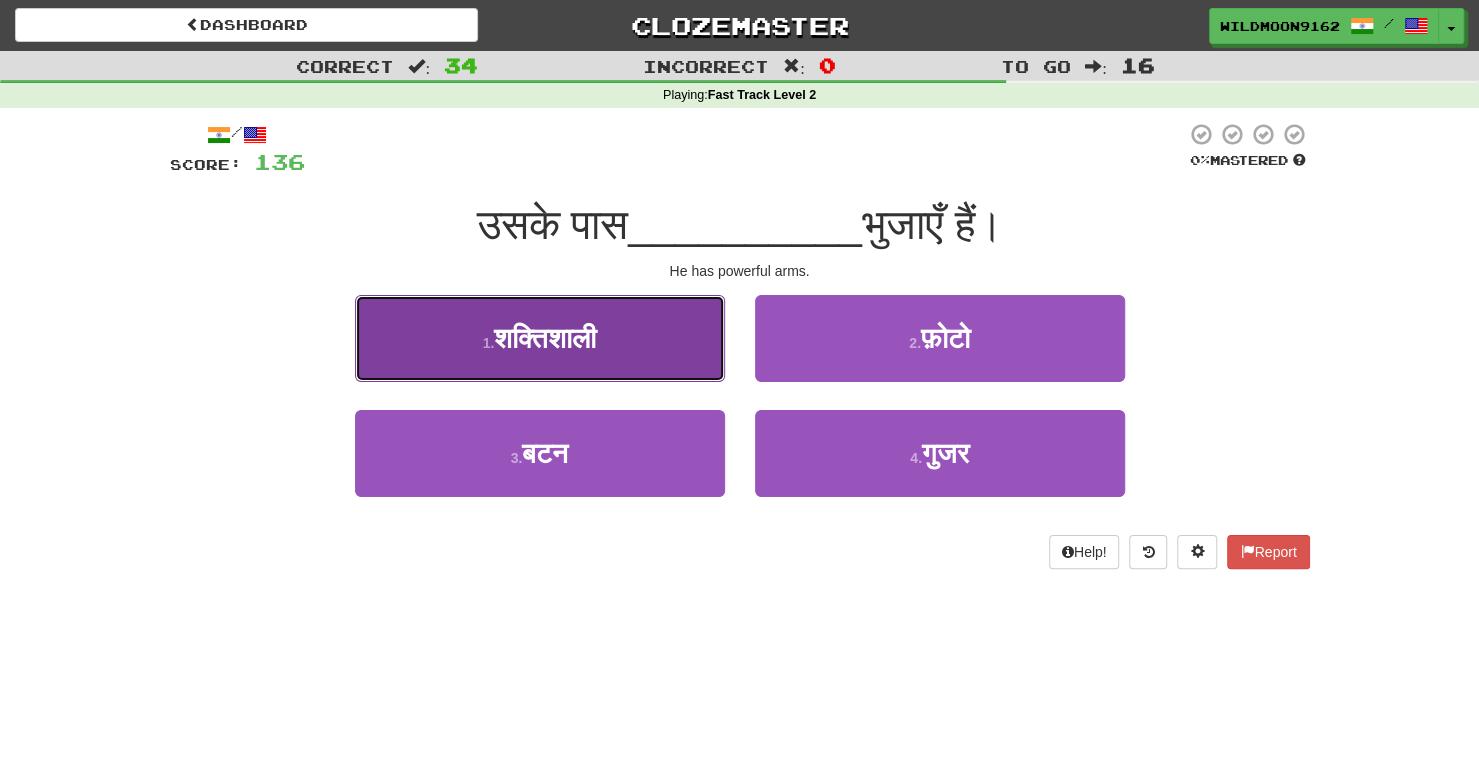 click on "1 .  शक्तिशाली" at bounding box center [540, 338] 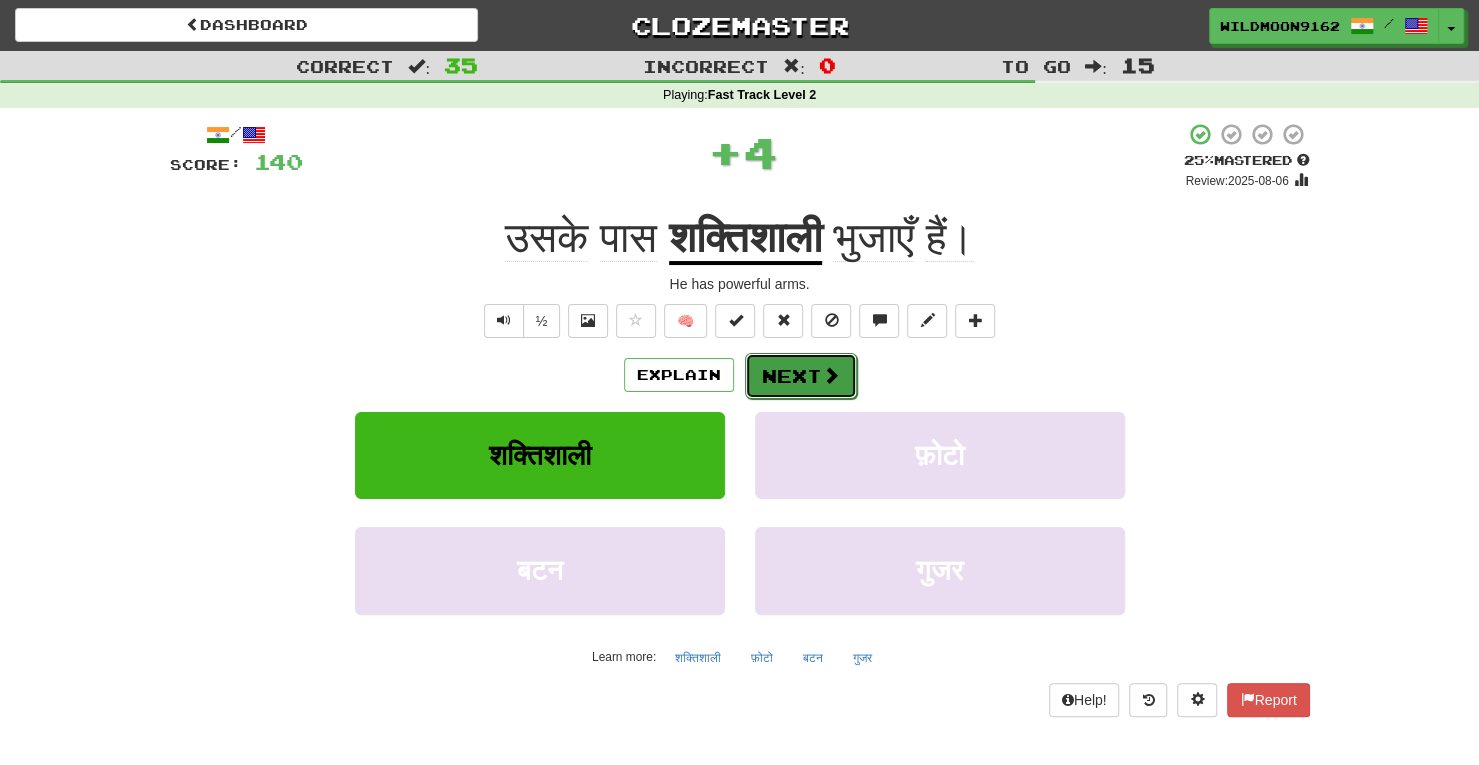 click on "Next" at bounding box center (801, 376) 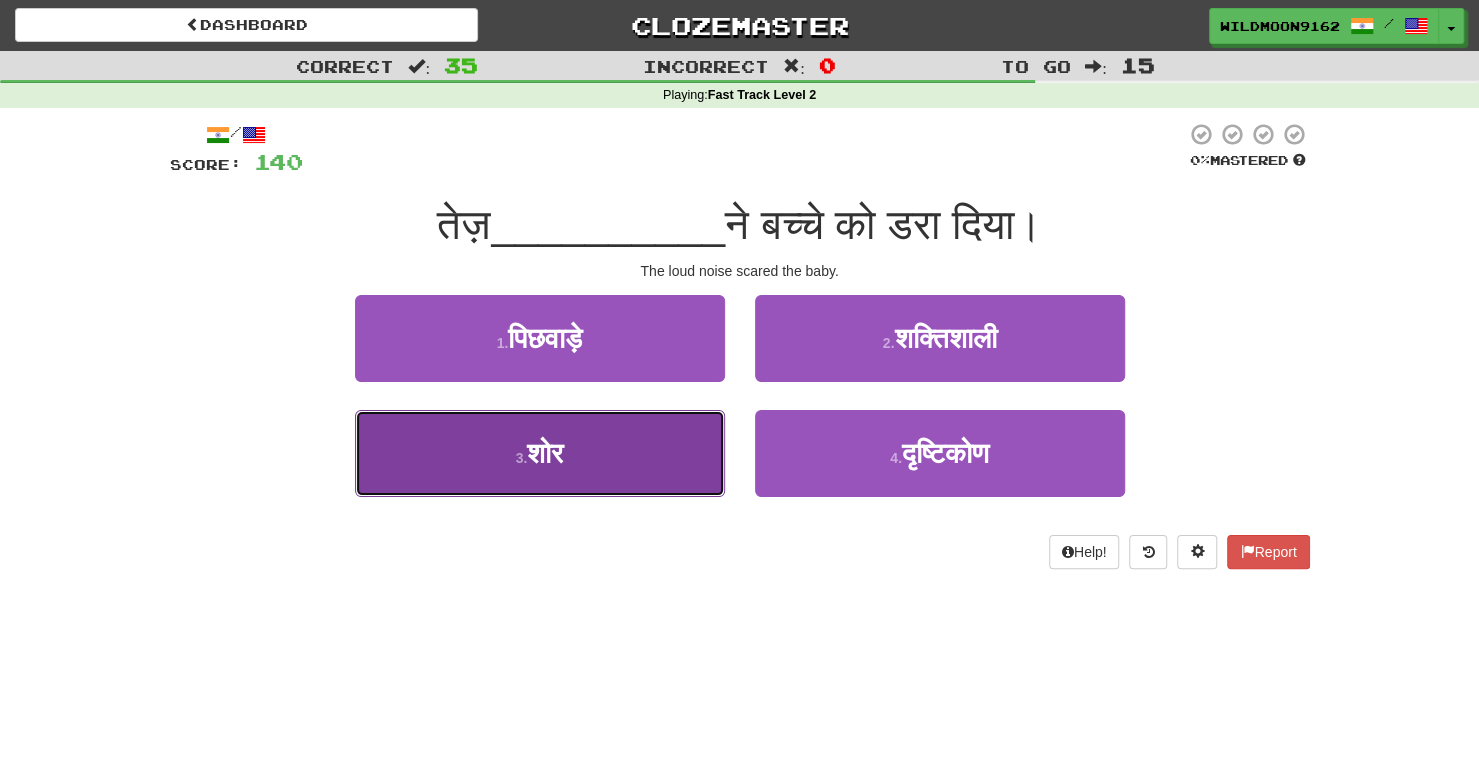 click on "3 .  शोर" at bounding box center (540, 453) 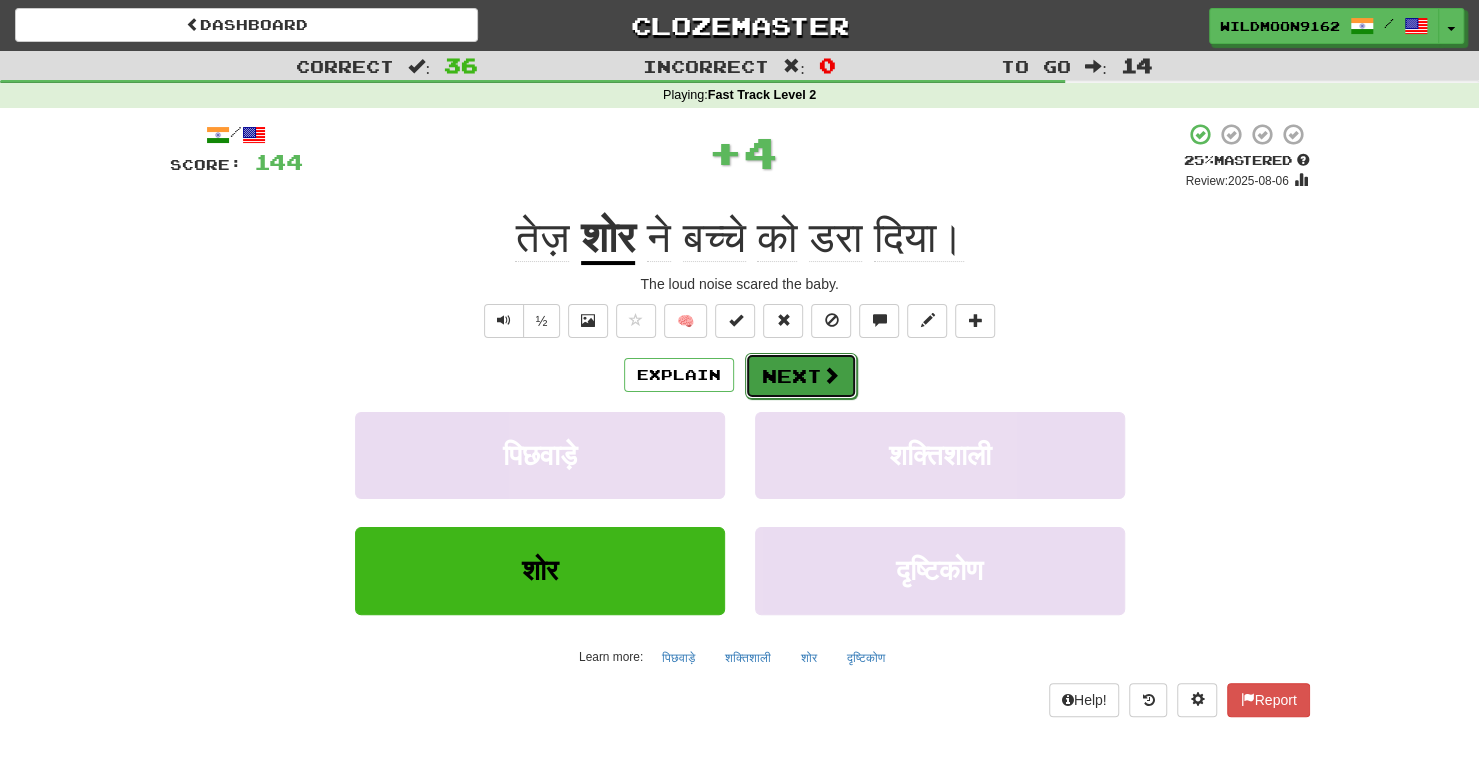 click on "Next" at bounding box center [801, 376] 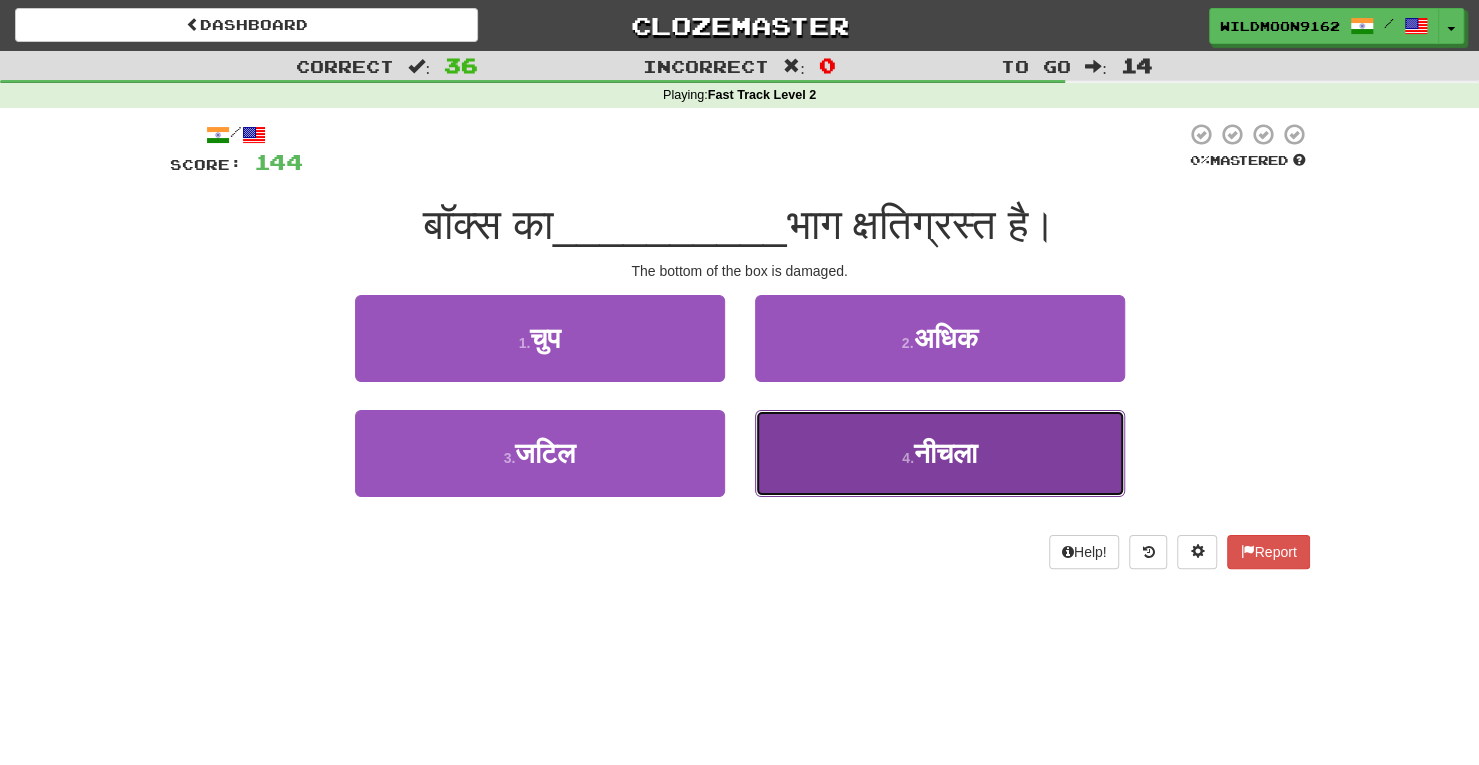 click on "4 .  नीचला" at bounding box center [940, 453] 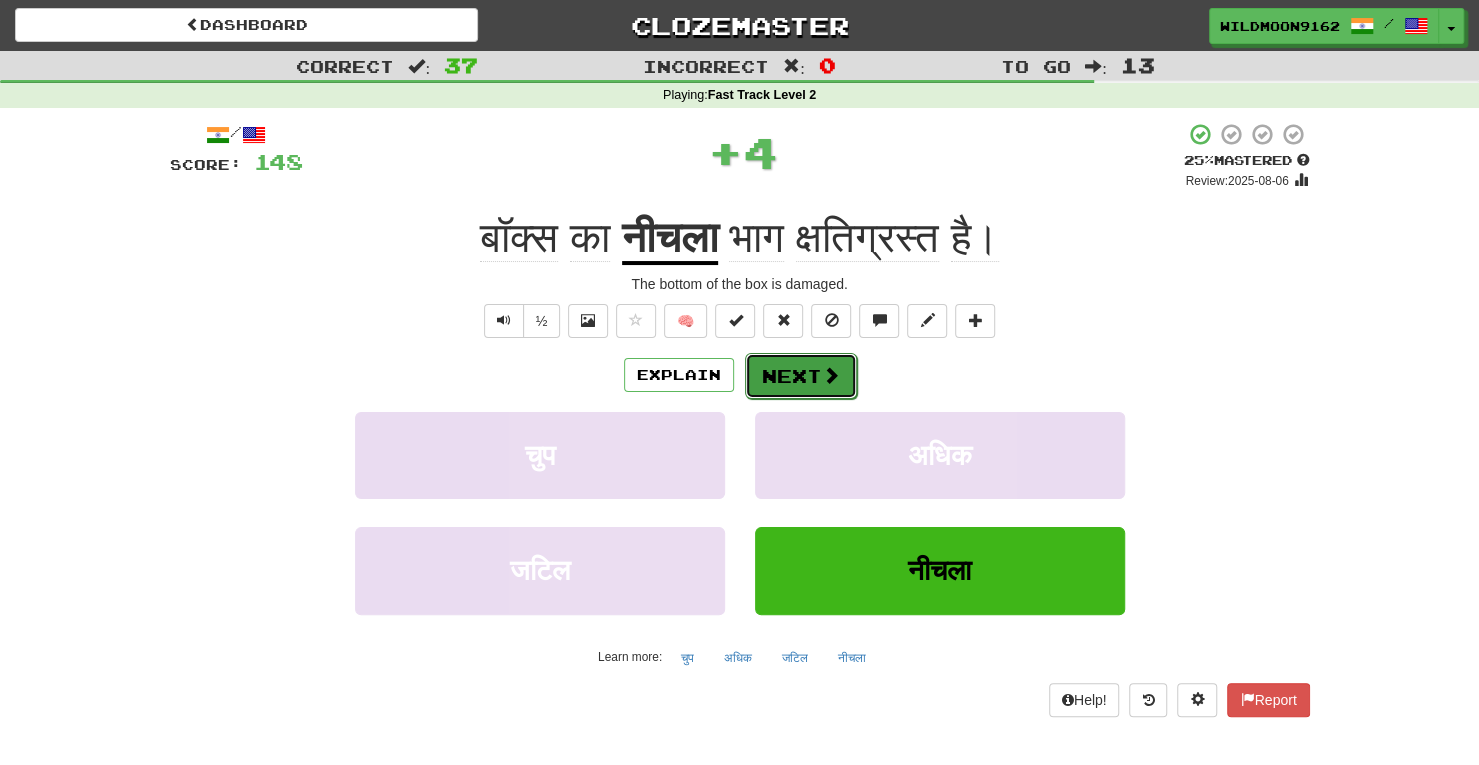 click on "Next" at bounding box center (801, 376) 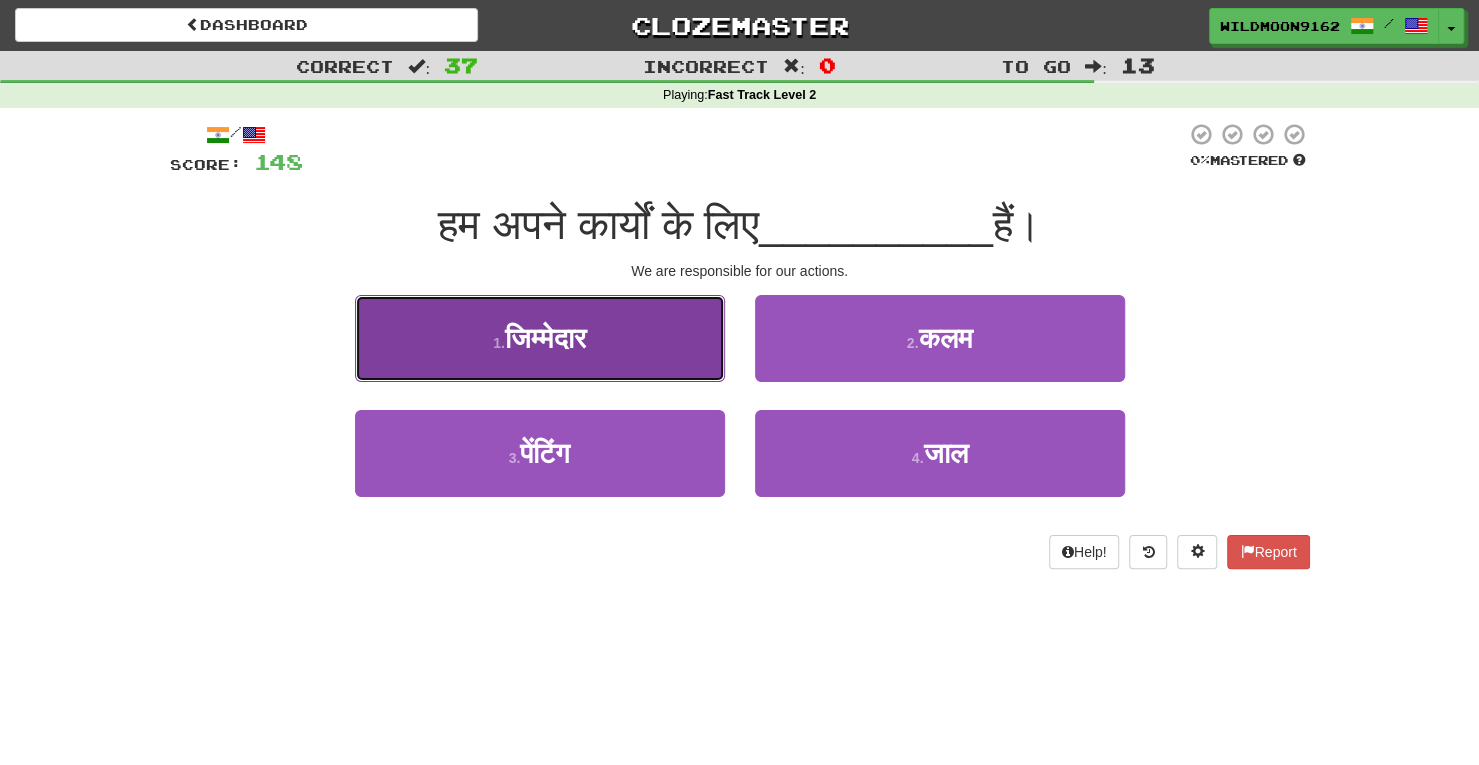 click on "1 .  जिम्मेदार" at bounding box center [540, 338] 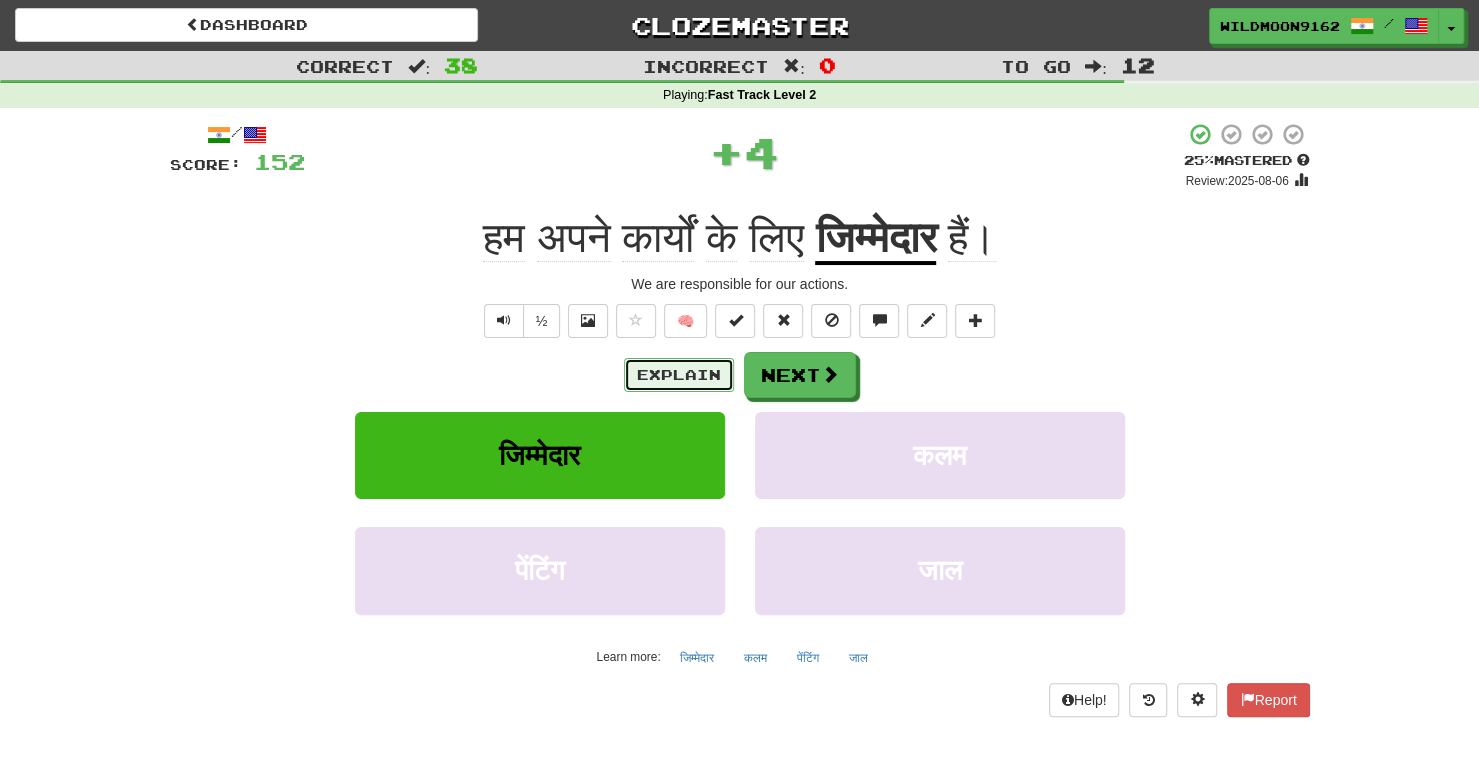 click on "Explain" at bounding box center (679, 375) 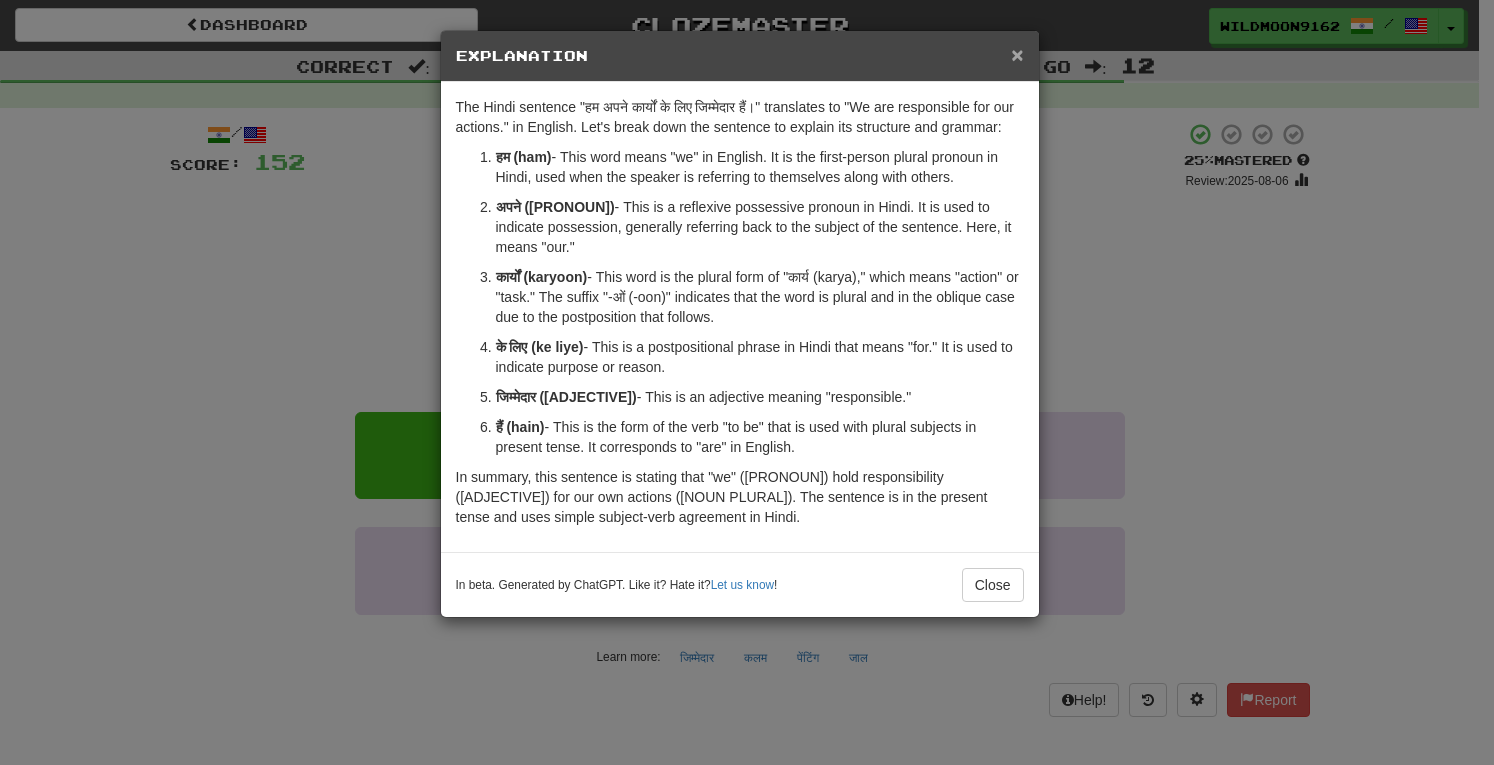 click on "×" at bounding box center (1017, 54) 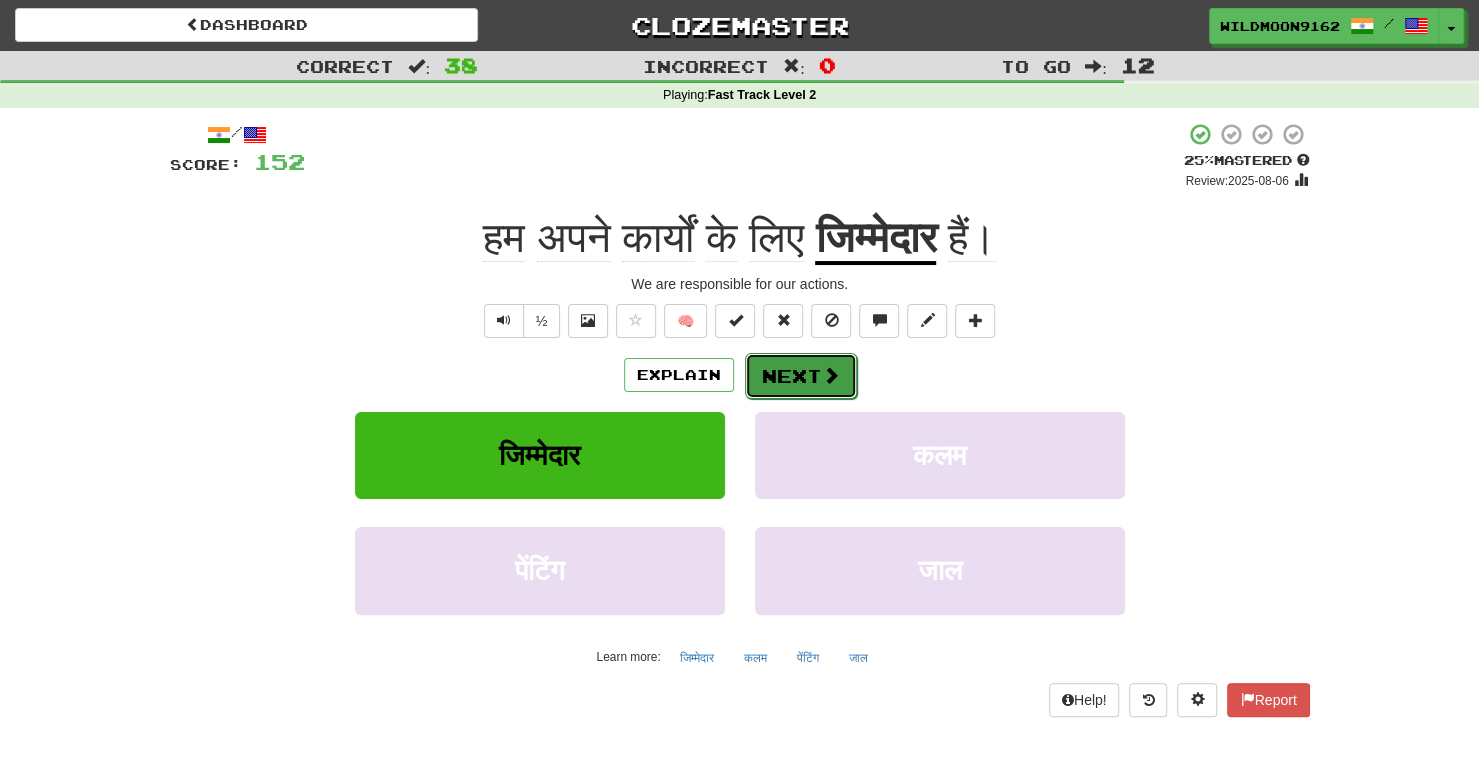 click on "Next" at bounding box center [801, 376] 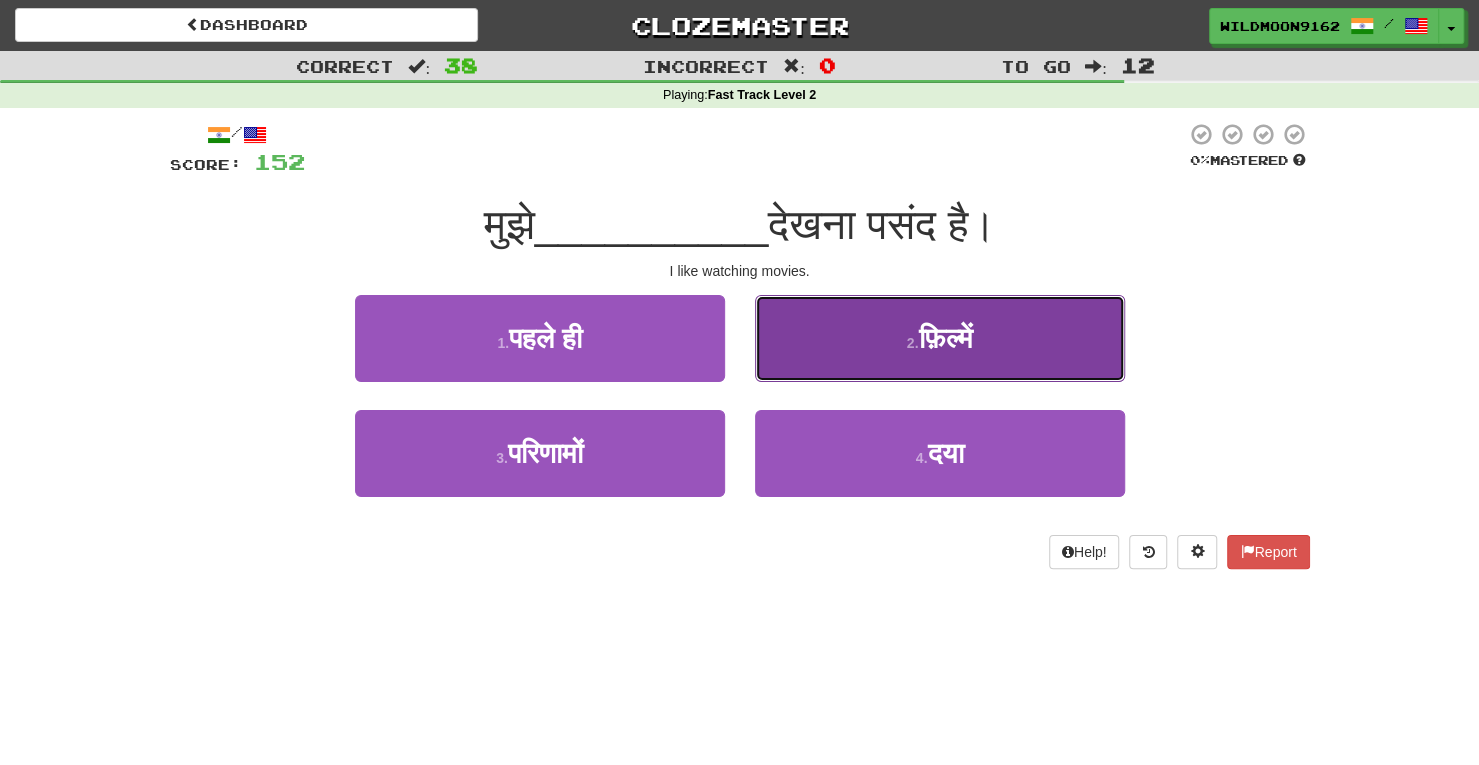 click on "2 .  फ़िल्में" at bounding box center [940, 338] 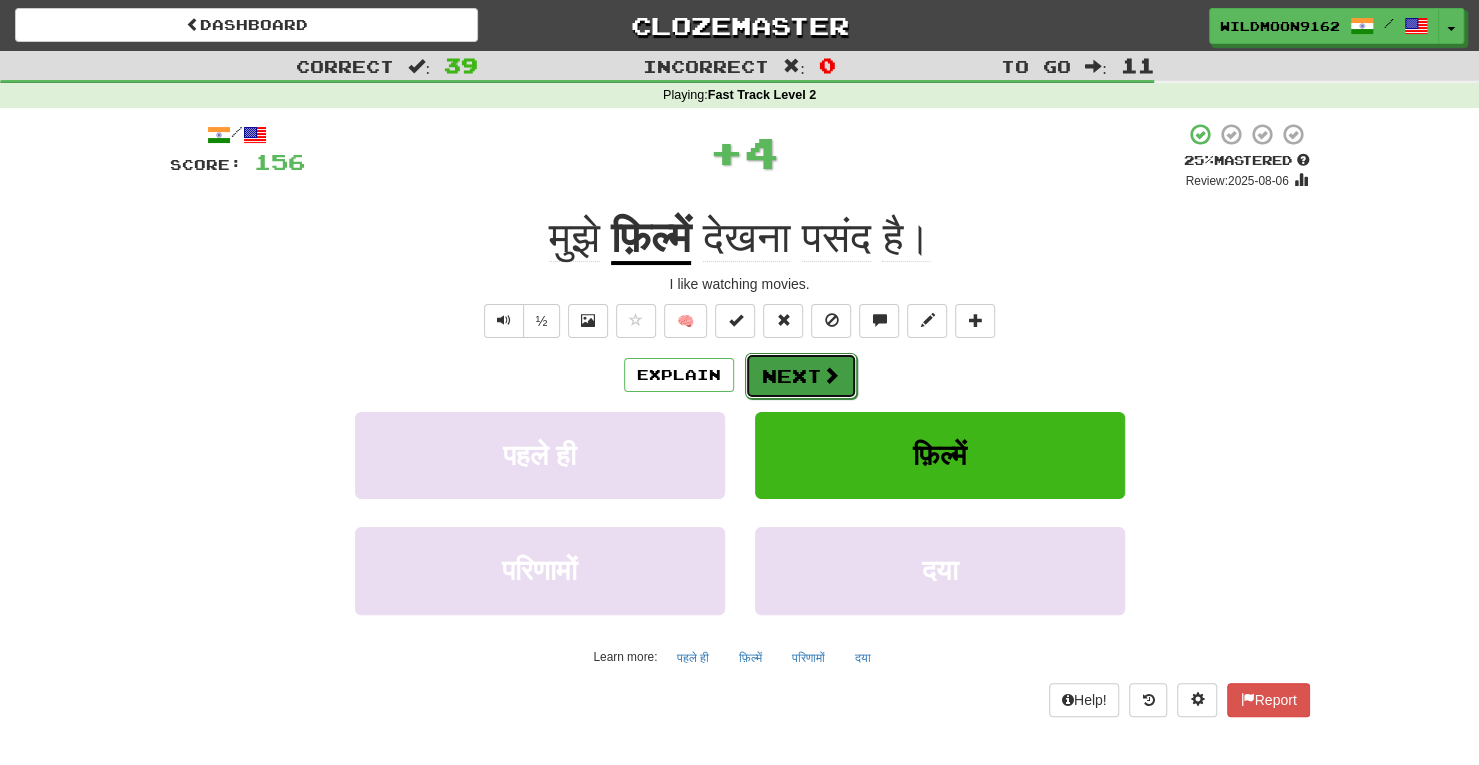 click on "Next" at bounding box center [801, 376] 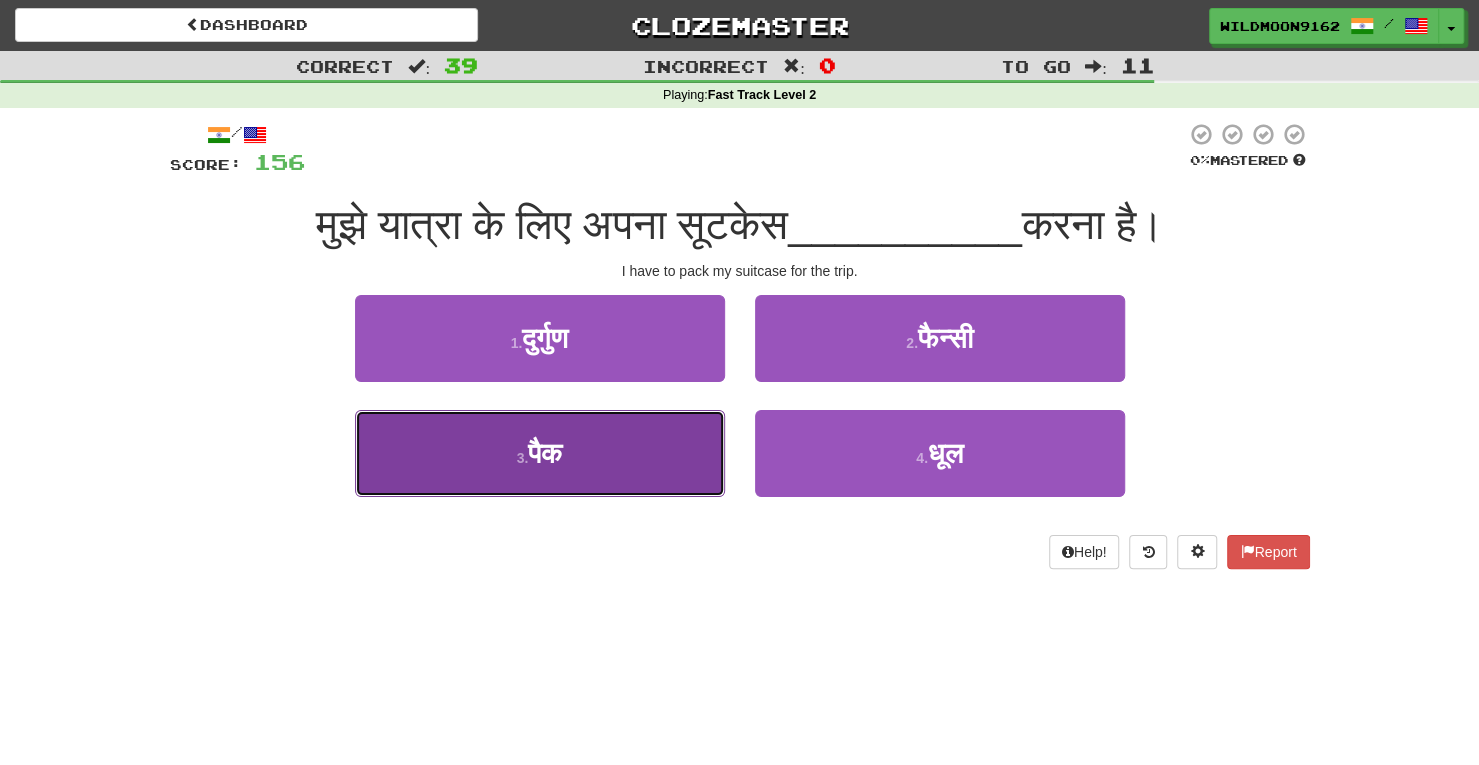 click on "3 .  पैक" at bounding box center (540, 453) 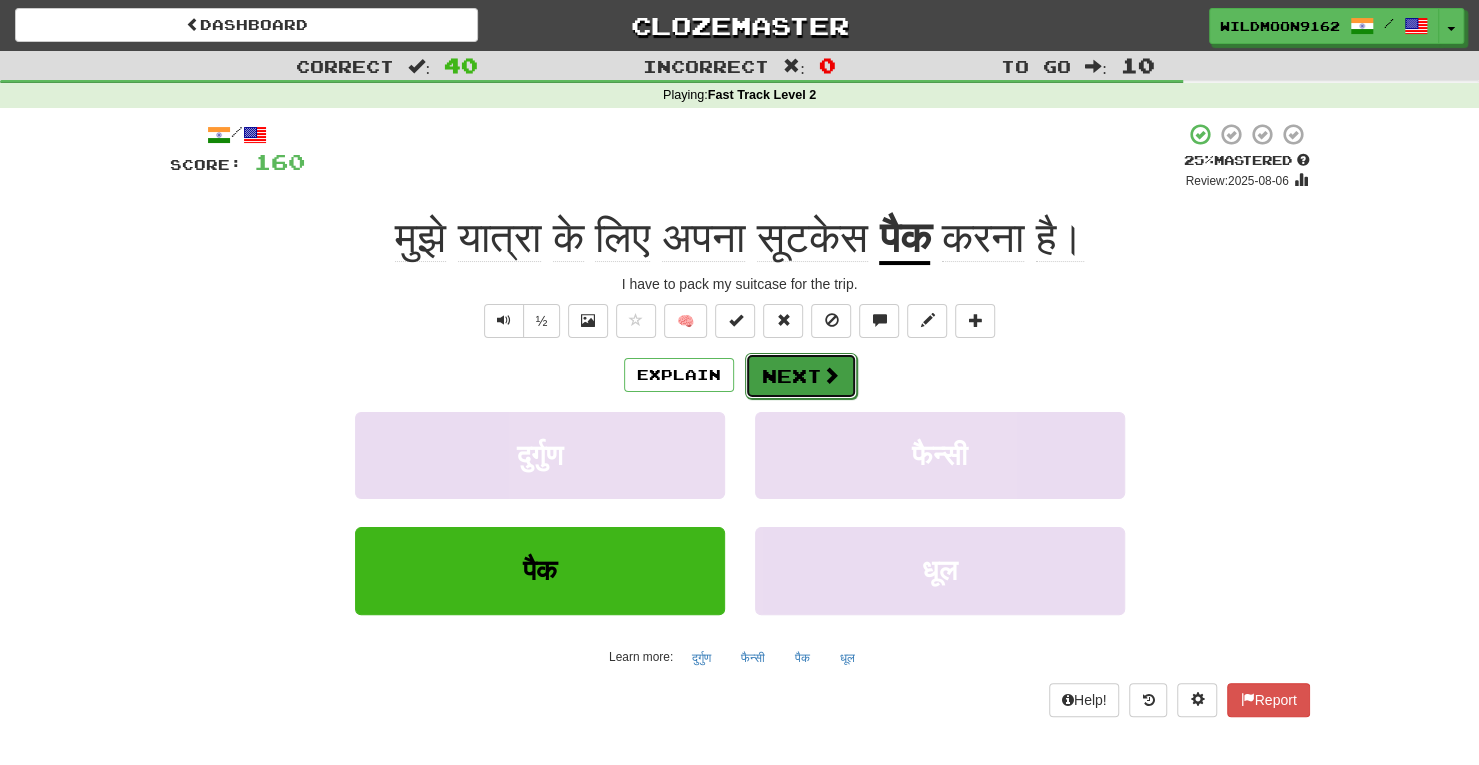 click on "Next" at bounding box center [801, 376] 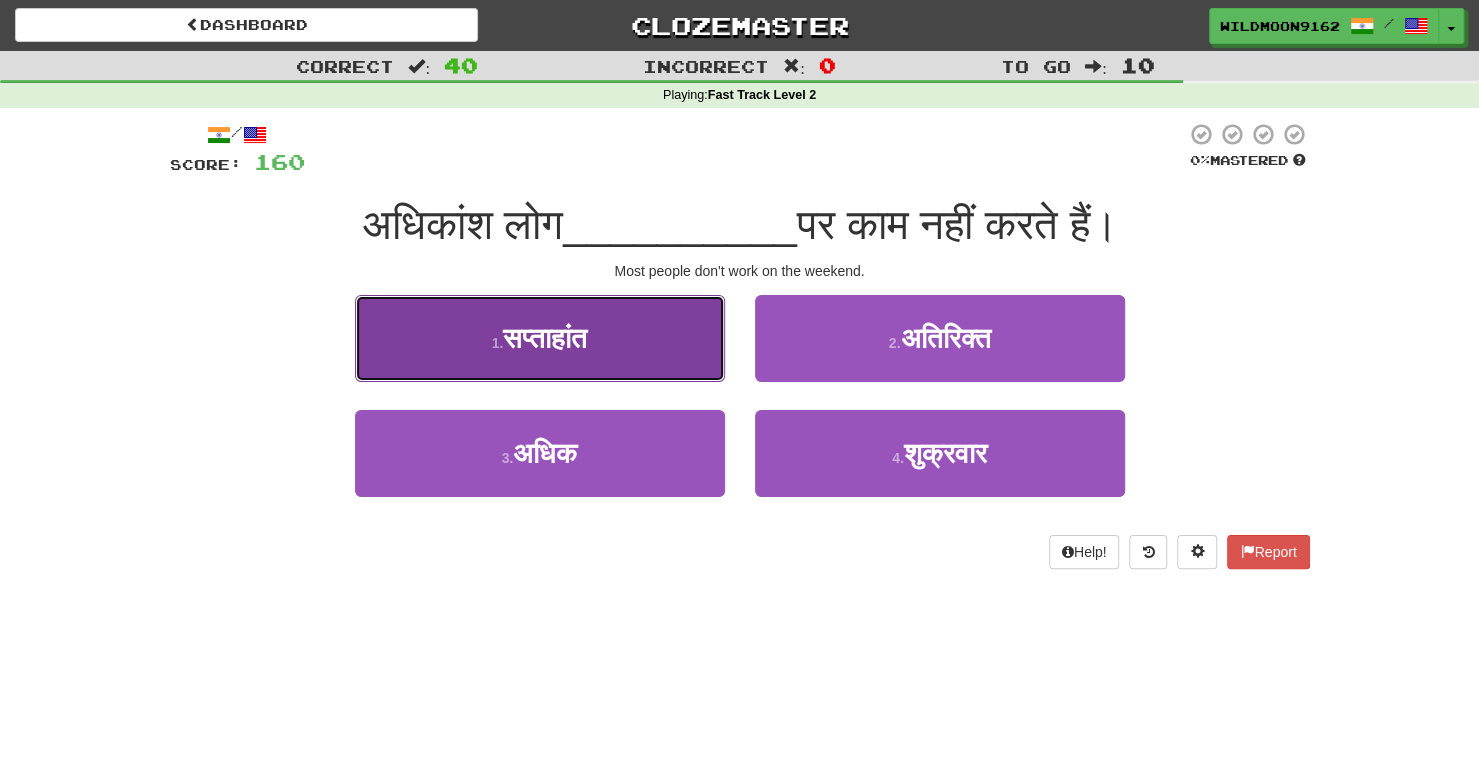 click on "1 .  सप्ताहांत" at bounding box center [540, 338] 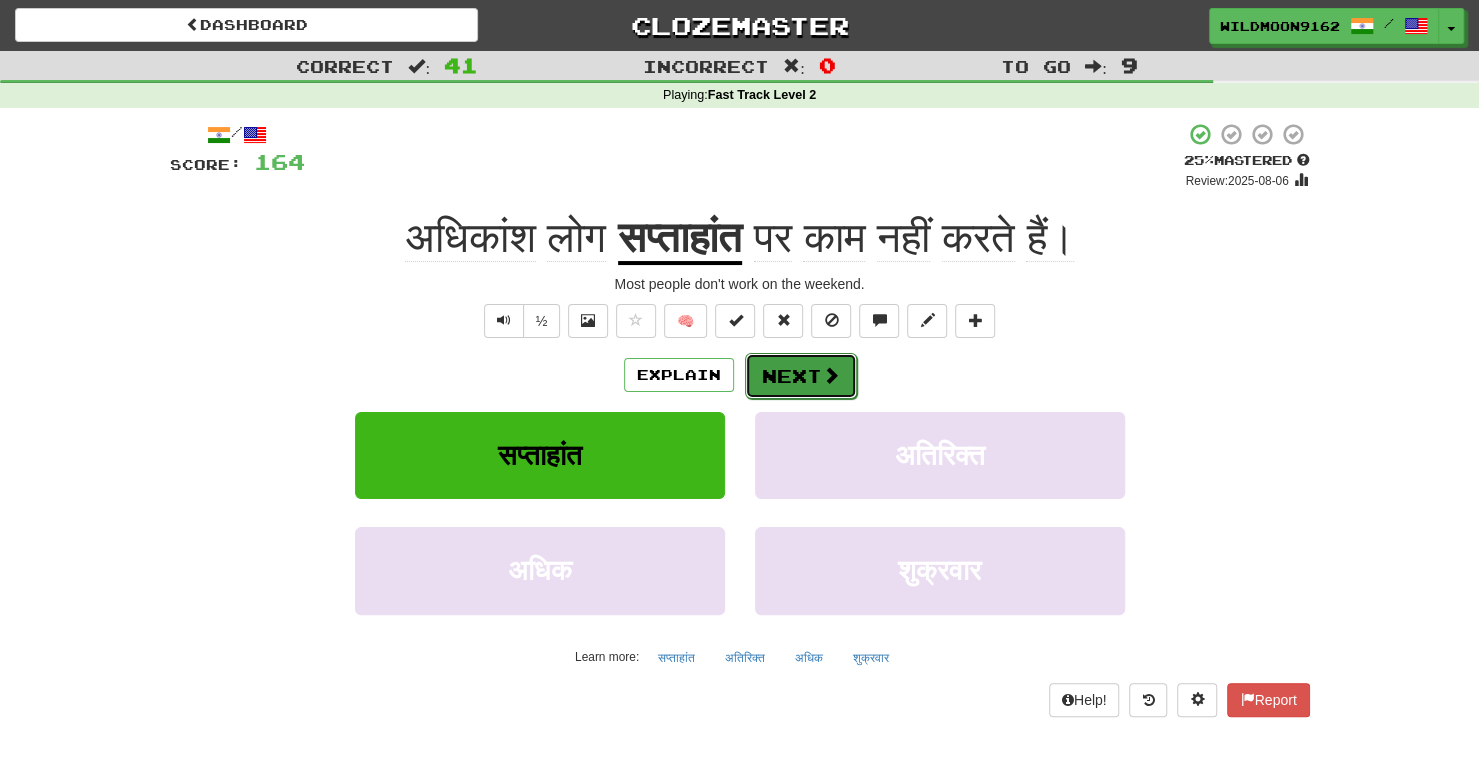 click on "Next" at bounding box center [801, 376] 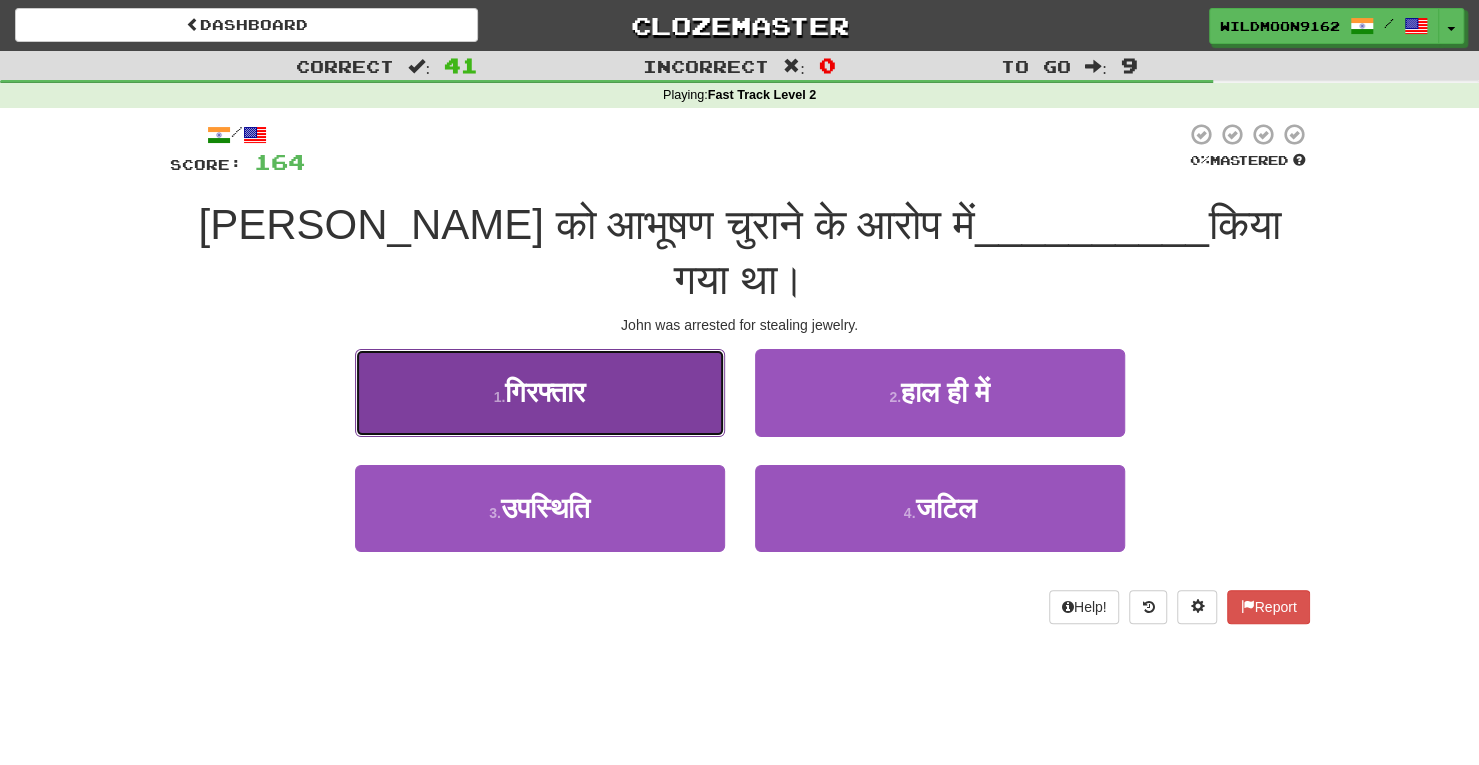 click on "1 .  गिरफ्तार" at bounding box center [540, 392] 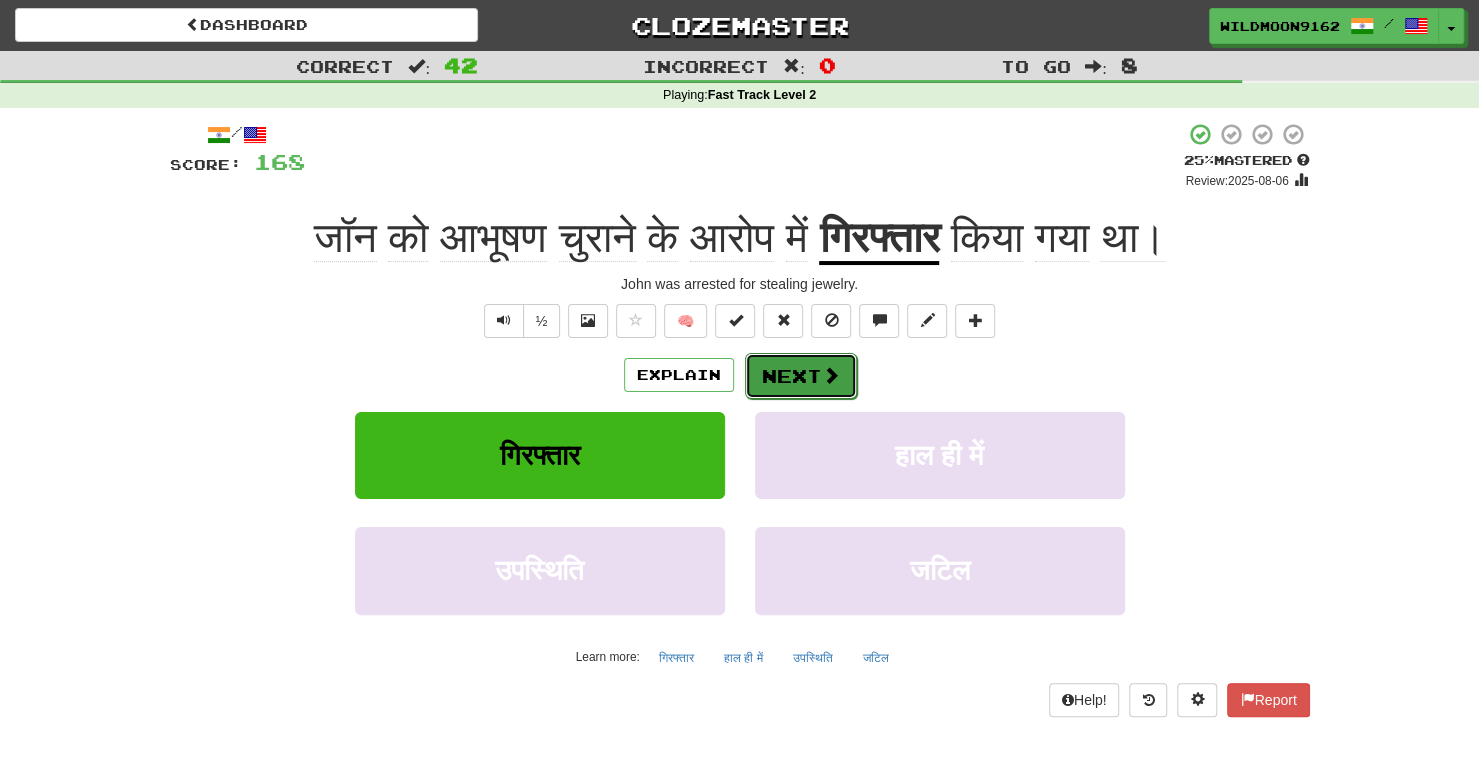 click on "Next" at bounding box center (801, 376) 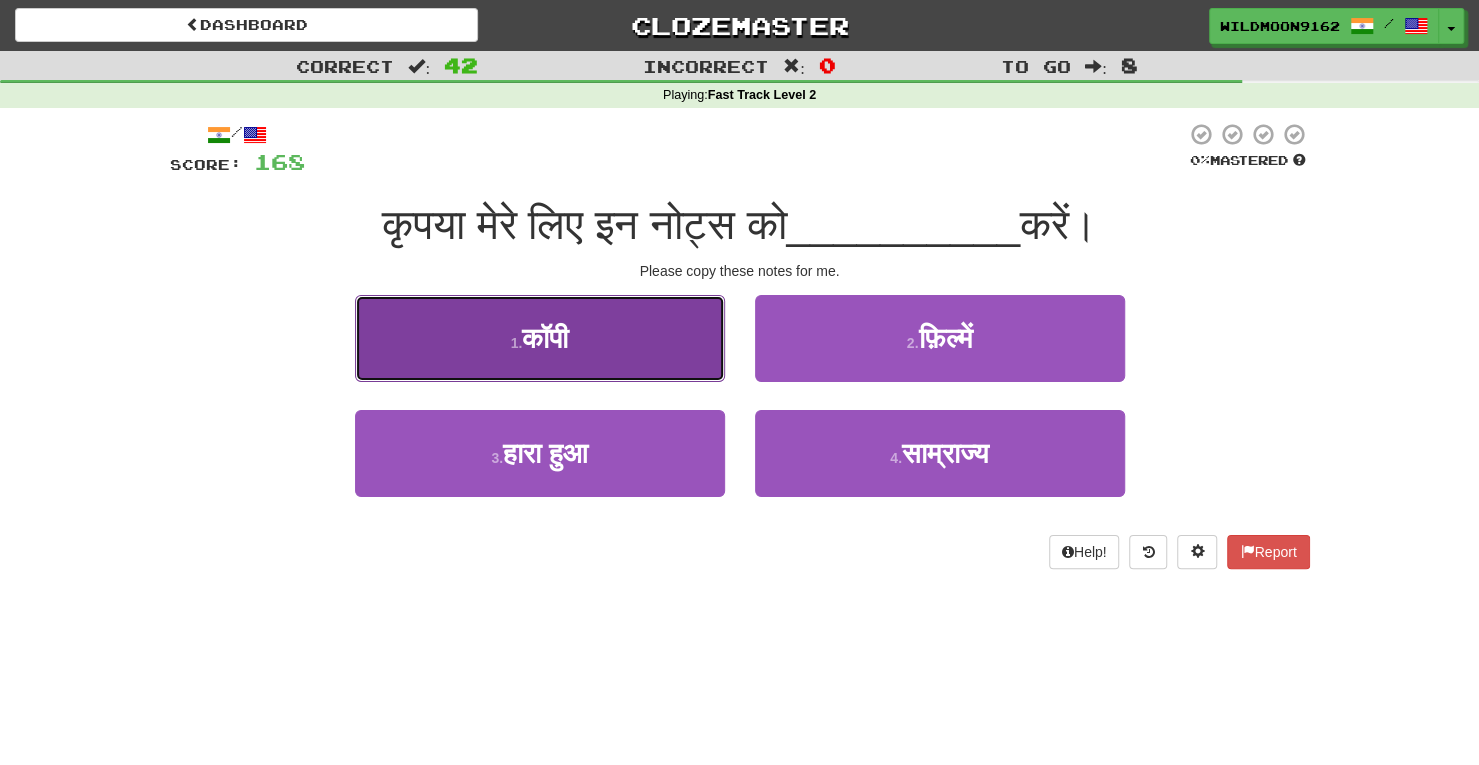 click on "1 .  कॉपी" at bounding box center [540, 338] 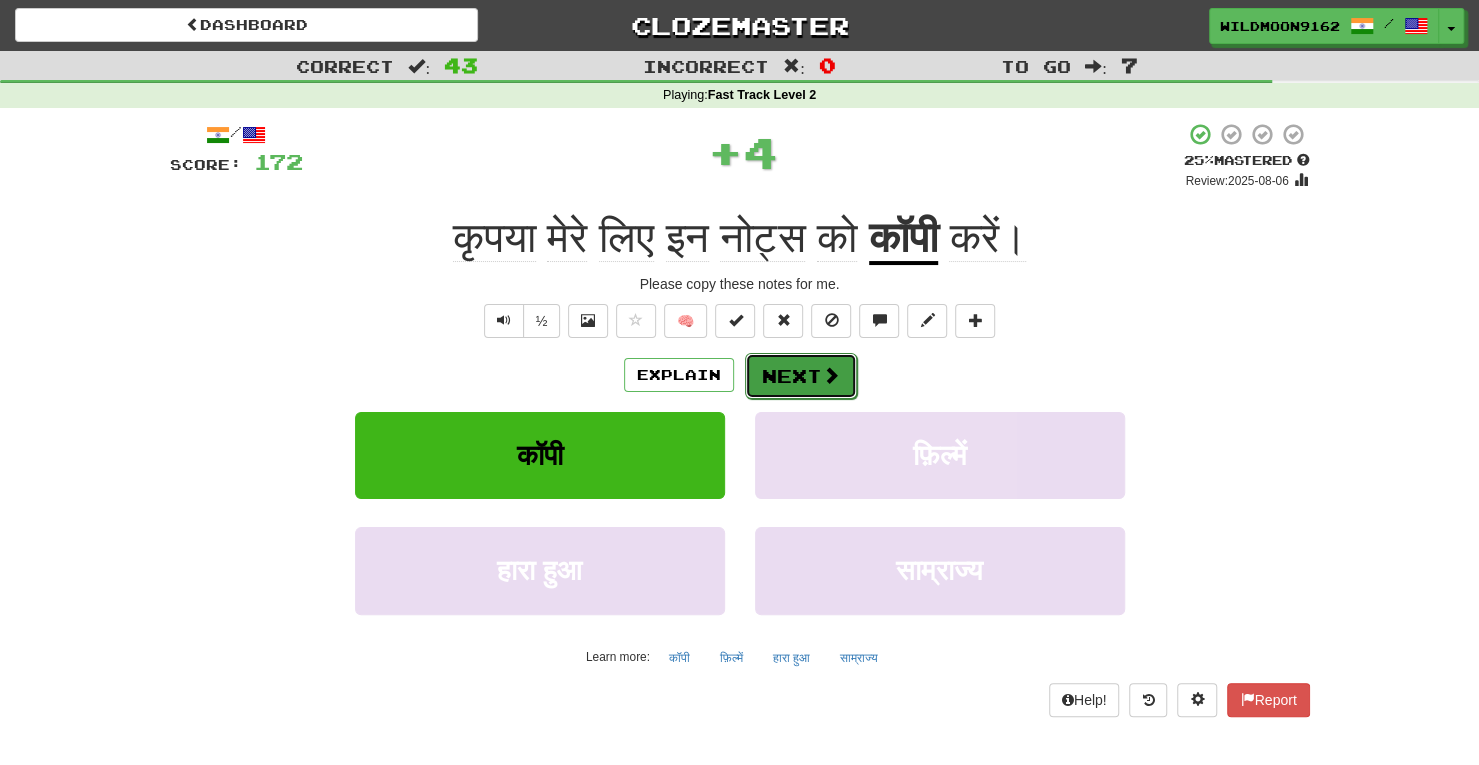 click on "Next" at bounding box center [801, 376] 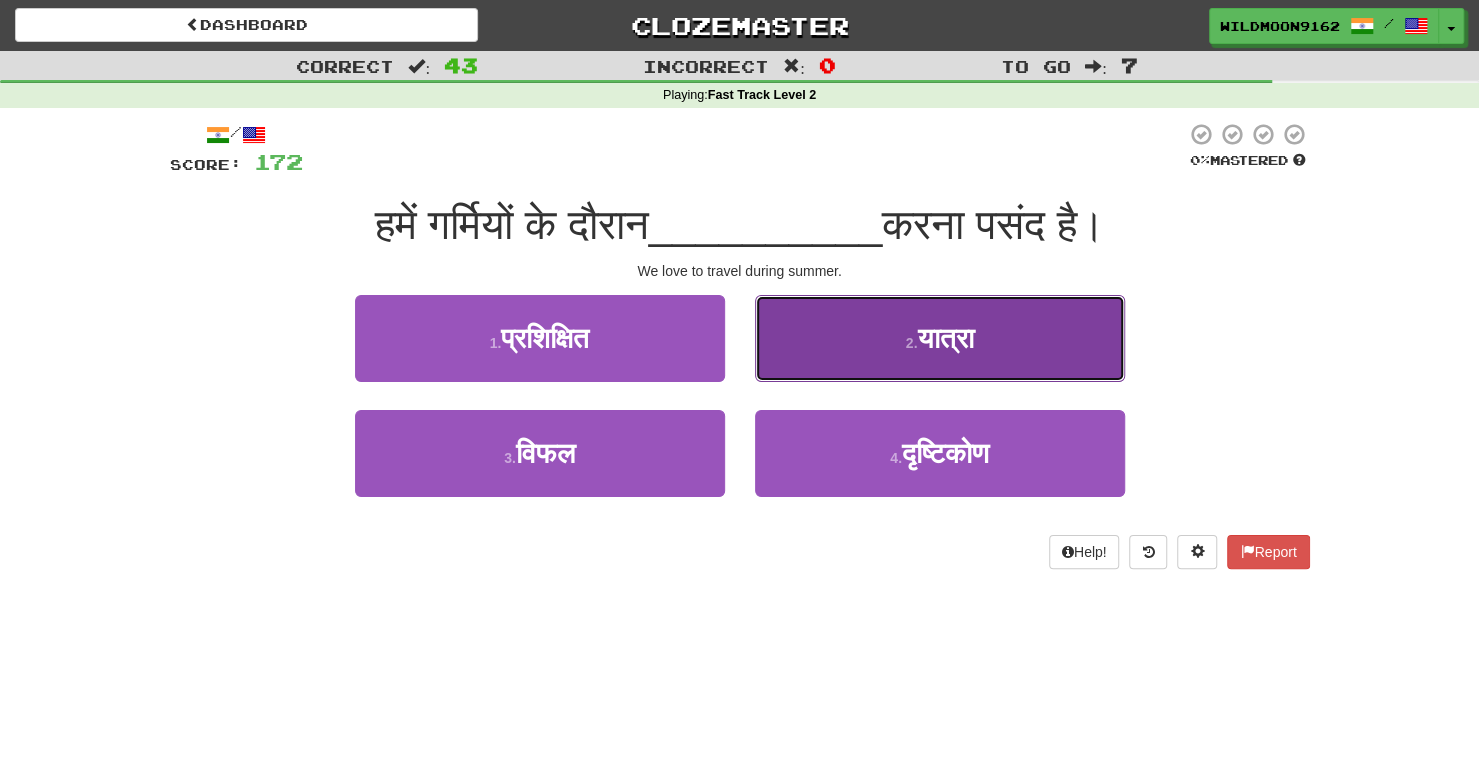 click on "2 .  यात्रा" at bounding box center (940, 338) 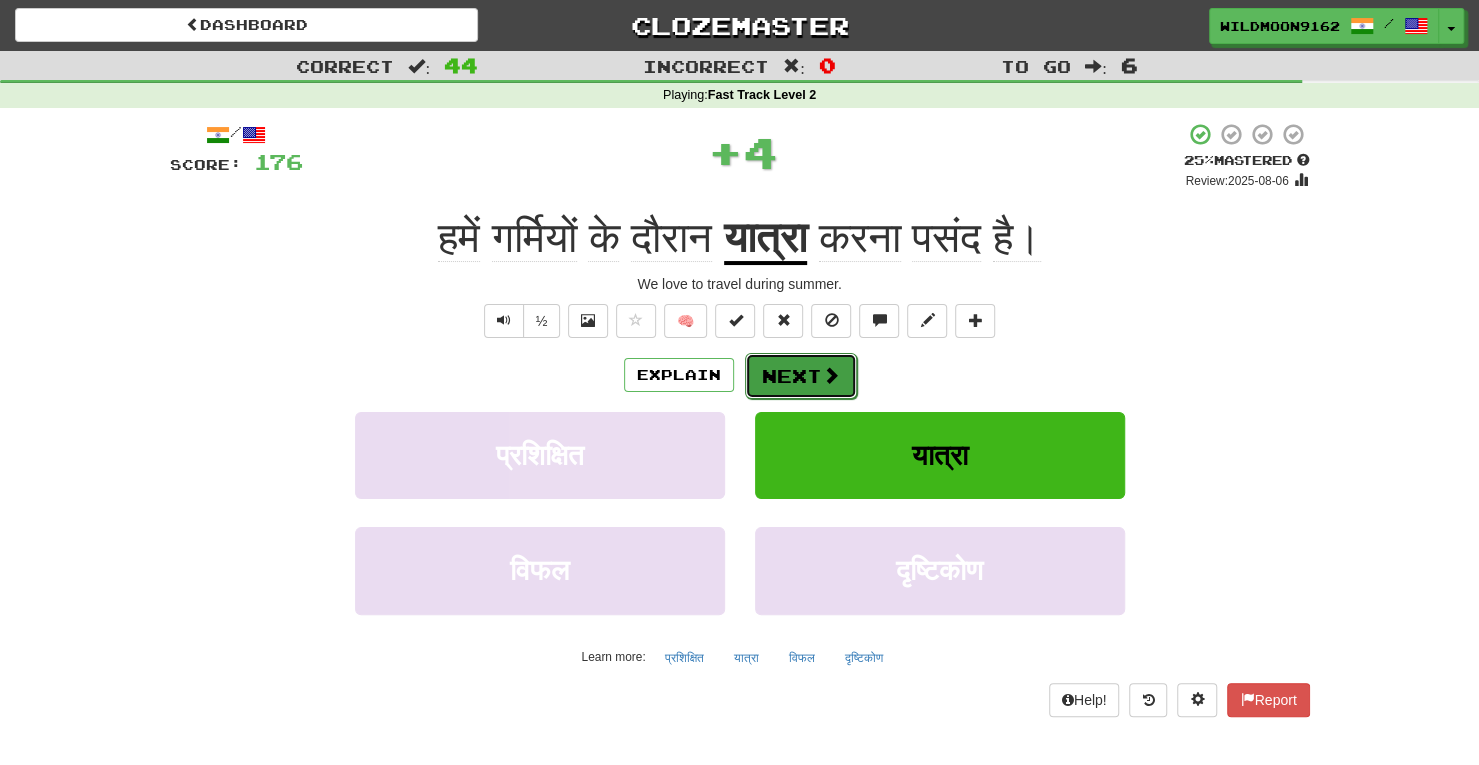 click on "Next" at bounding box center (801, 376) 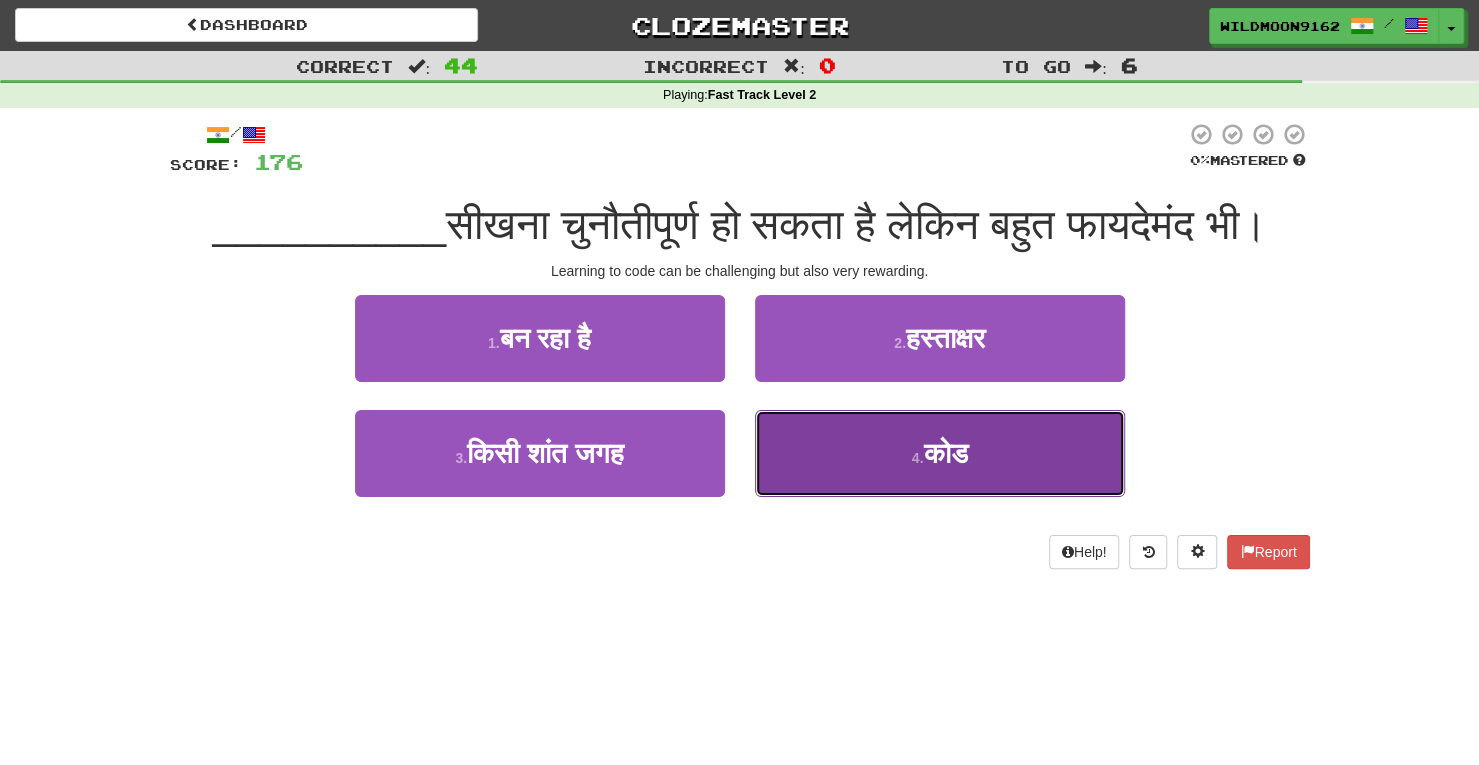 click on "4 .  कोड" at bounding box center [940, 453] 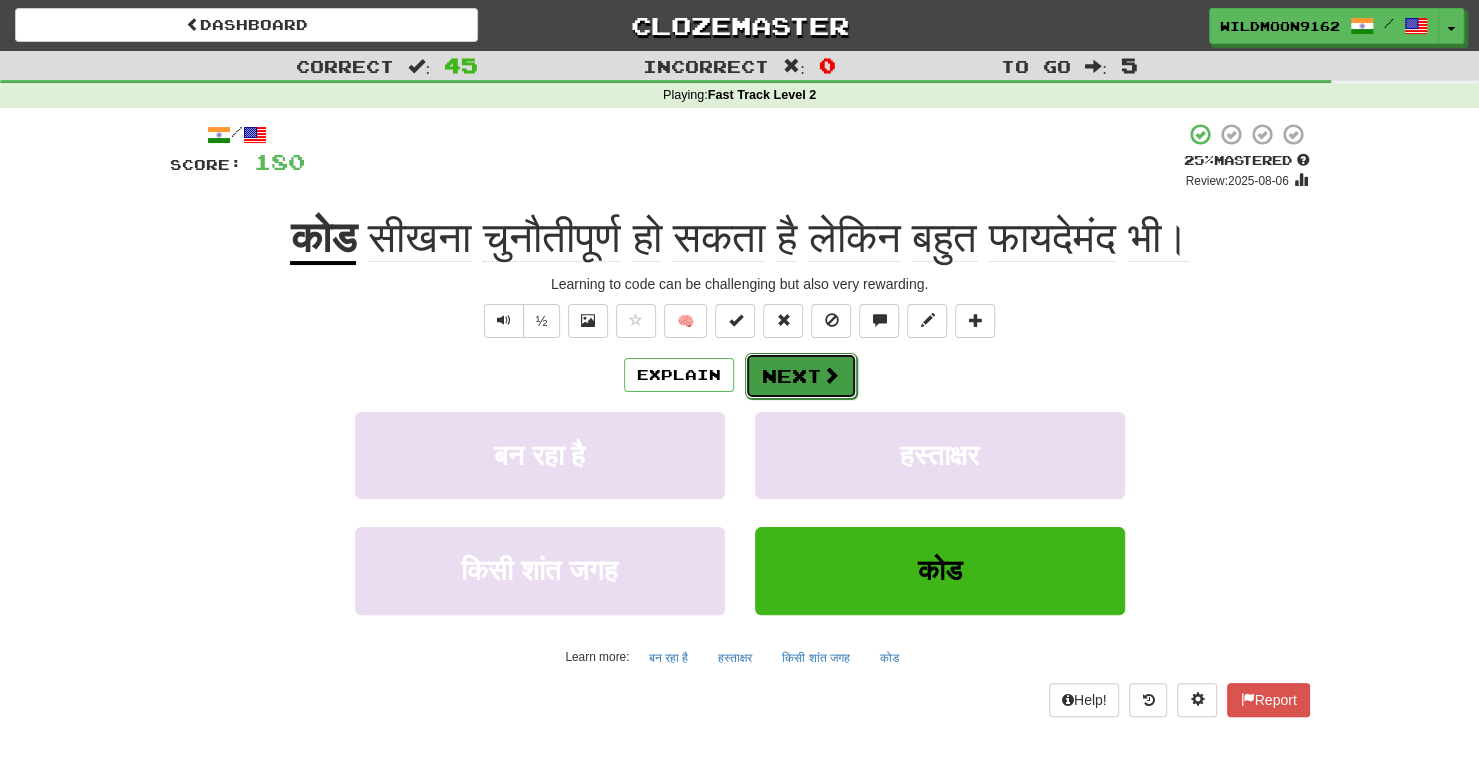 click on "Next" at bounding box center (801, 376) 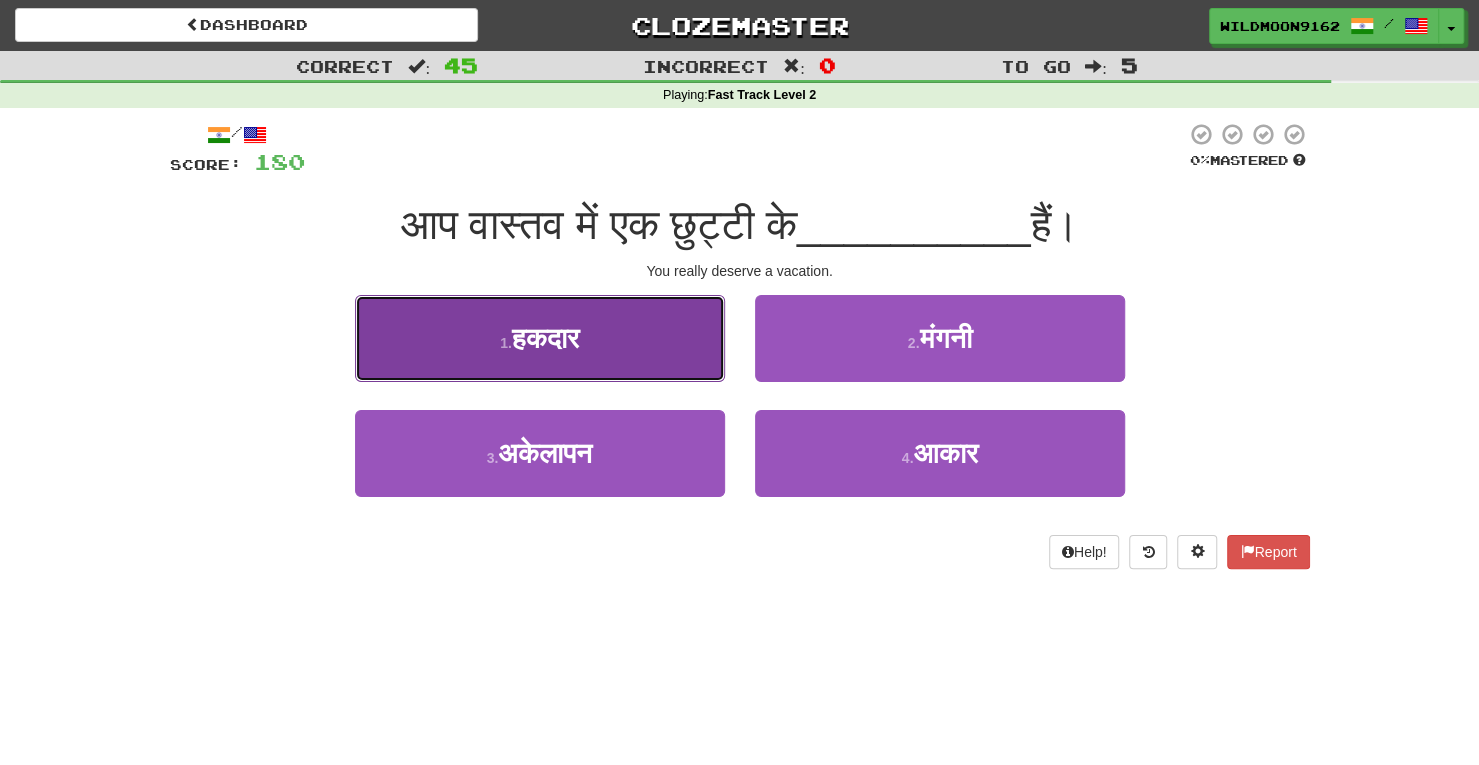 click on "हकदार" at bounding box center (545, 338) 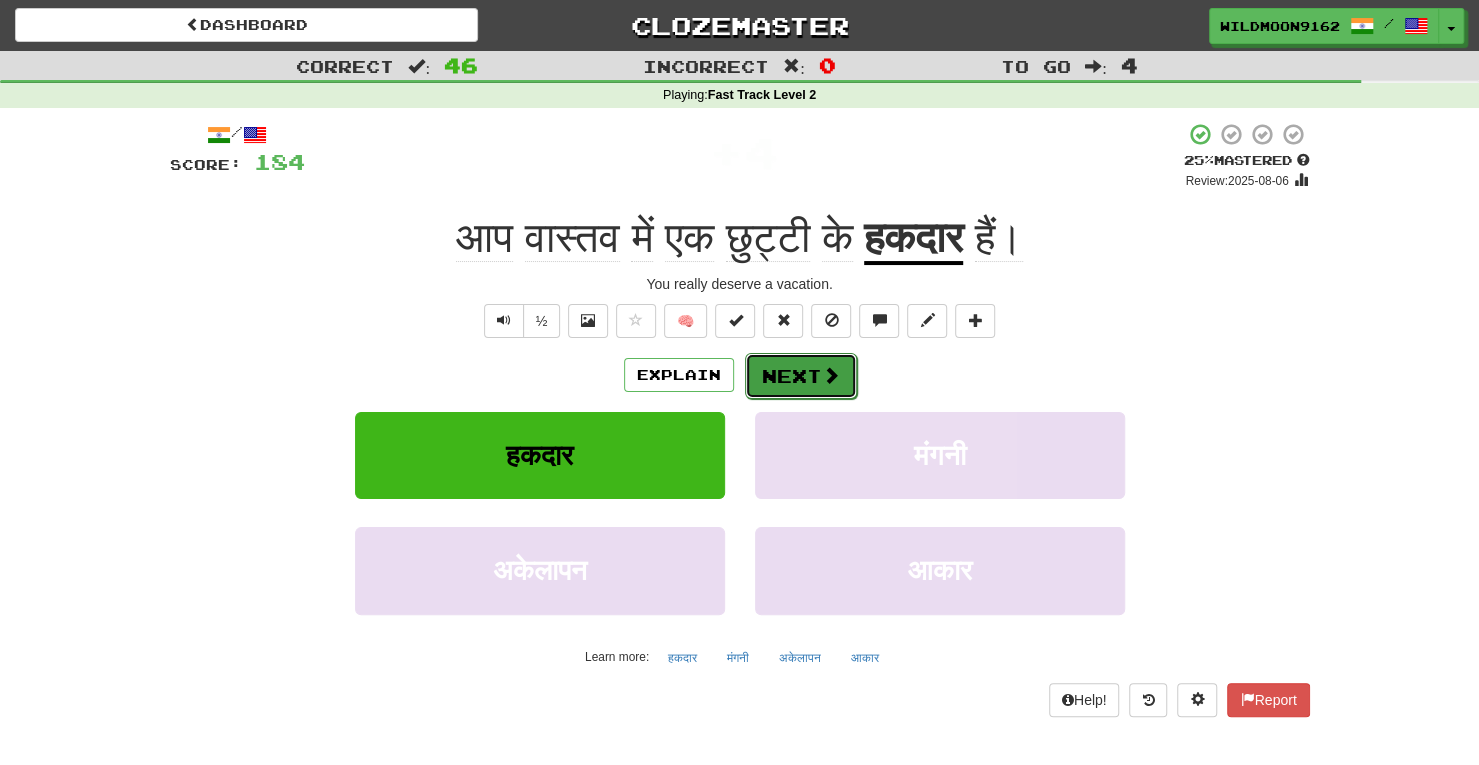 click at bounding box center (831, 375) 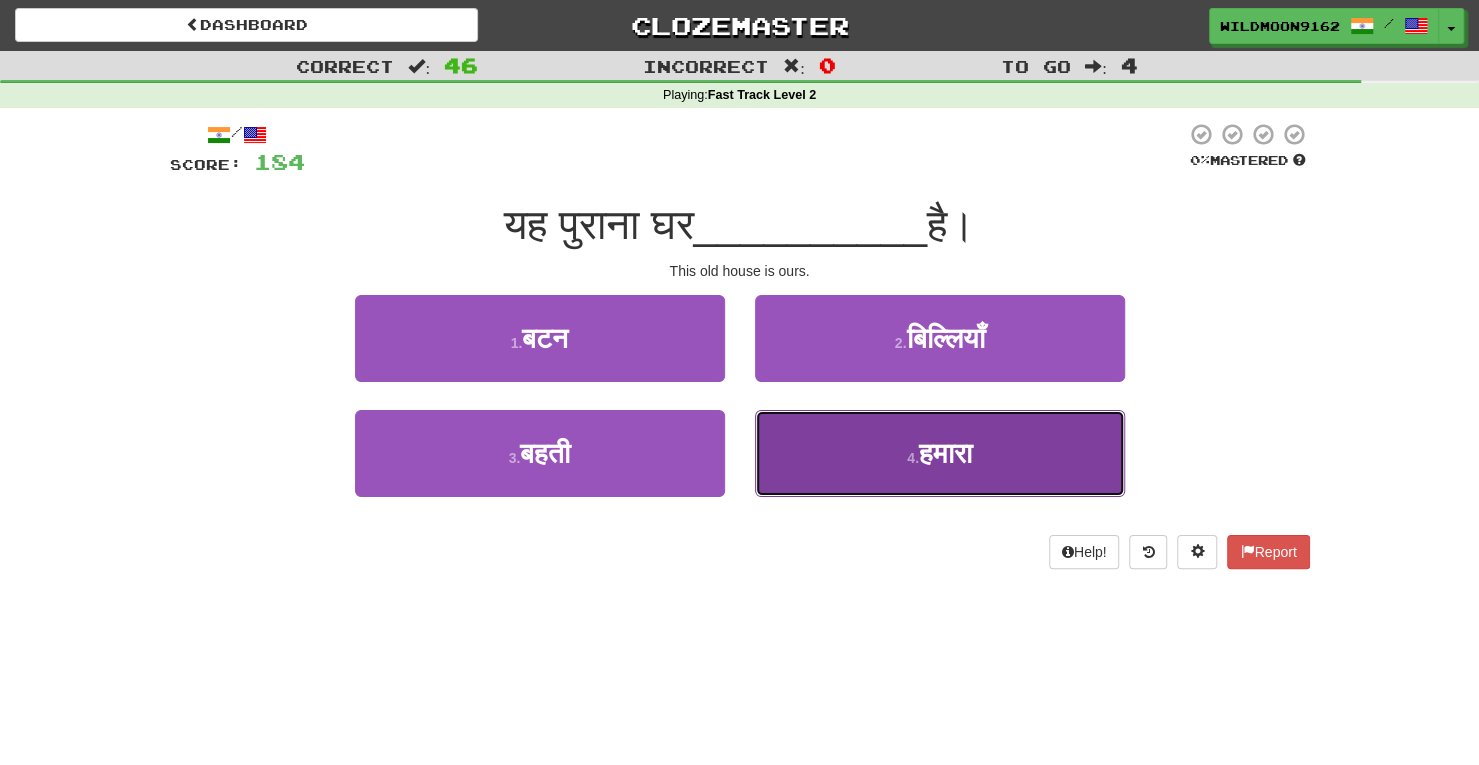 click on "हमारा" at bounding box center (945, 453) 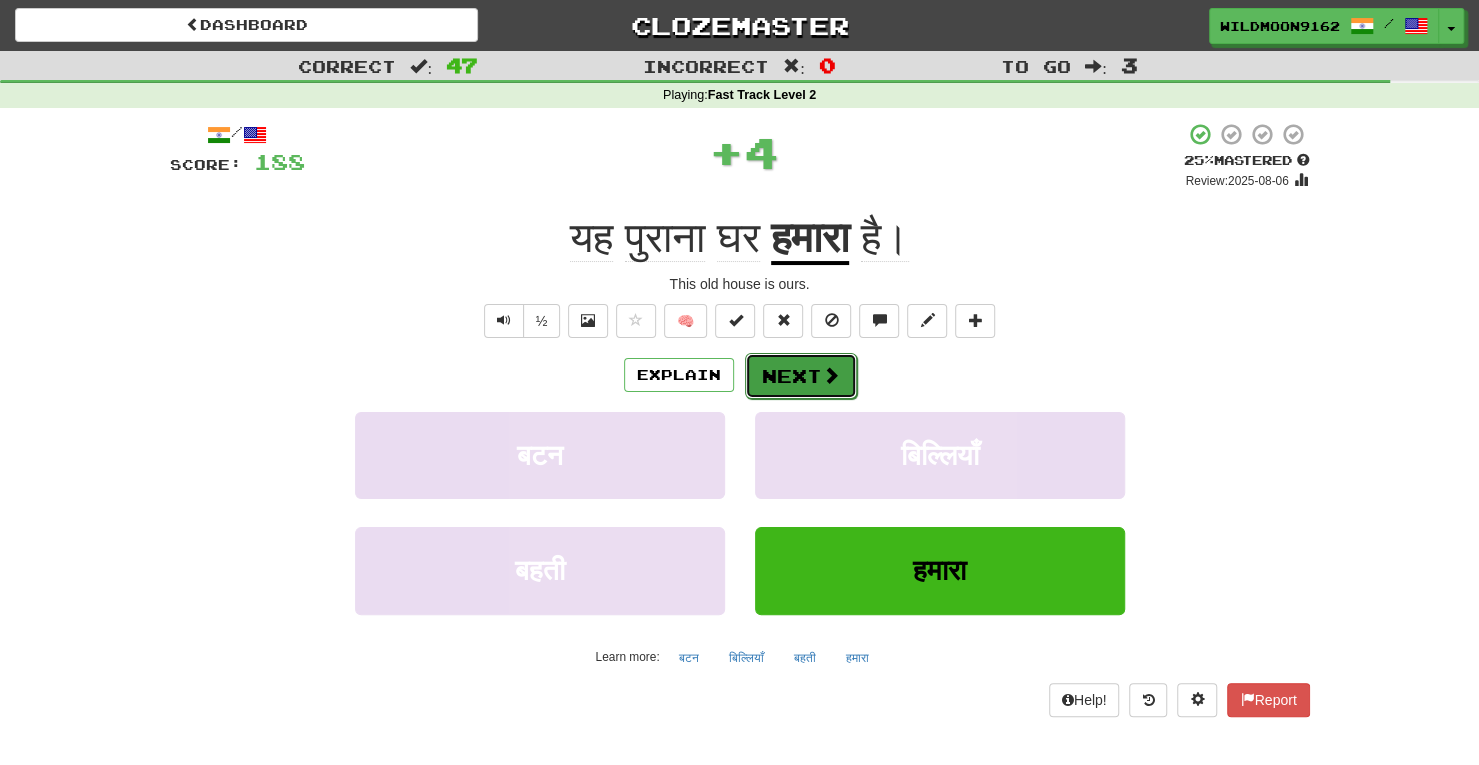 click at bounding box center [831, 375] 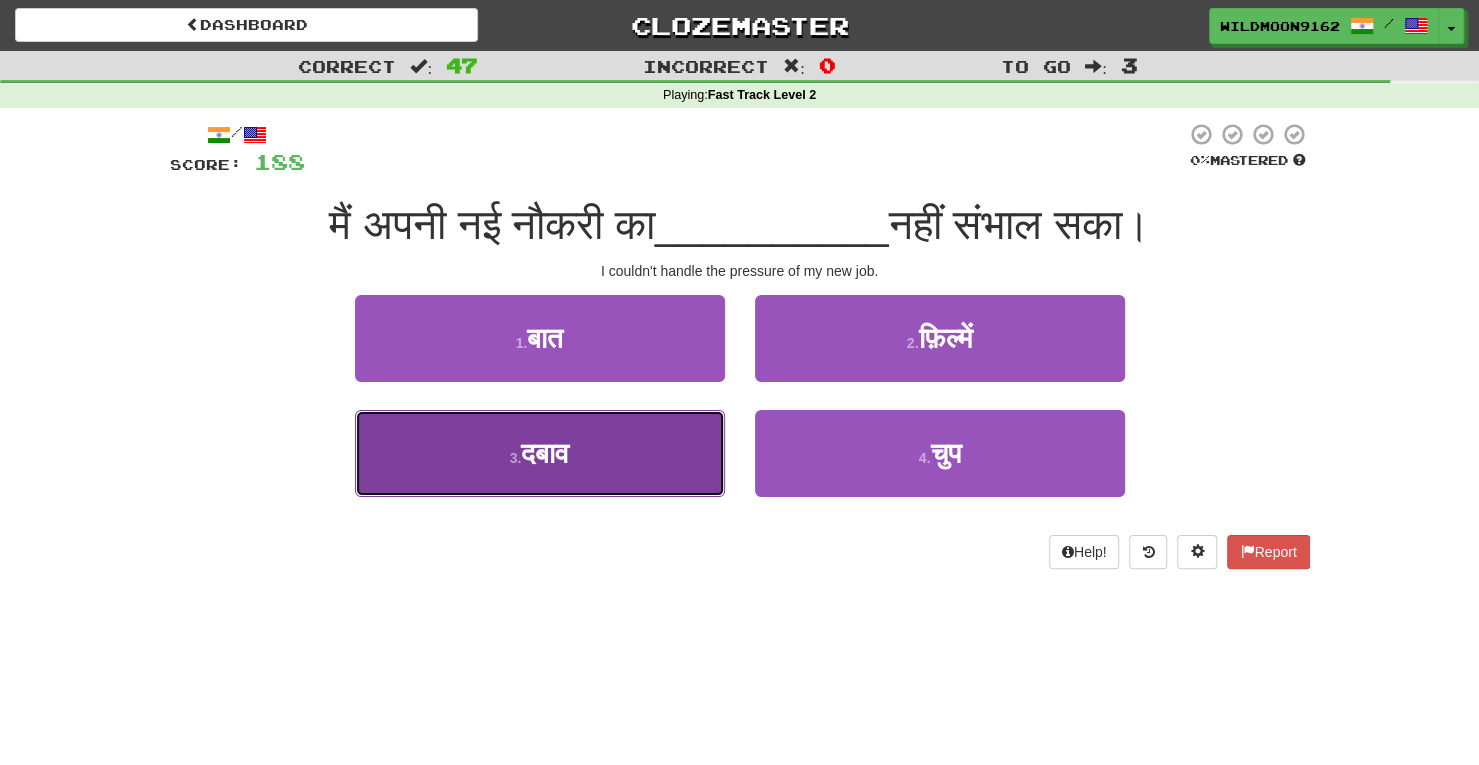 click on "3 .  दबाव" at bounding box center (540, 453) 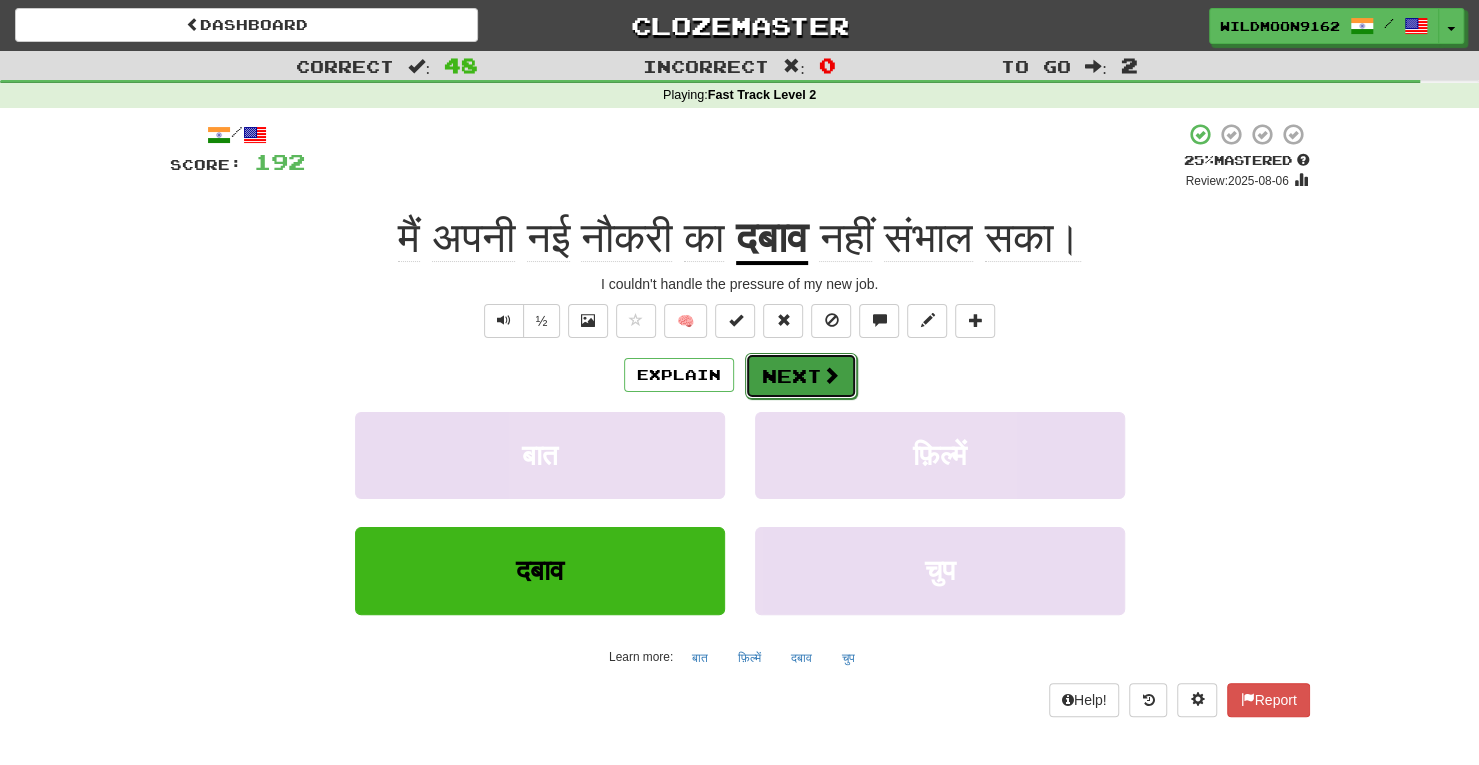 click on "Next" at bounding box center (801, 376) 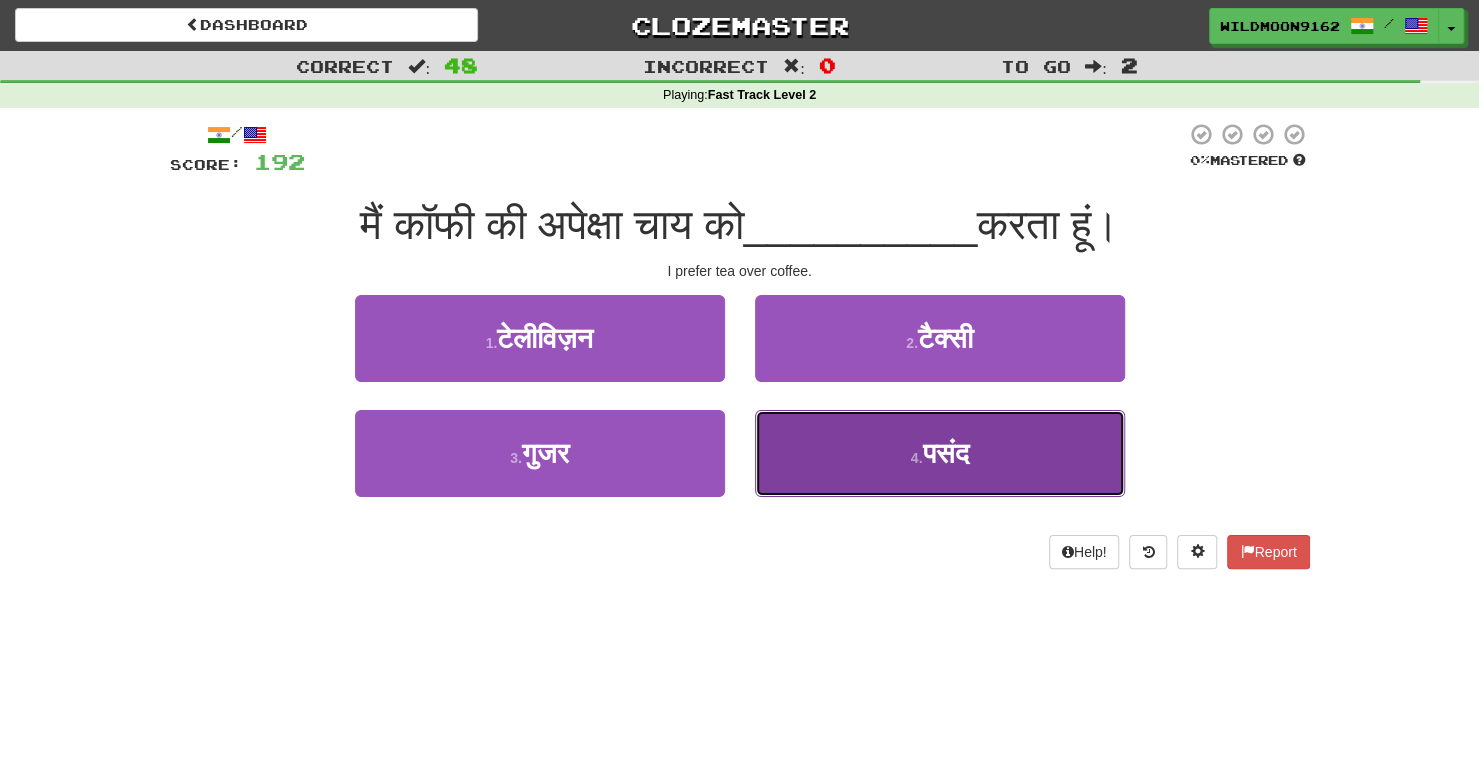 click on "4 .  पसंद" at bounding box center [940, 453] 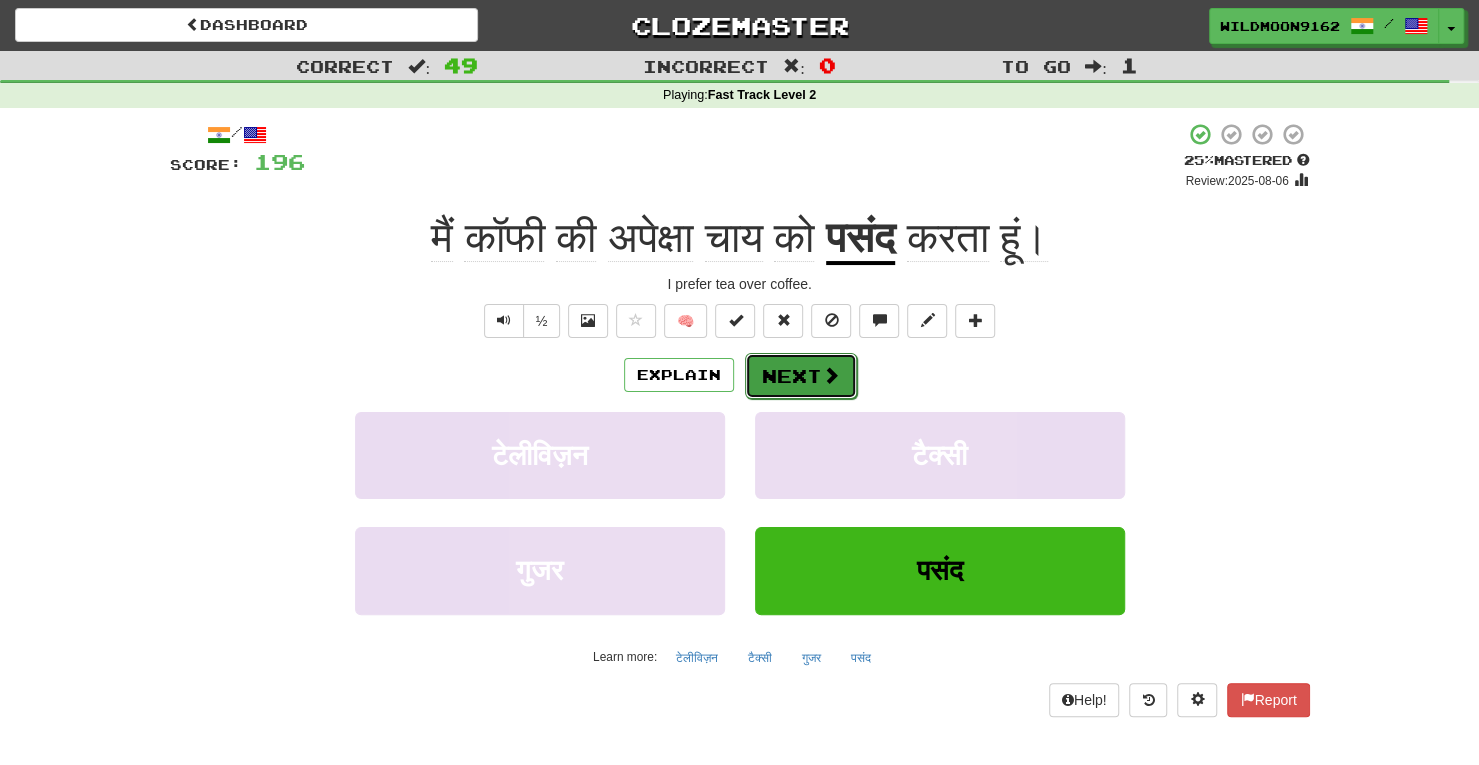 click at bounding box center [831, 375] 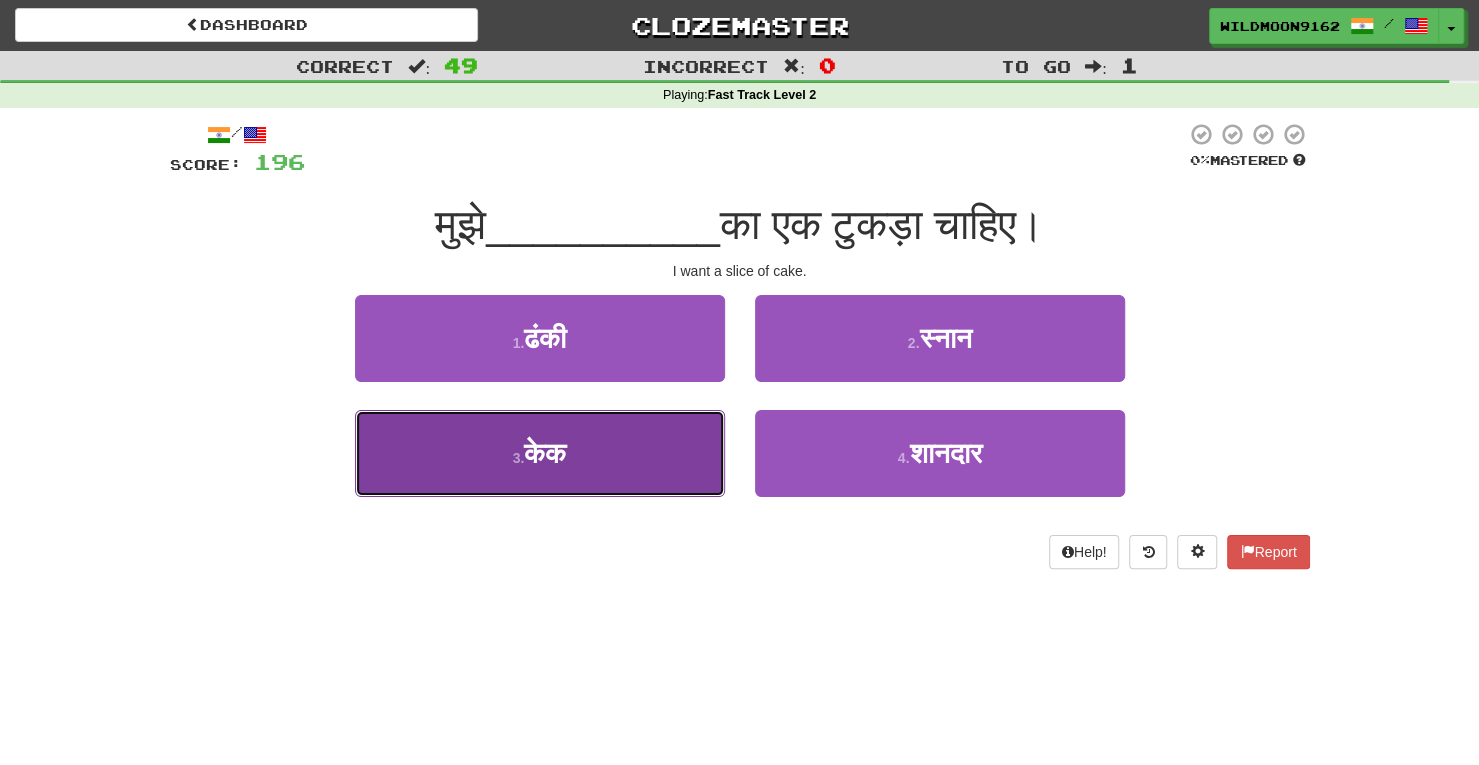 click on "3 .  केक" at bounding box center [540, 453] 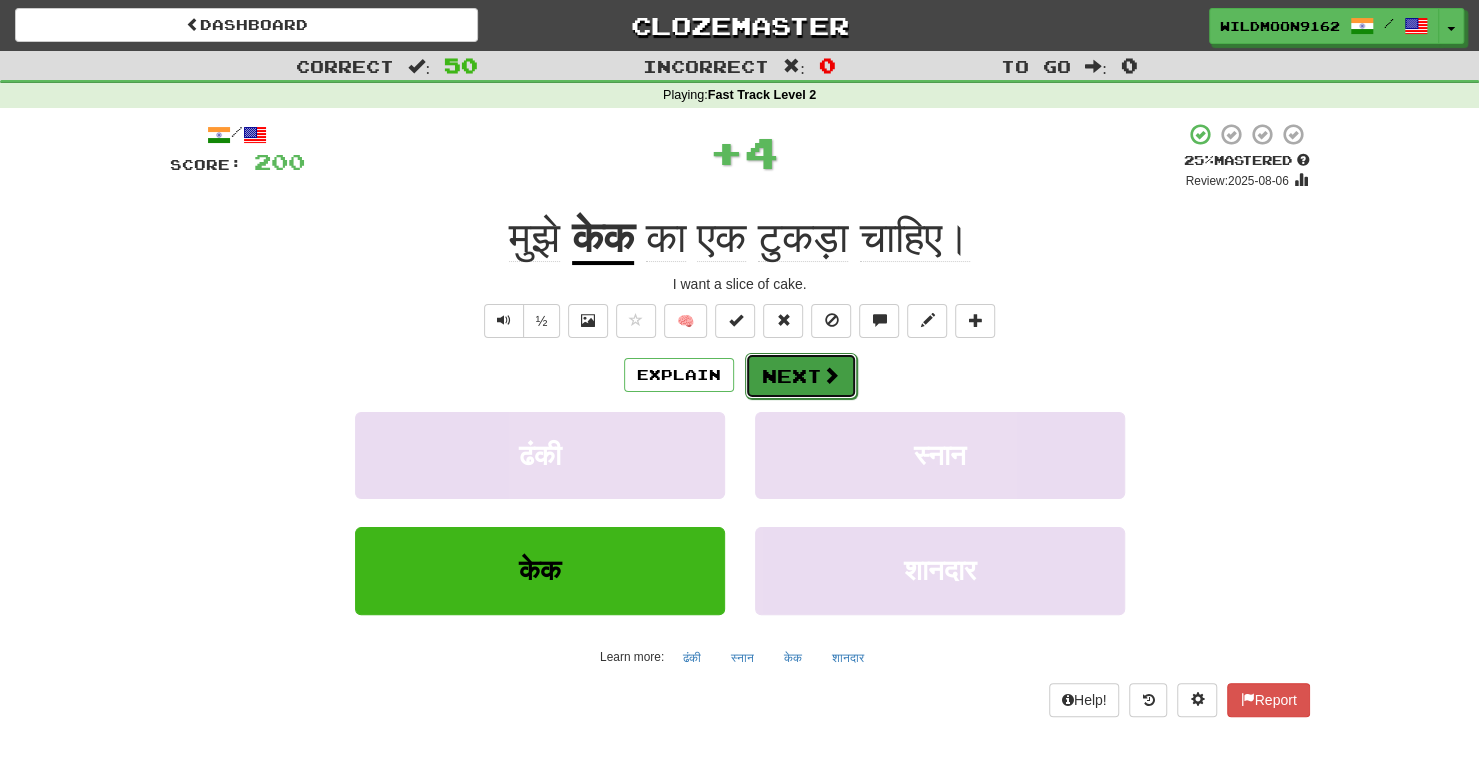 click on "Next" at bounding box center [801, 376] 